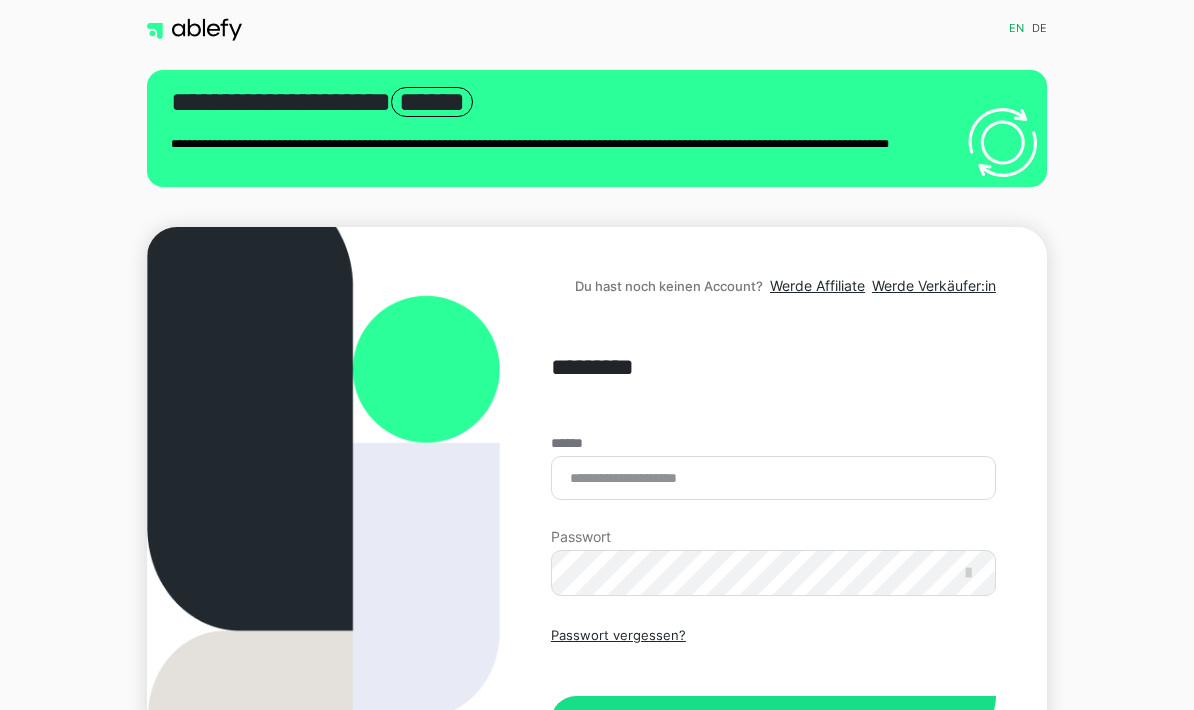 scroll, scrollTop: 0, scrollLeft: 0, axis: both 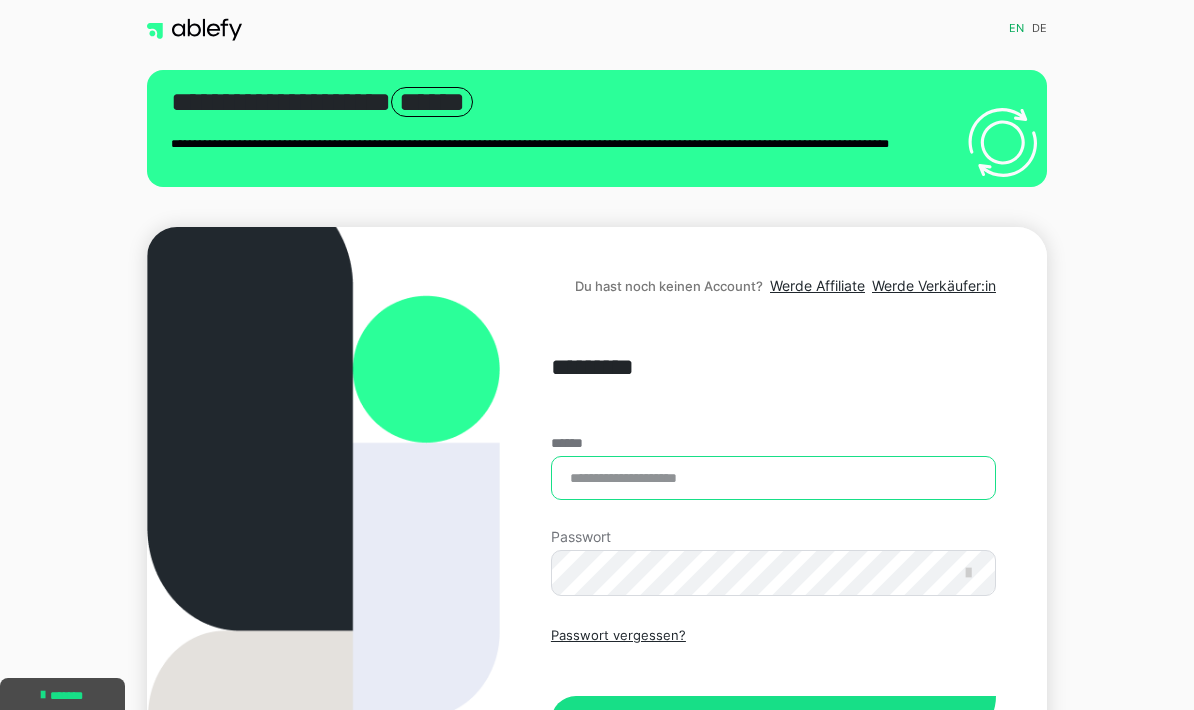 click on "******" at bounding box center [773, 478] 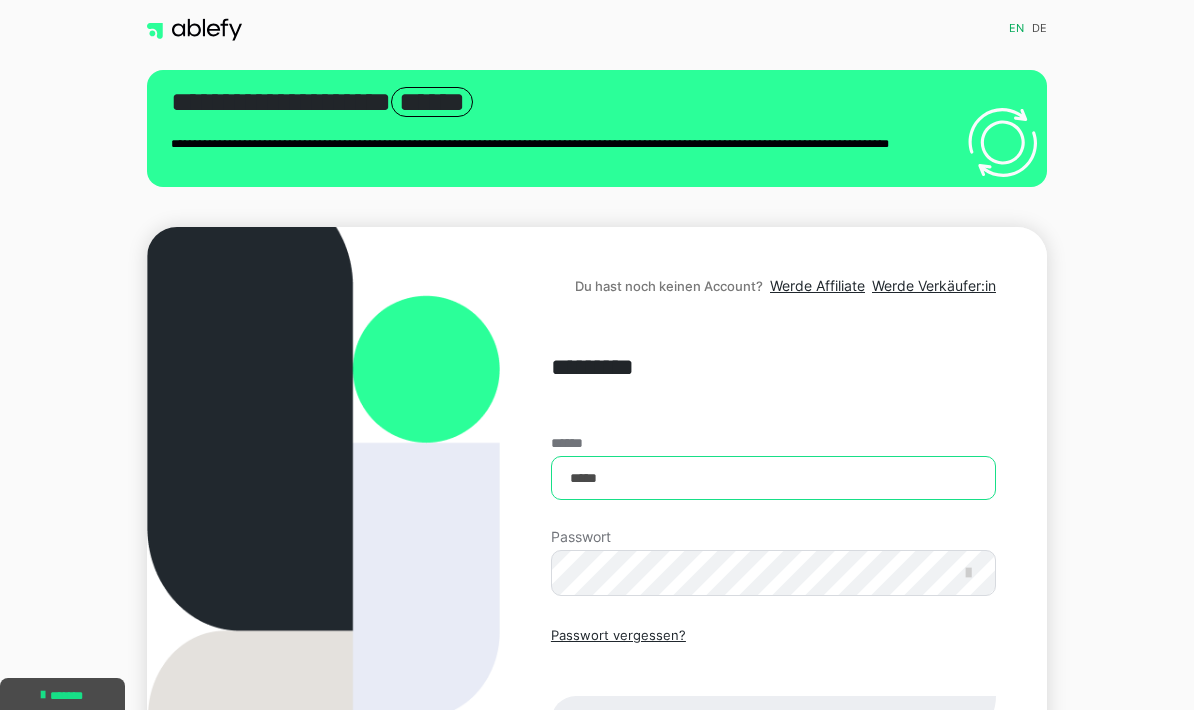 type on "**********" 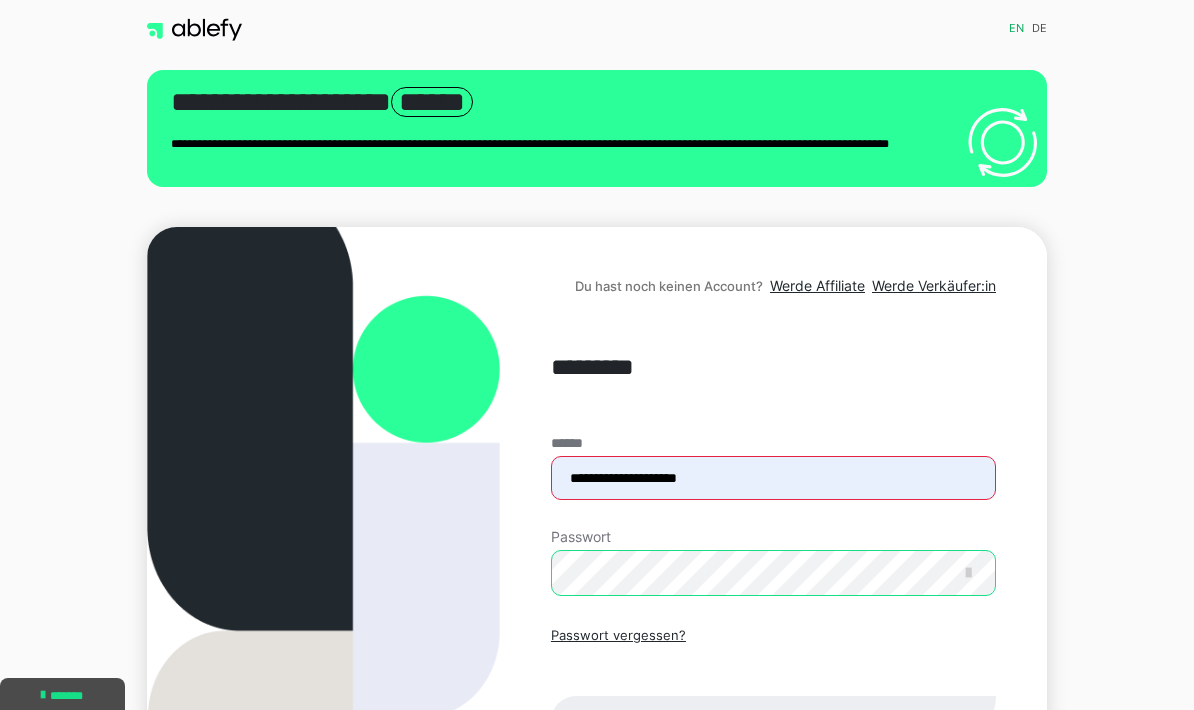 scroll, scrollTop: 162, scrollLeft: 0, axis: vertical 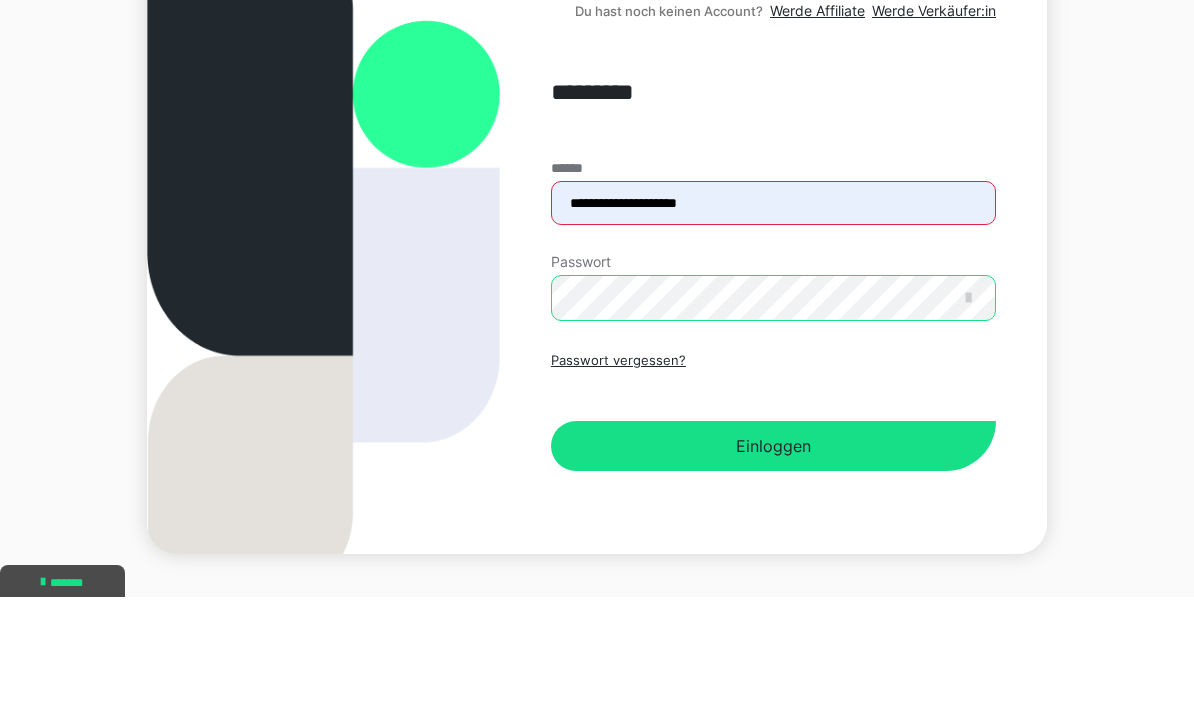 click on "Einloggen" at bounding box center [773, 559] 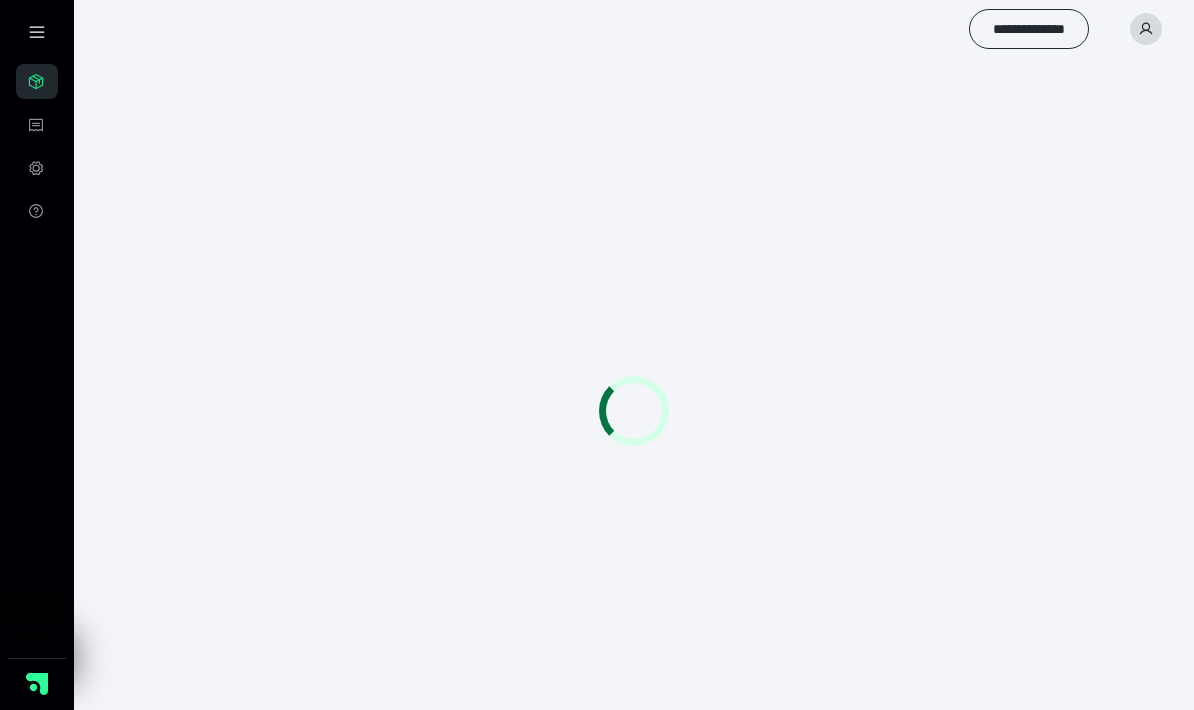 scroll, scrollTop: 0, scrollLeft: 0, axis: both 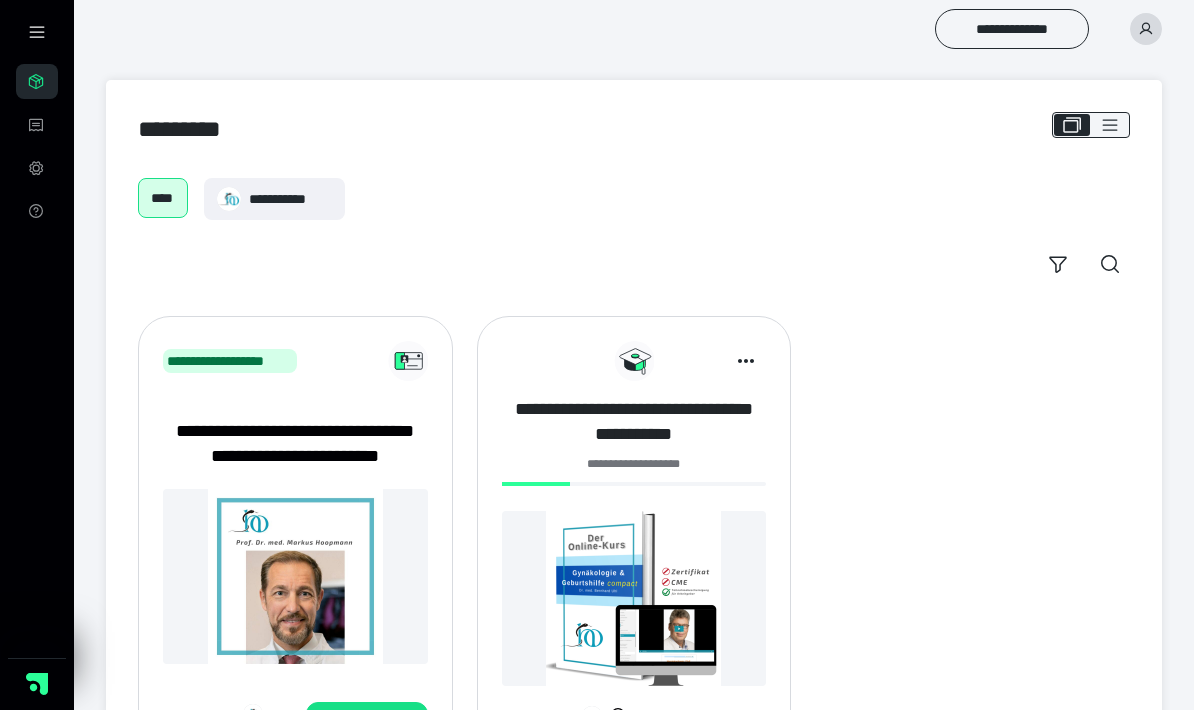 click on "**********" at bounding box center [634, 422] 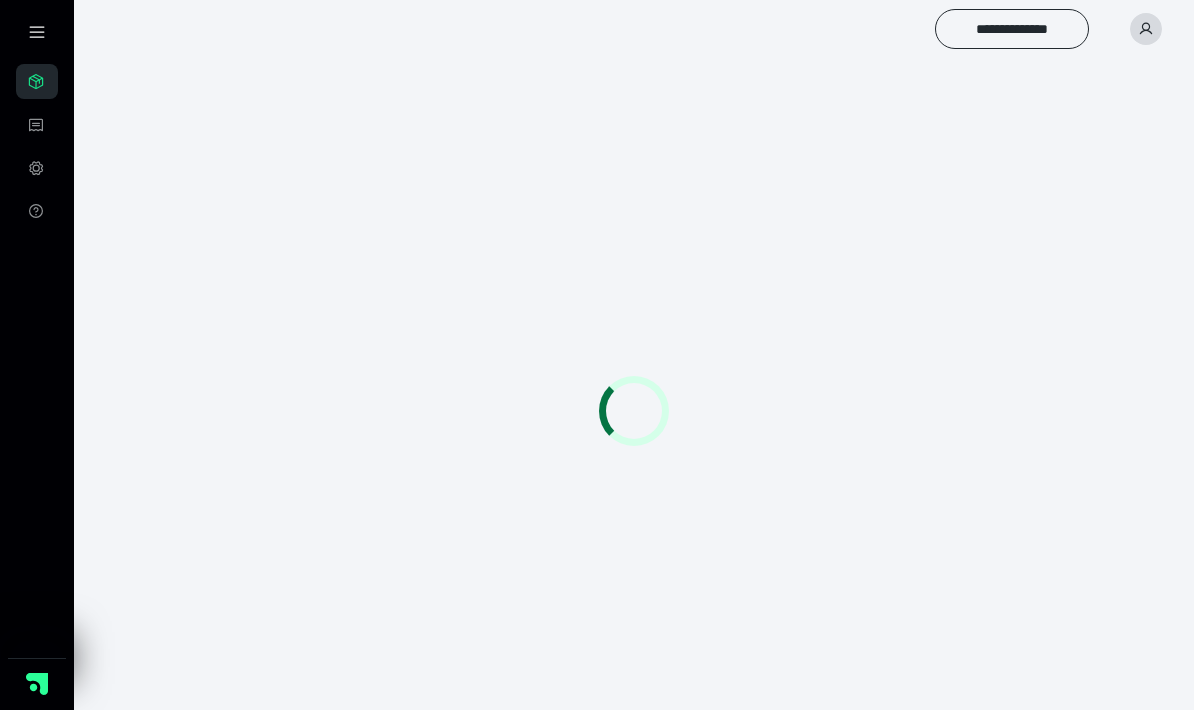scroll, scrollTop: 0, scrollLeft: 0, axis: both 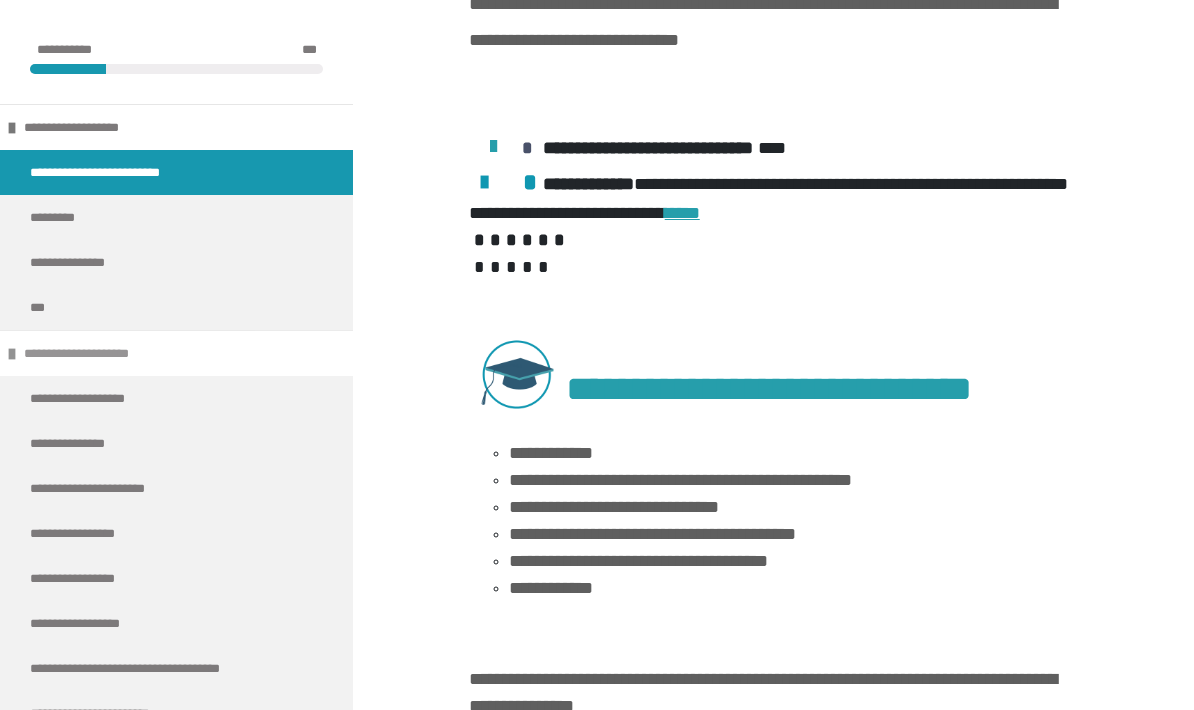 click at bounding box center [12, 354] 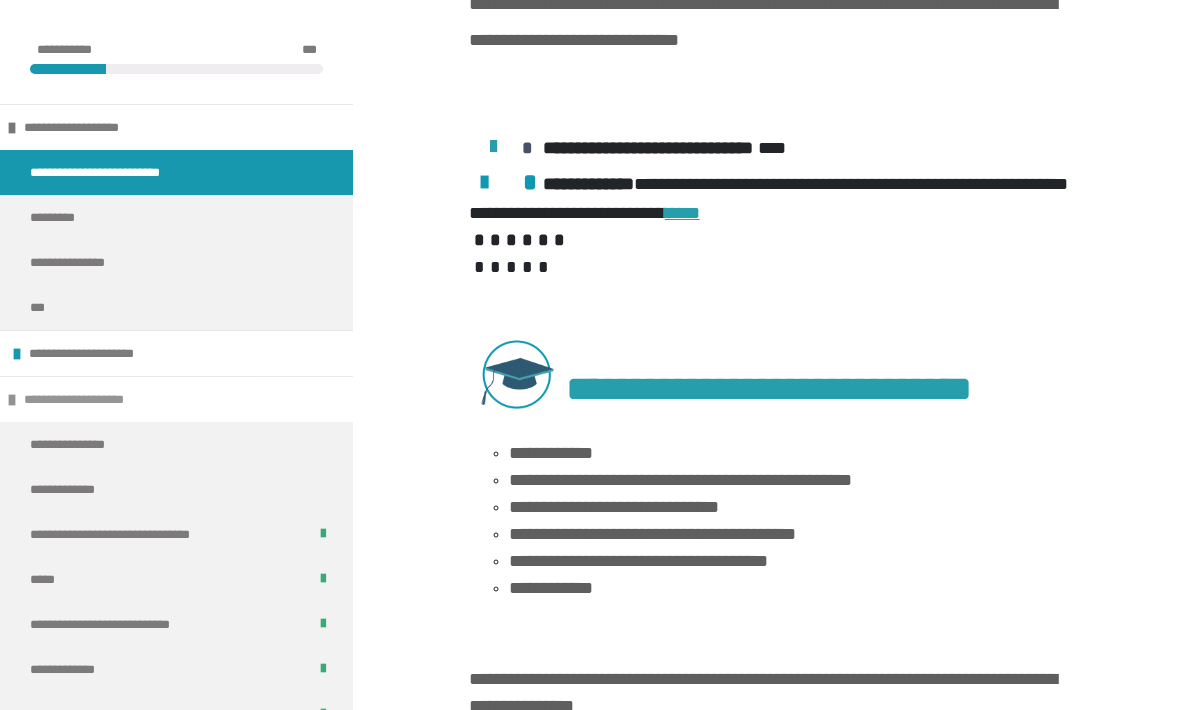 click at bounding box center [12, 400] 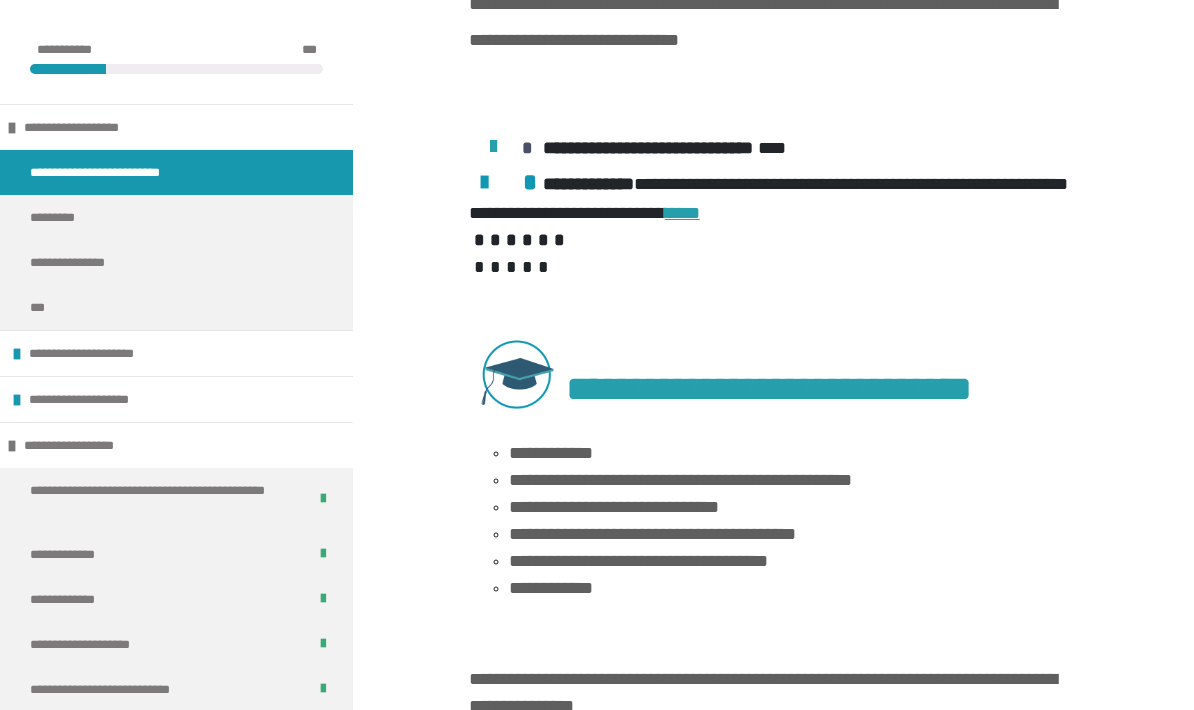 click on "**********" at bounding box center [168, 744] 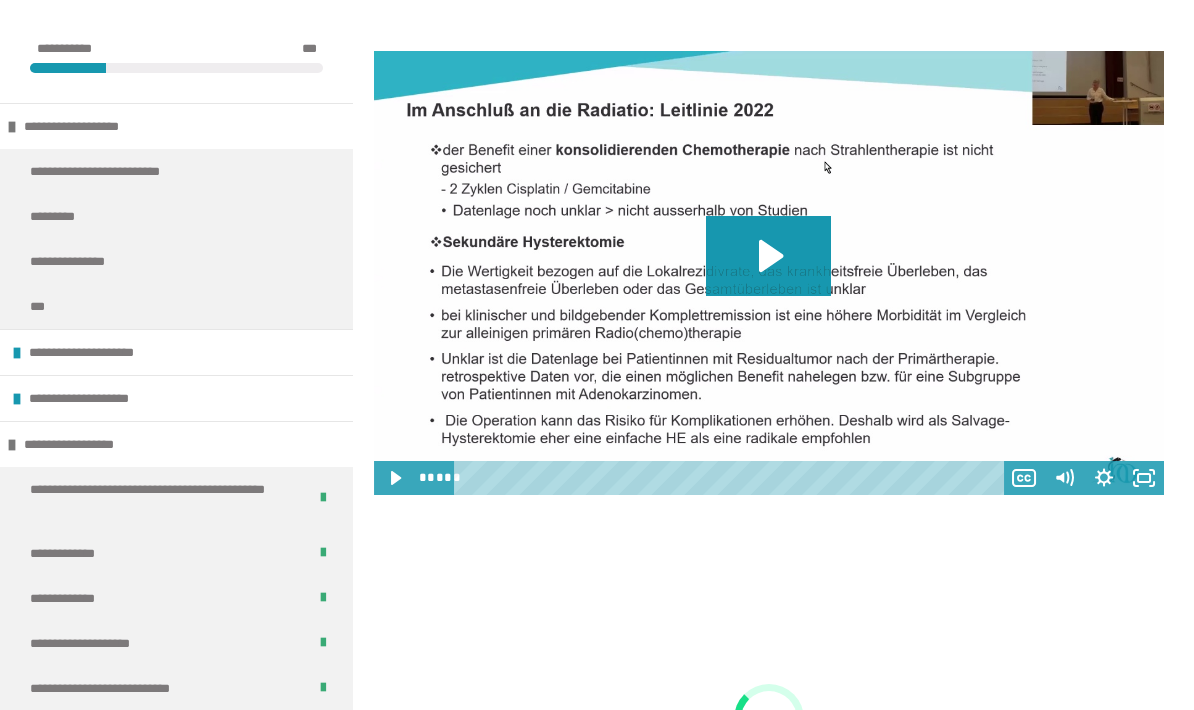 scroll, scrollTop: 2357, scrollLeft: 0, axis: vertical 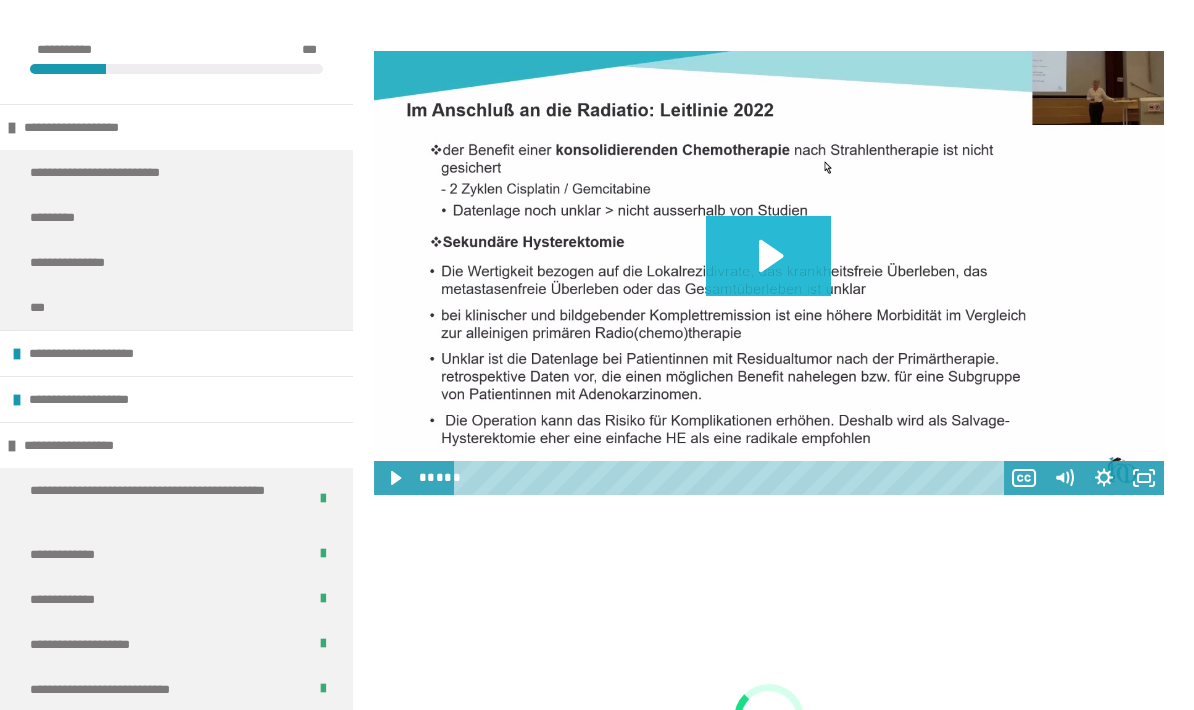 click 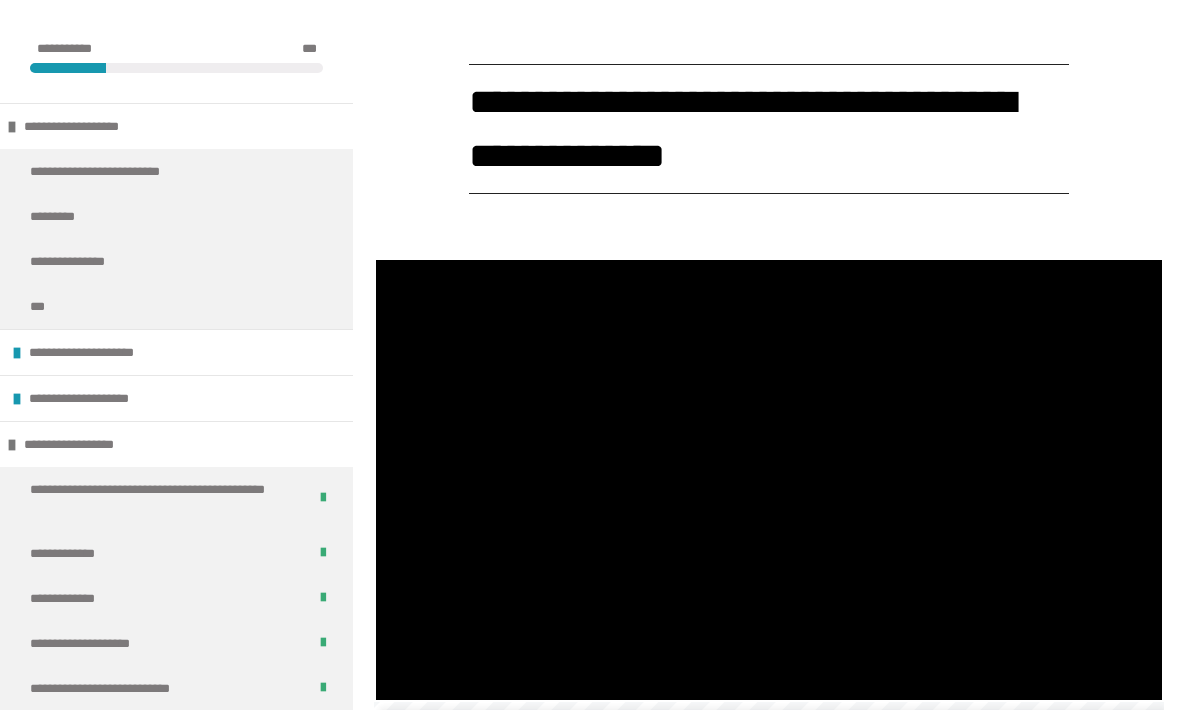 scroll, scrollTop: 2150, scrollLeft: 0, axis: vertical 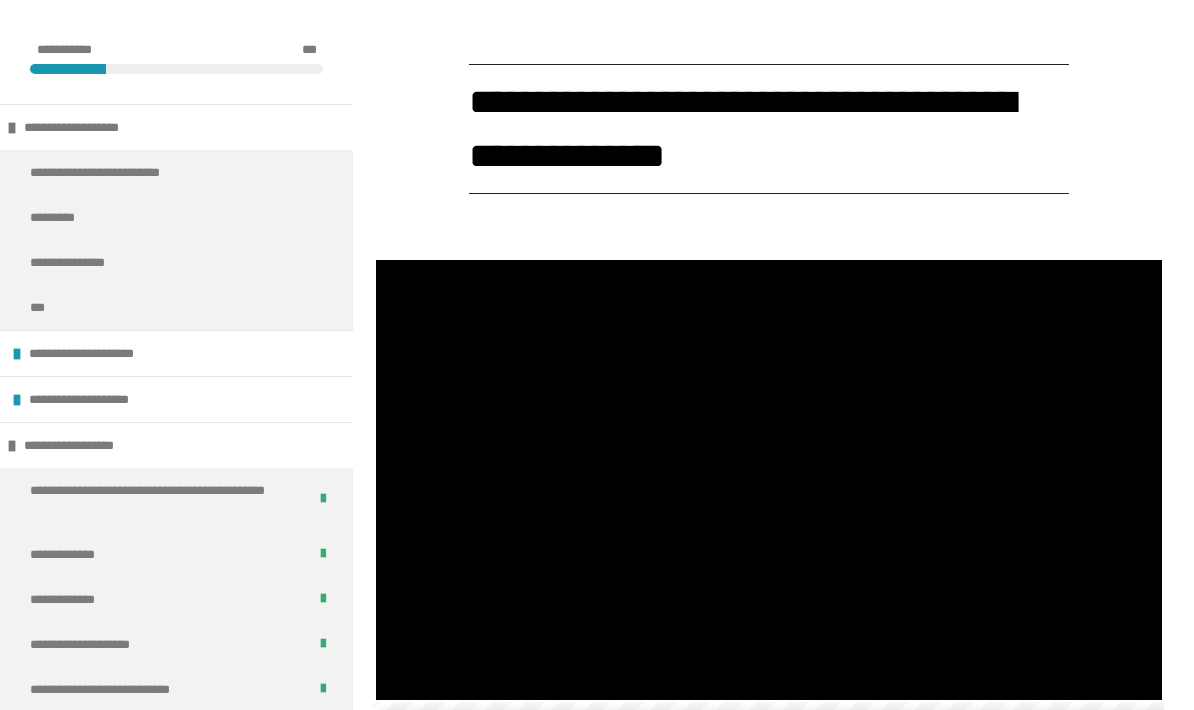 click at bounding box center (769, 480) 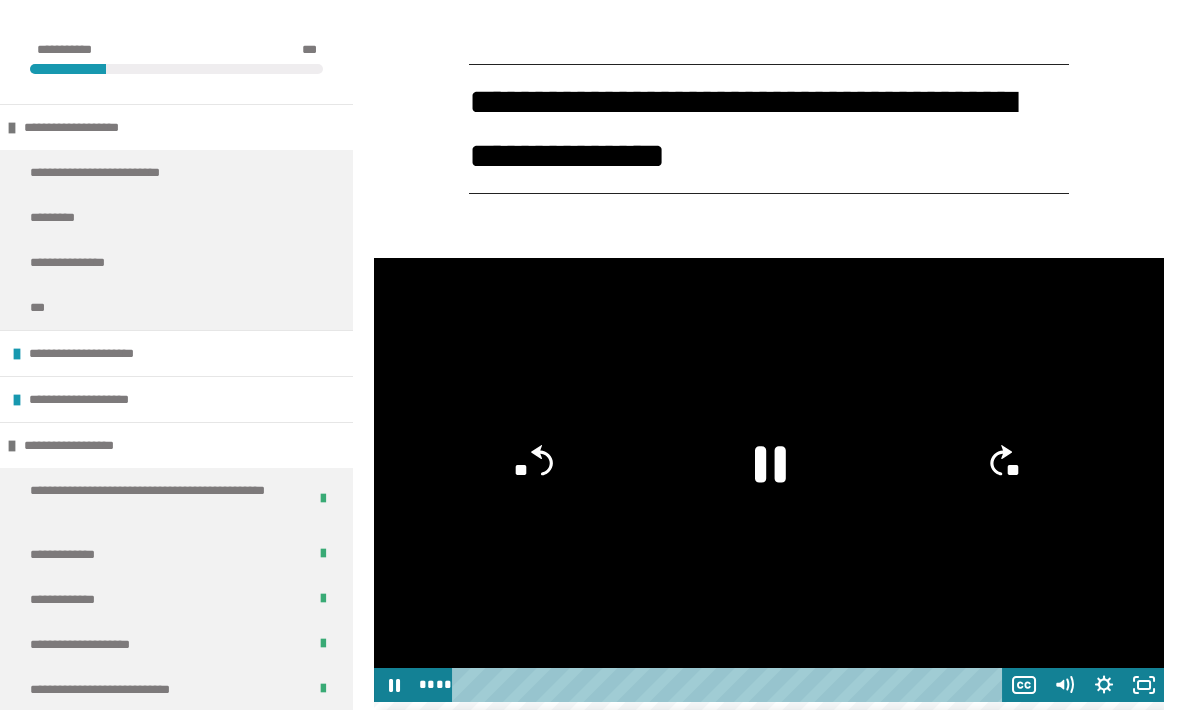 click 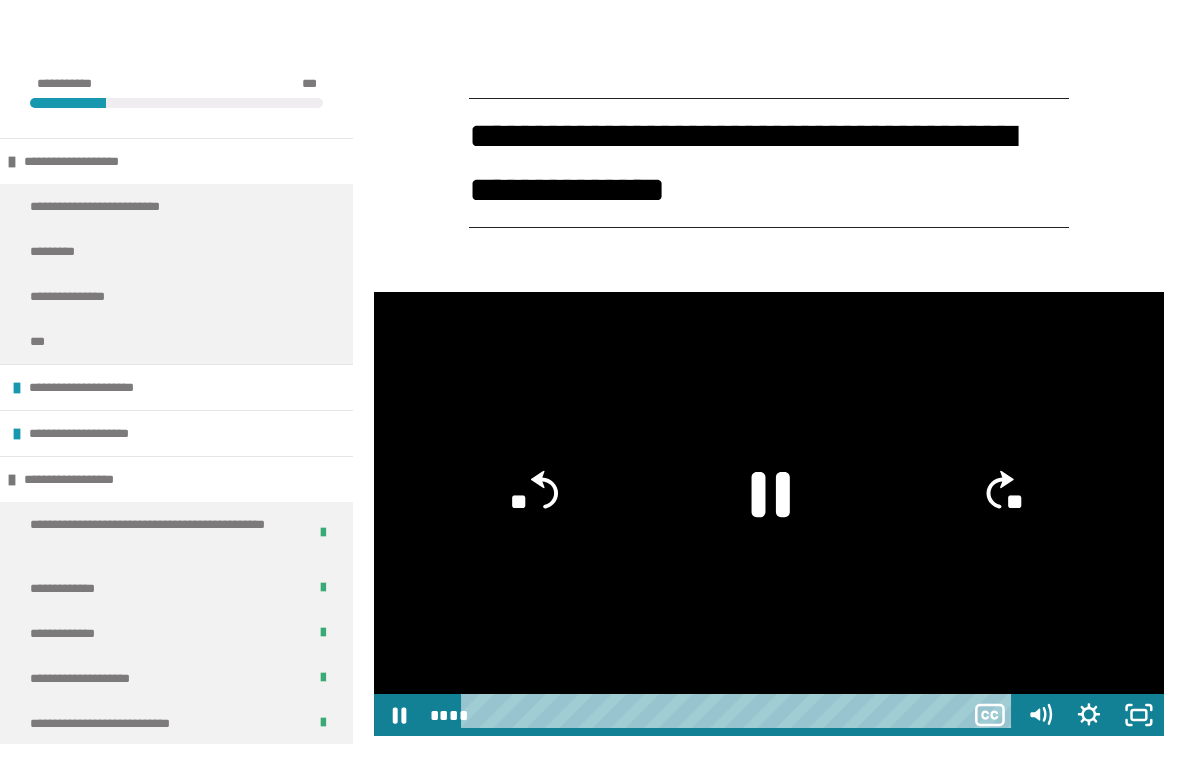 scroll, scrollTop: 24, scrollLeft: 0, axis: vertical 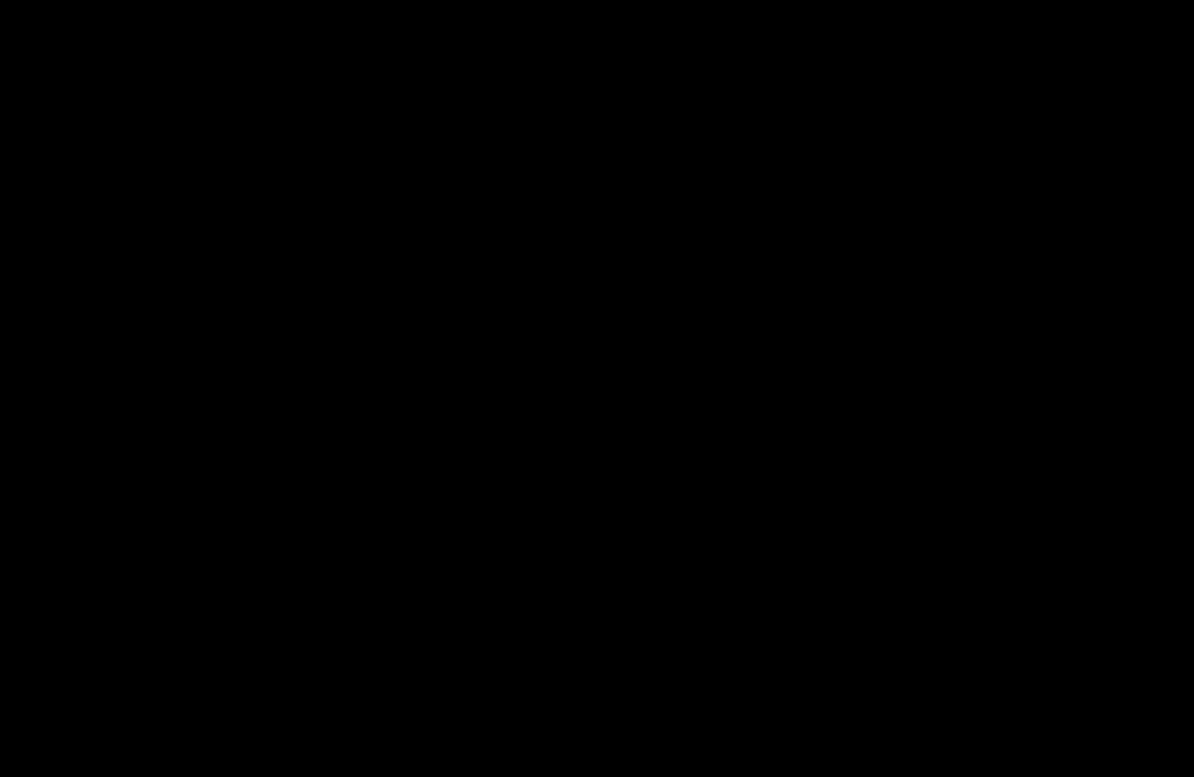 click at bounding box center (597, 388) 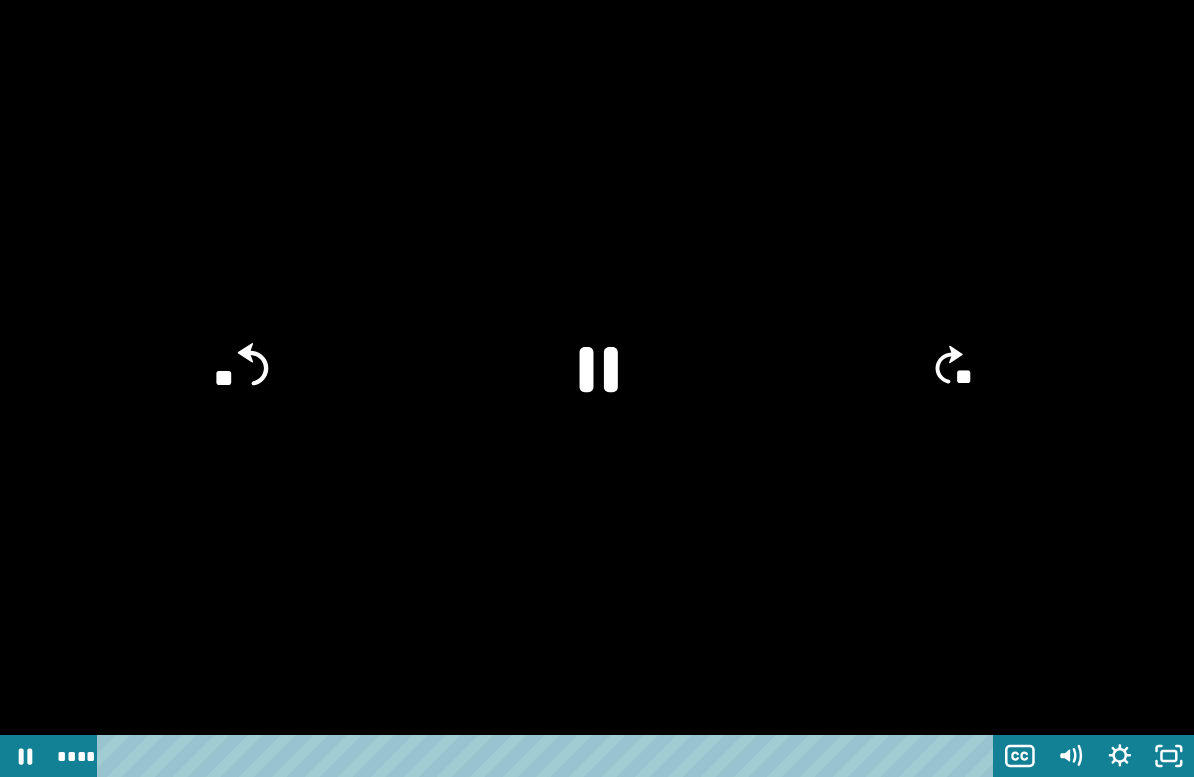 click on "**" 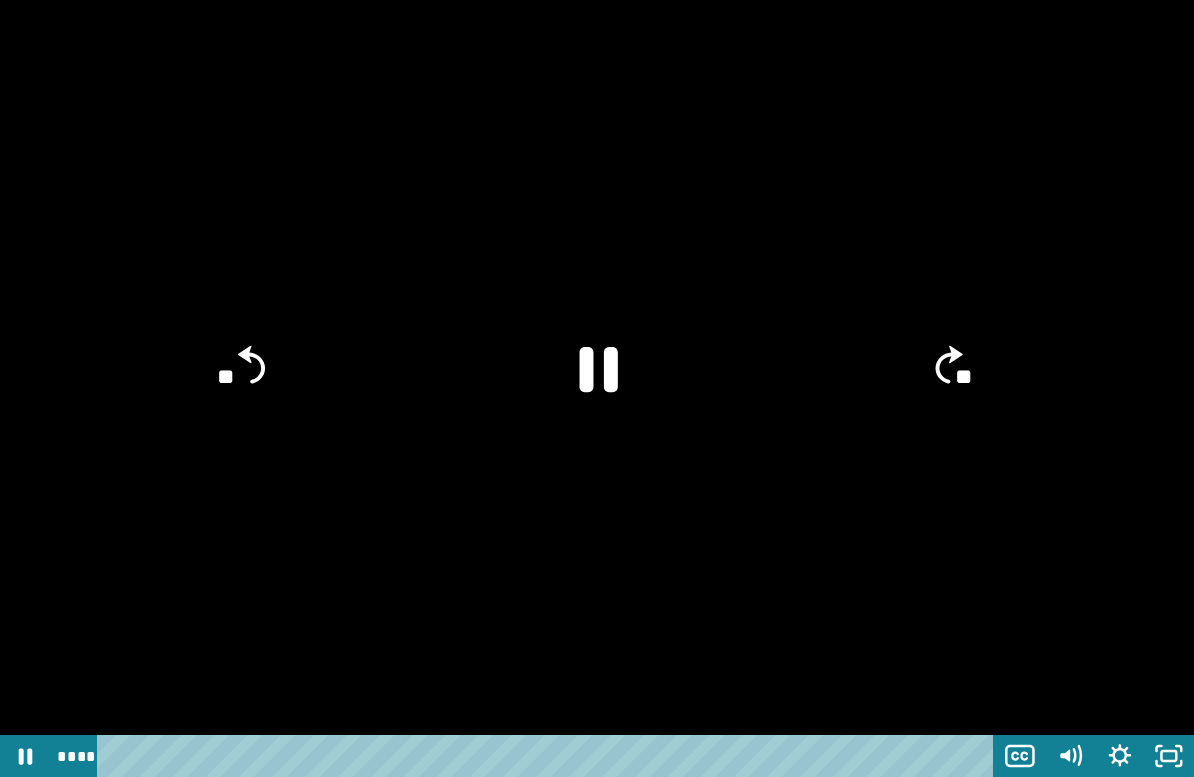 click on "**" 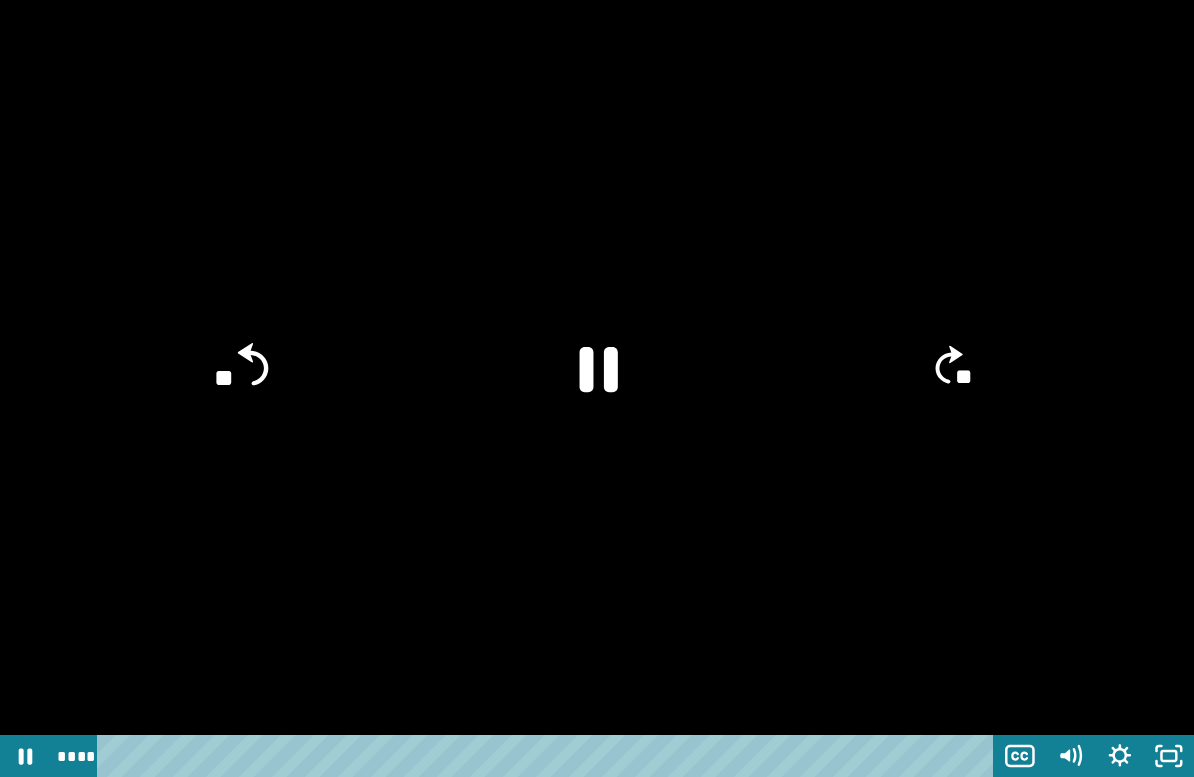 click on "**" 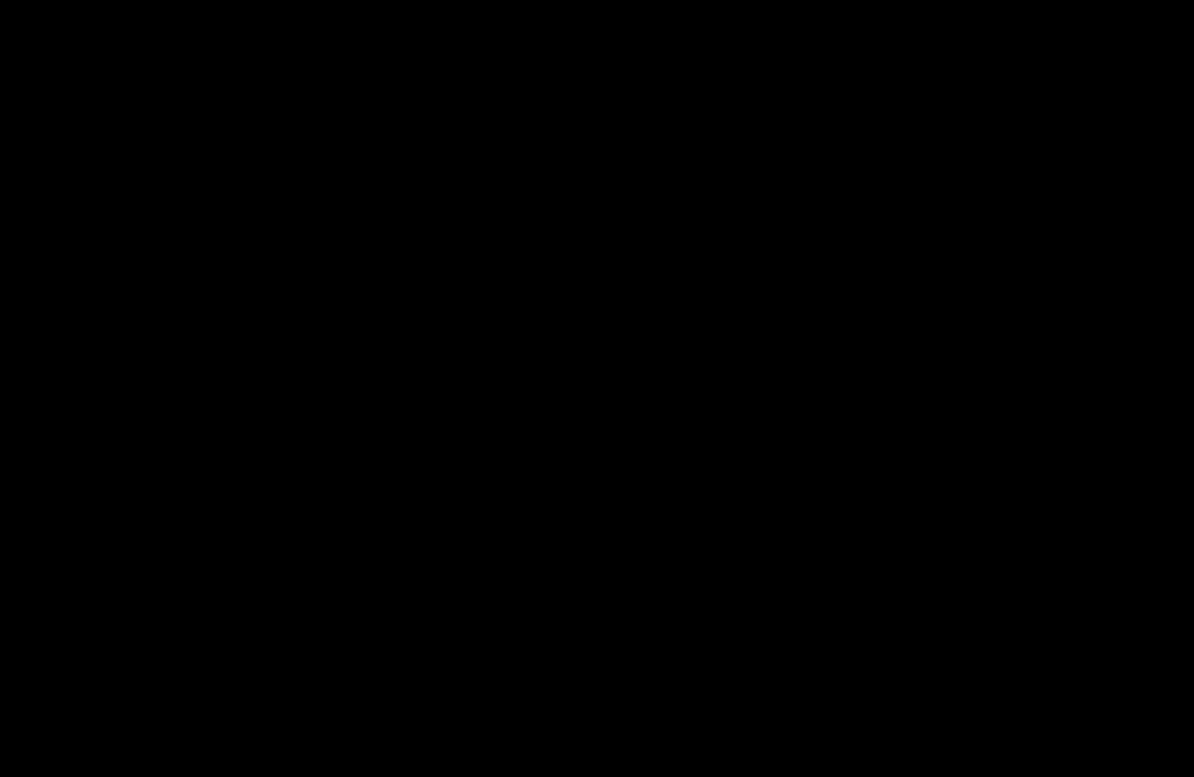 click at bounding box center (597, 388) 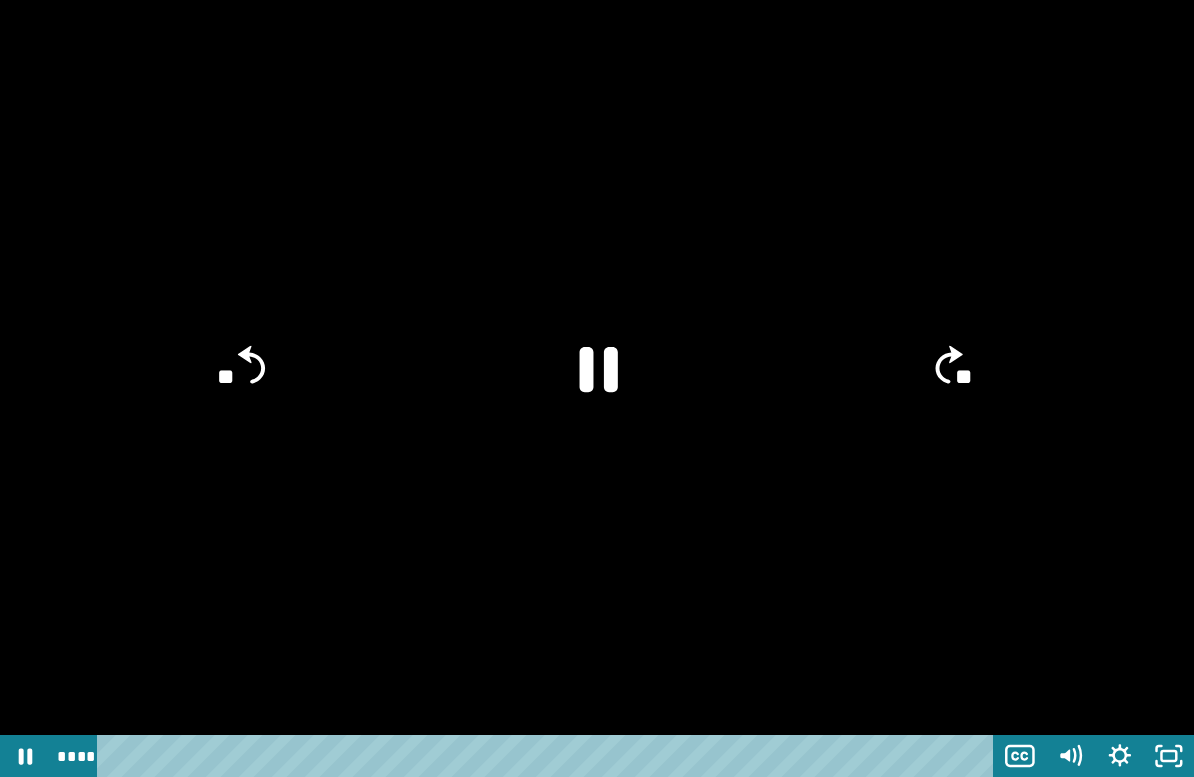 click at bounding box center [597, 388] 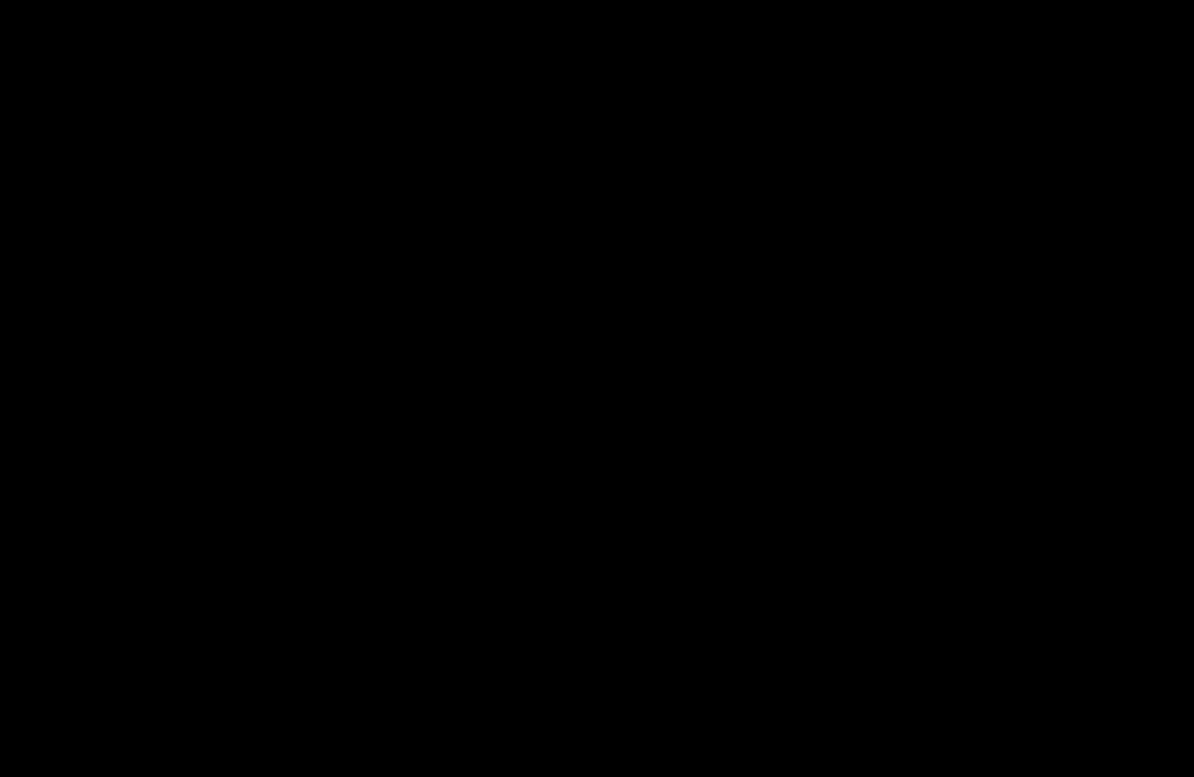 click at bounding box center (597, 388) 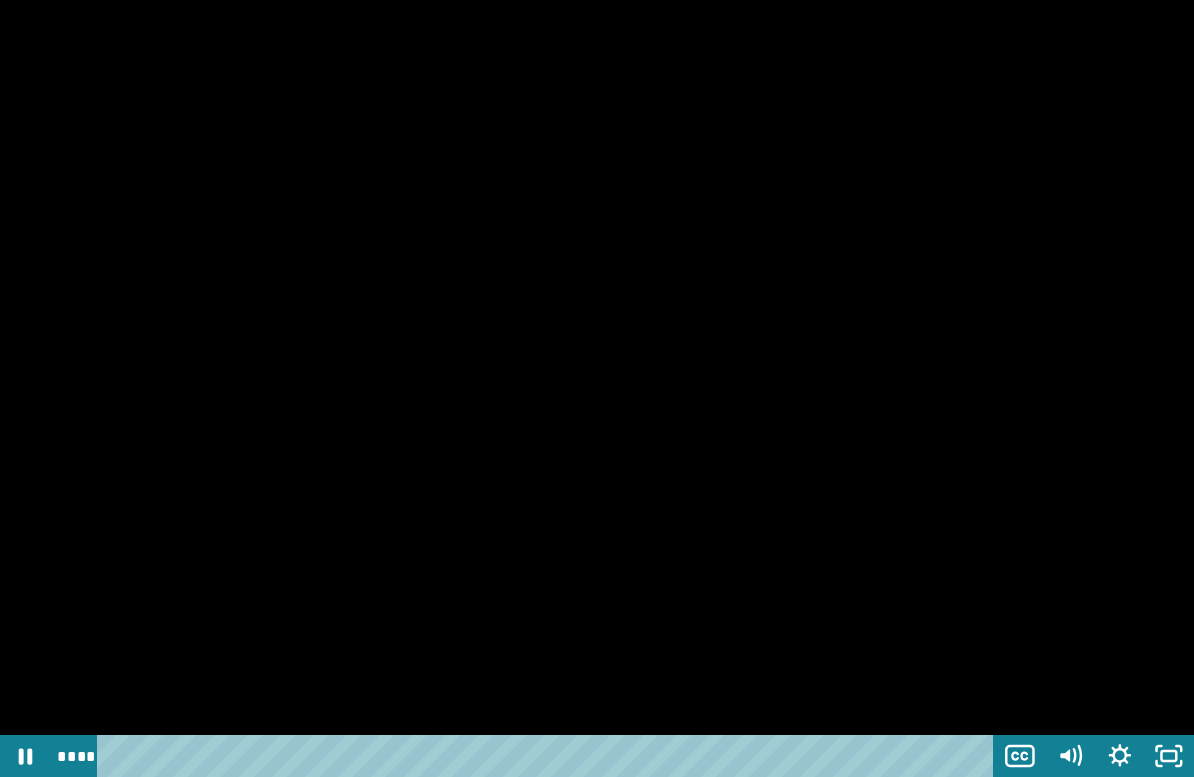 click on "**" 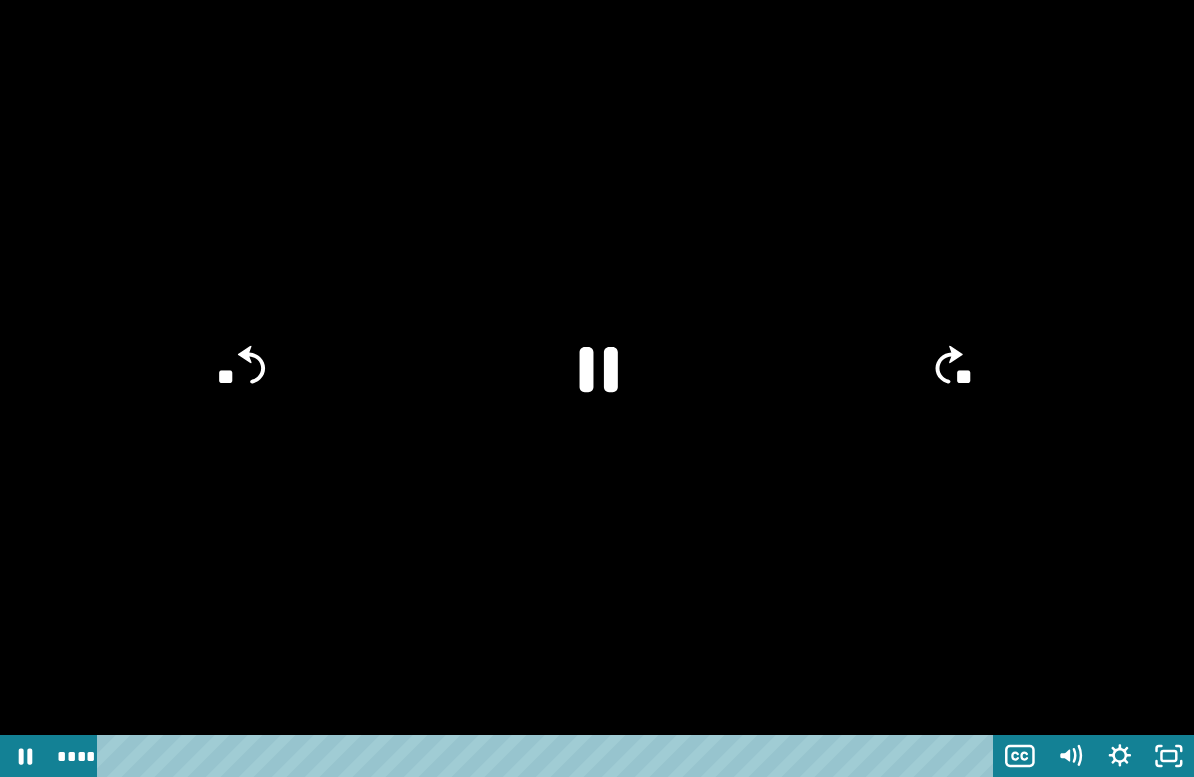 click on "**" 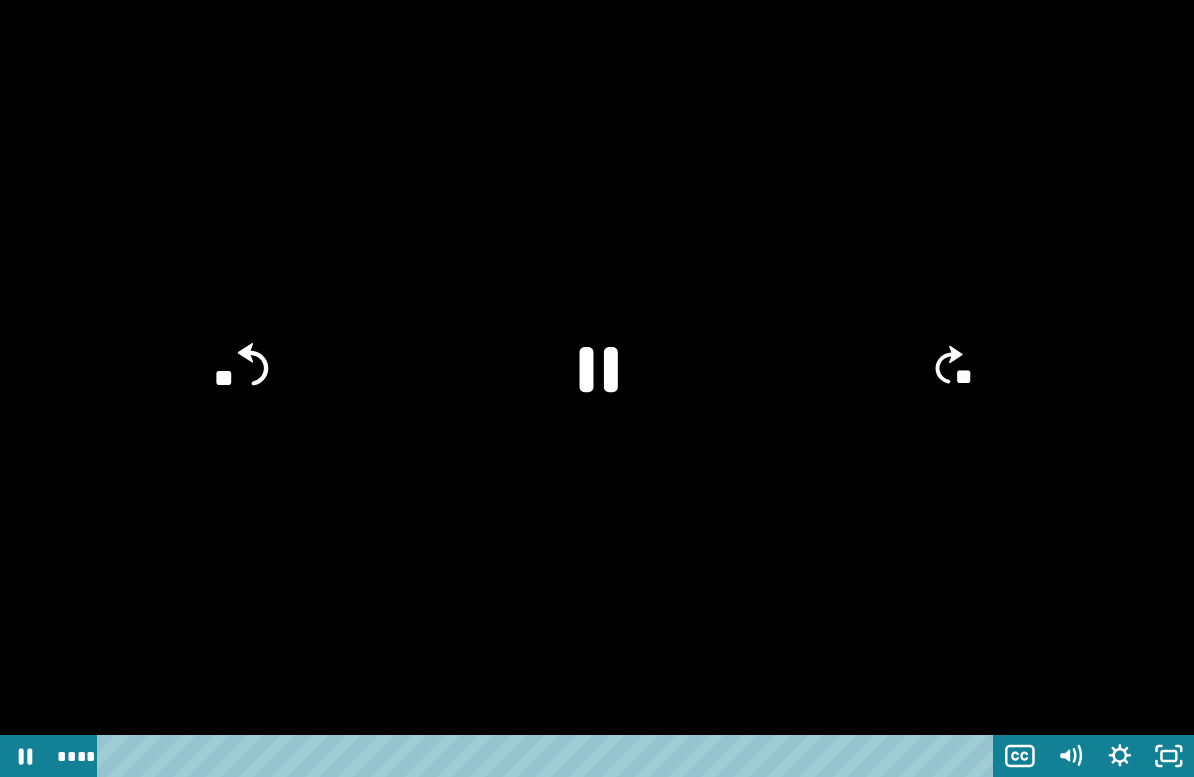 click on "**" 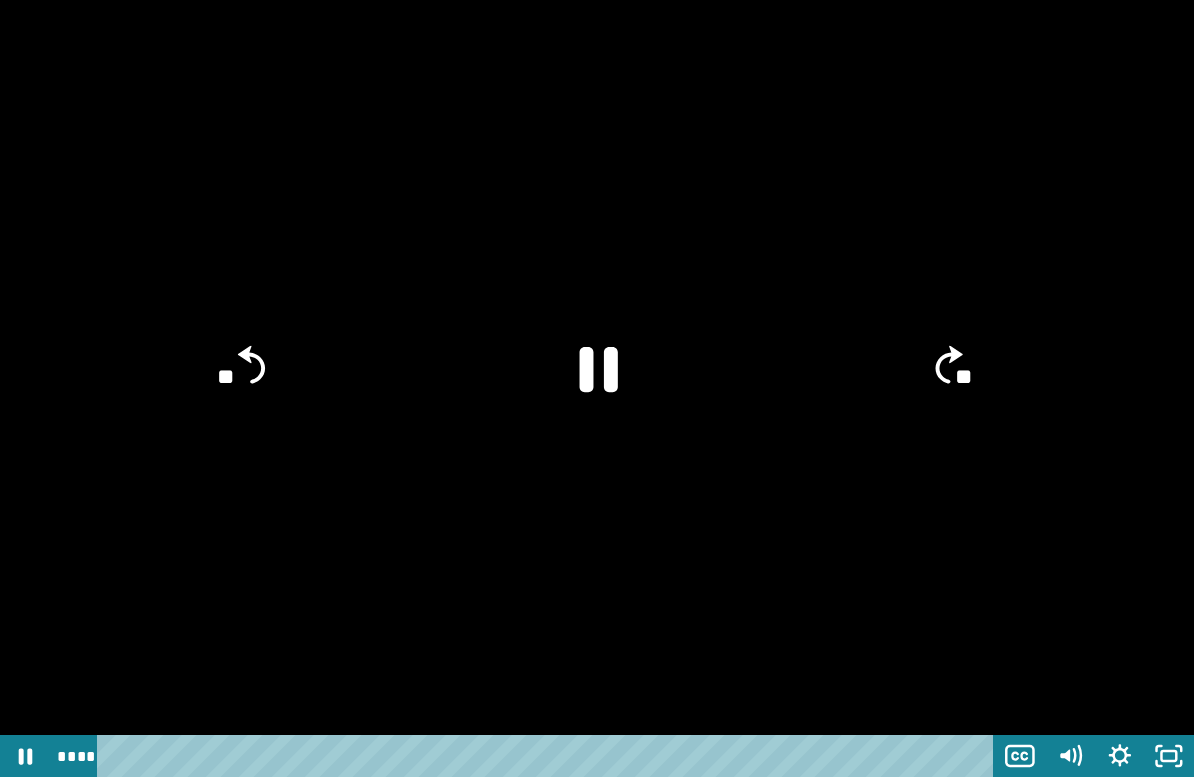 click on "**" 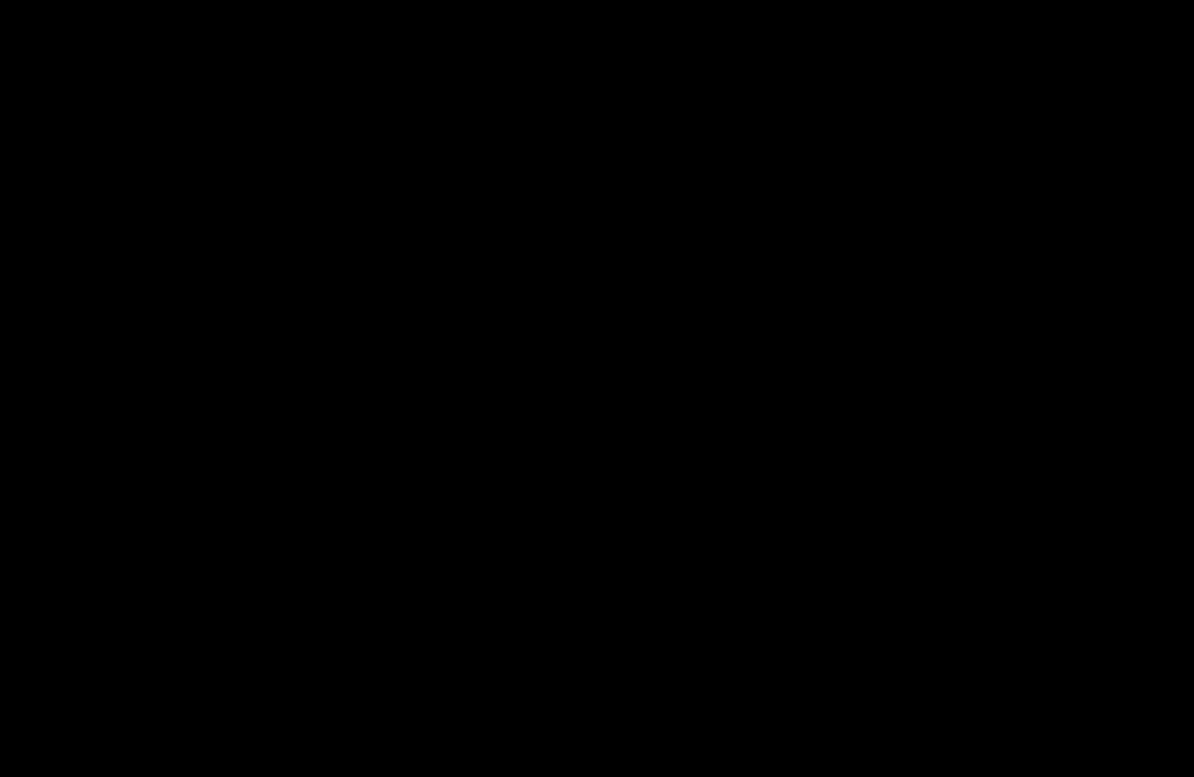 click at bounding box center (597, 388) 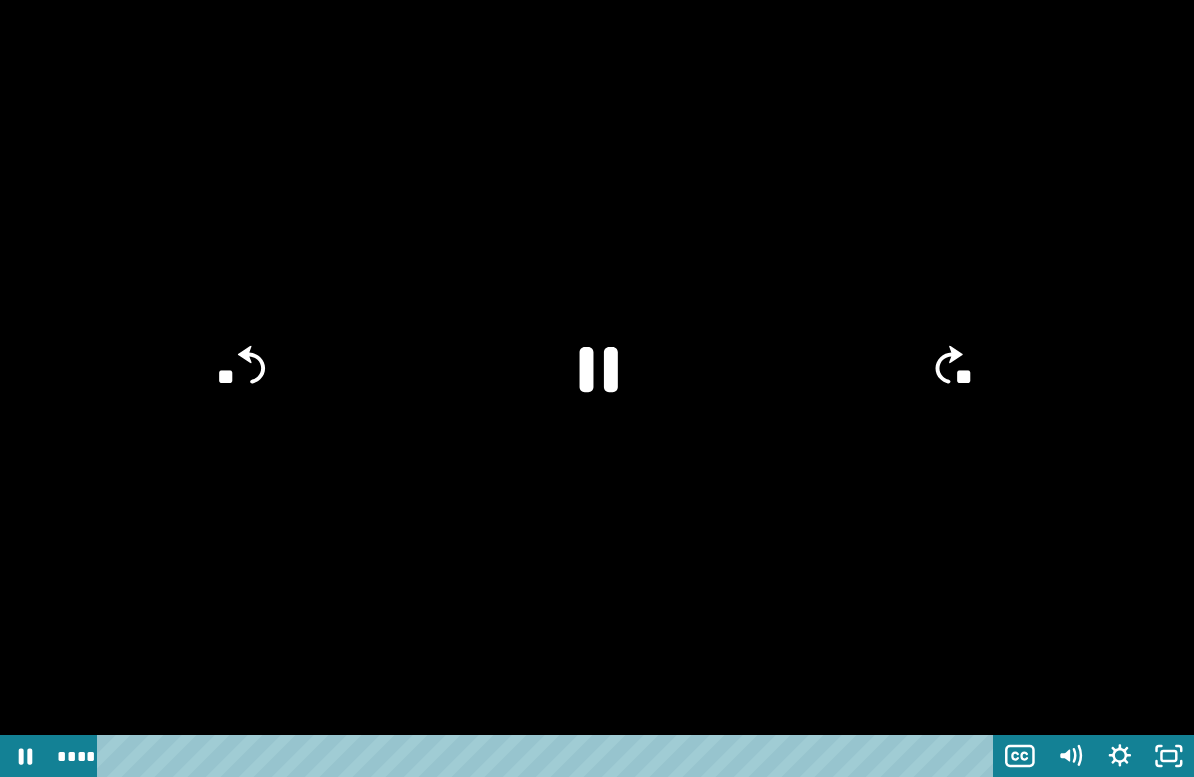 click at bounding box center [209, 756] 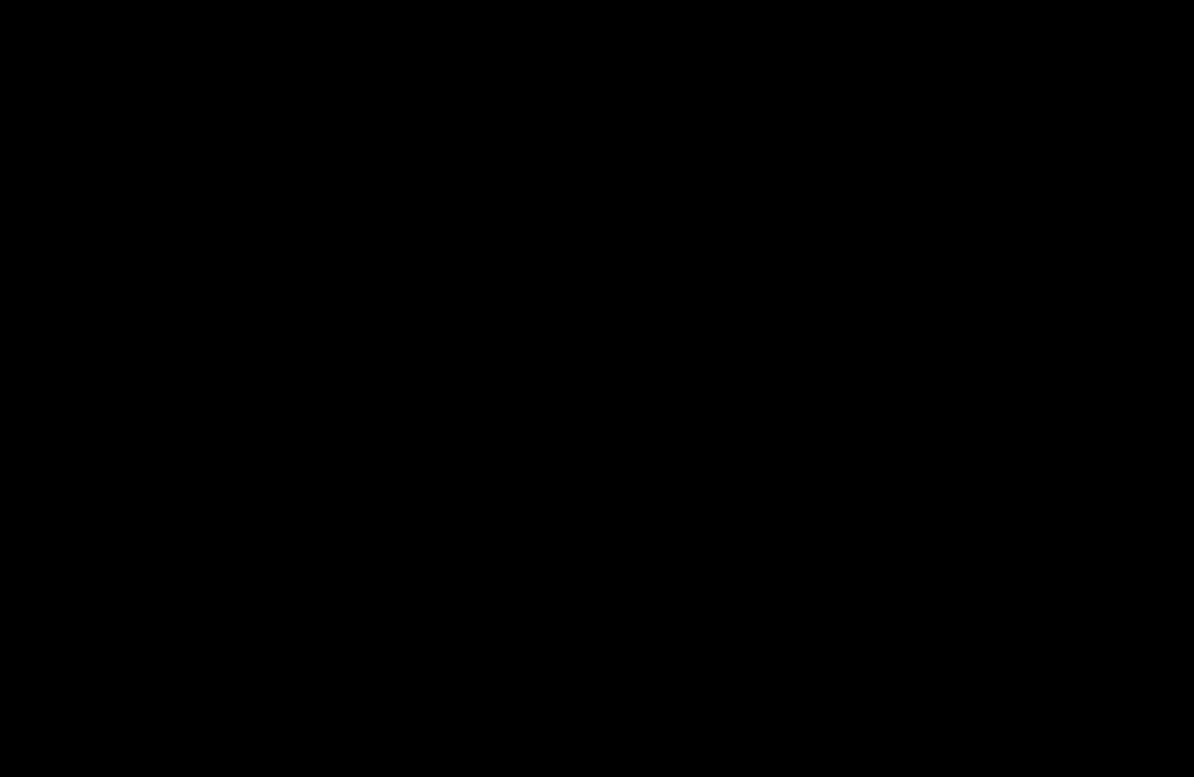 click at bounding box center (597, 388) 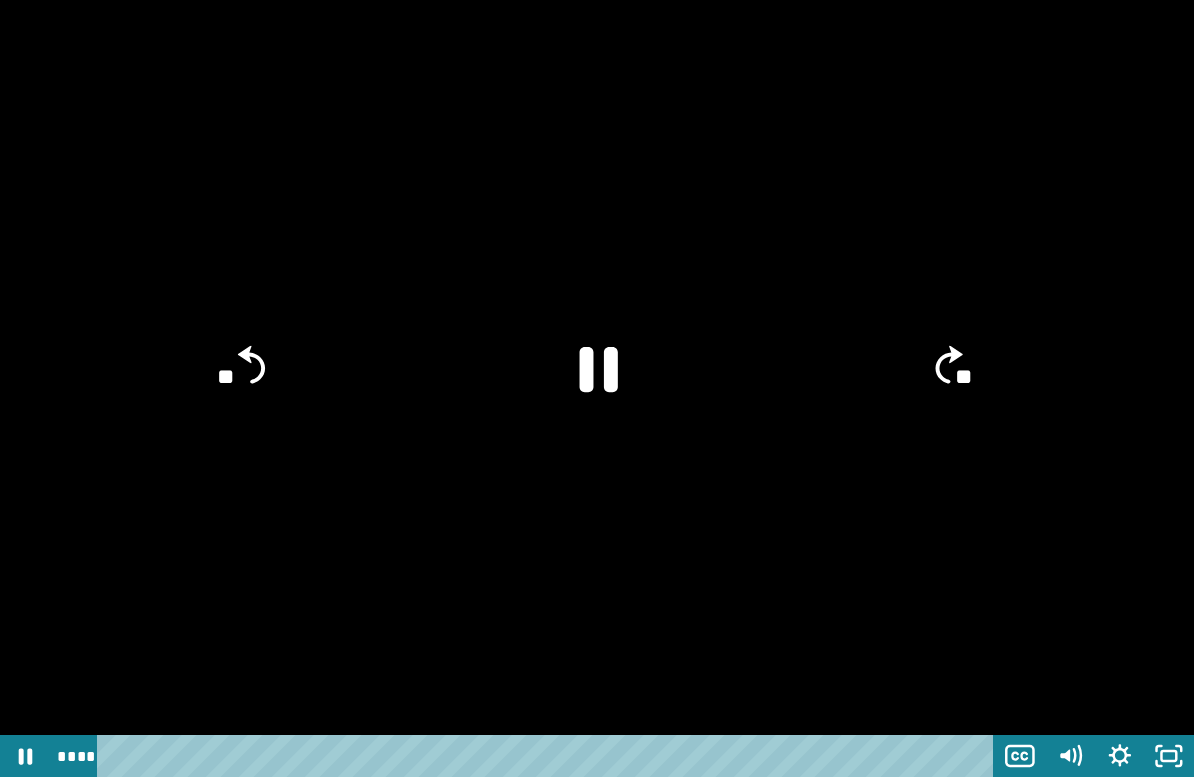 click at bounding box center (597, 388) 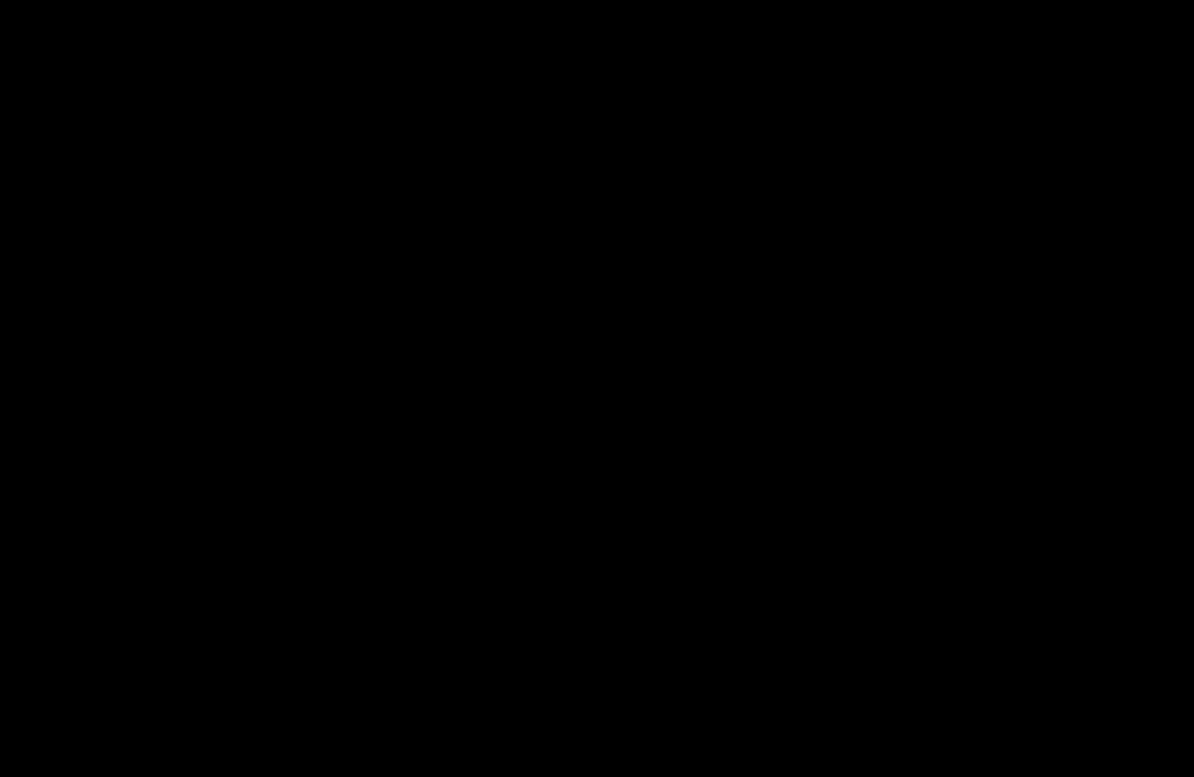 click at bounding box center [597, 388] 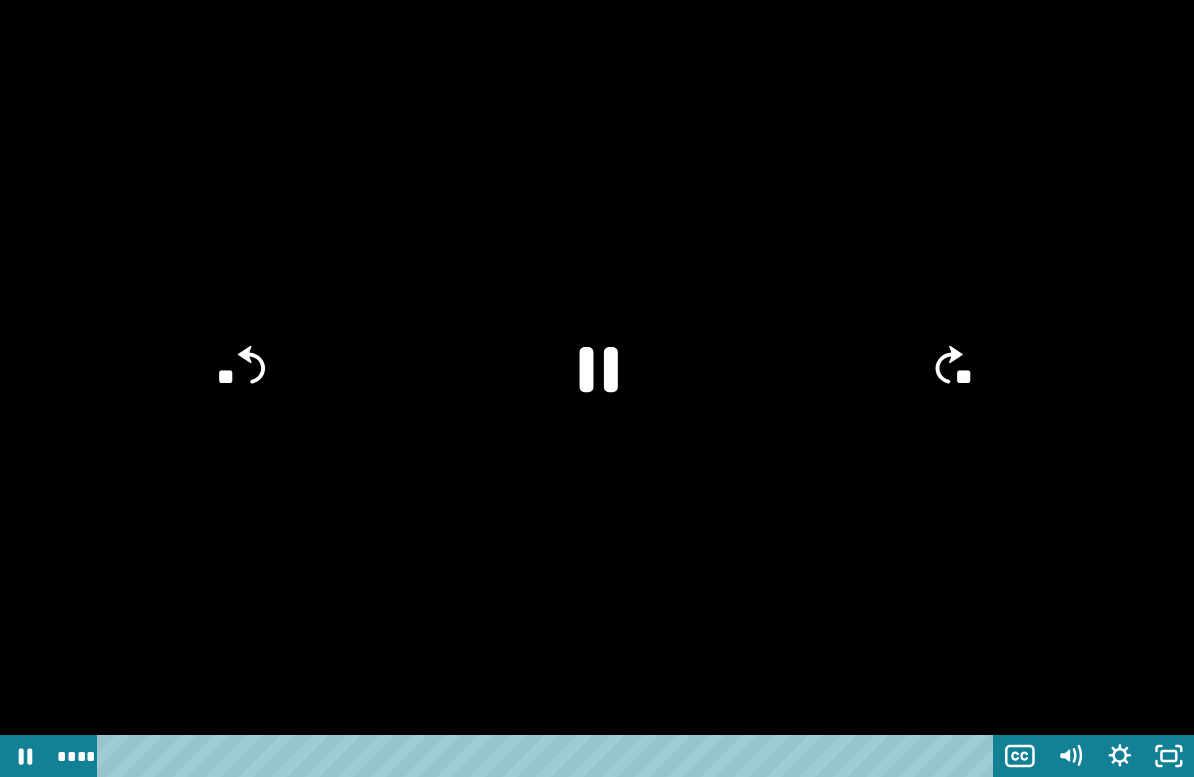 click 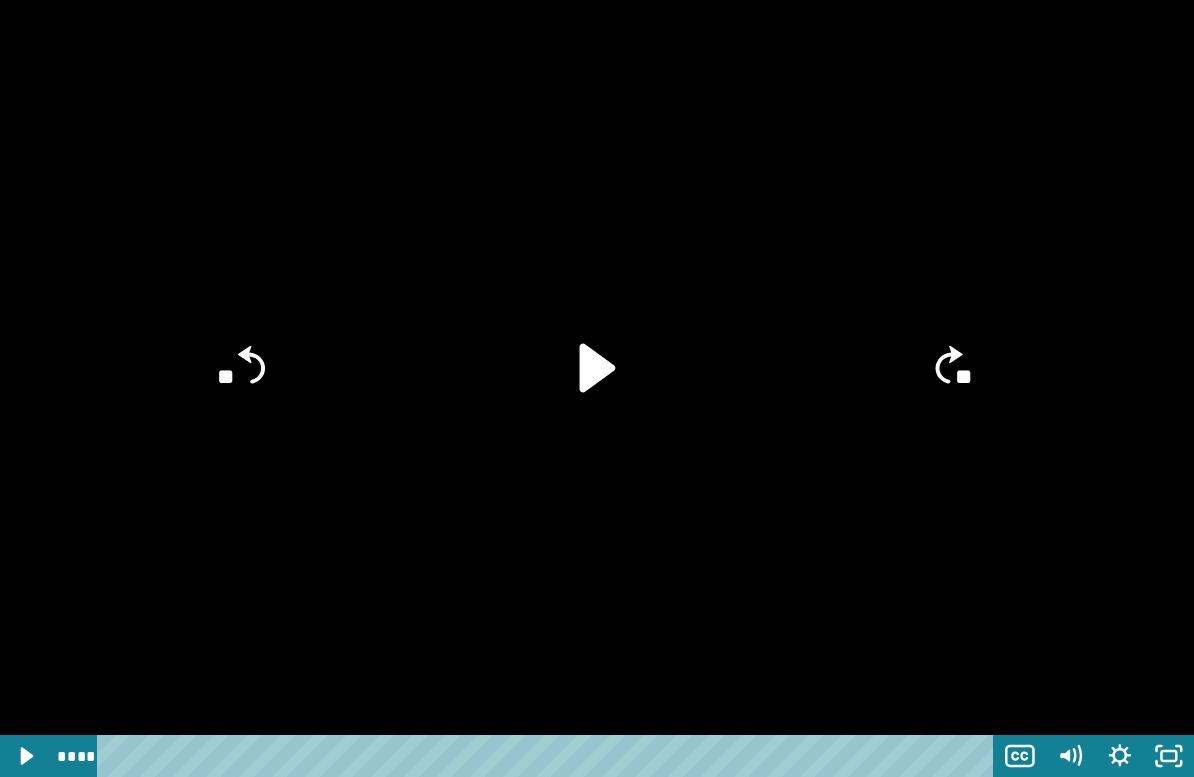 click 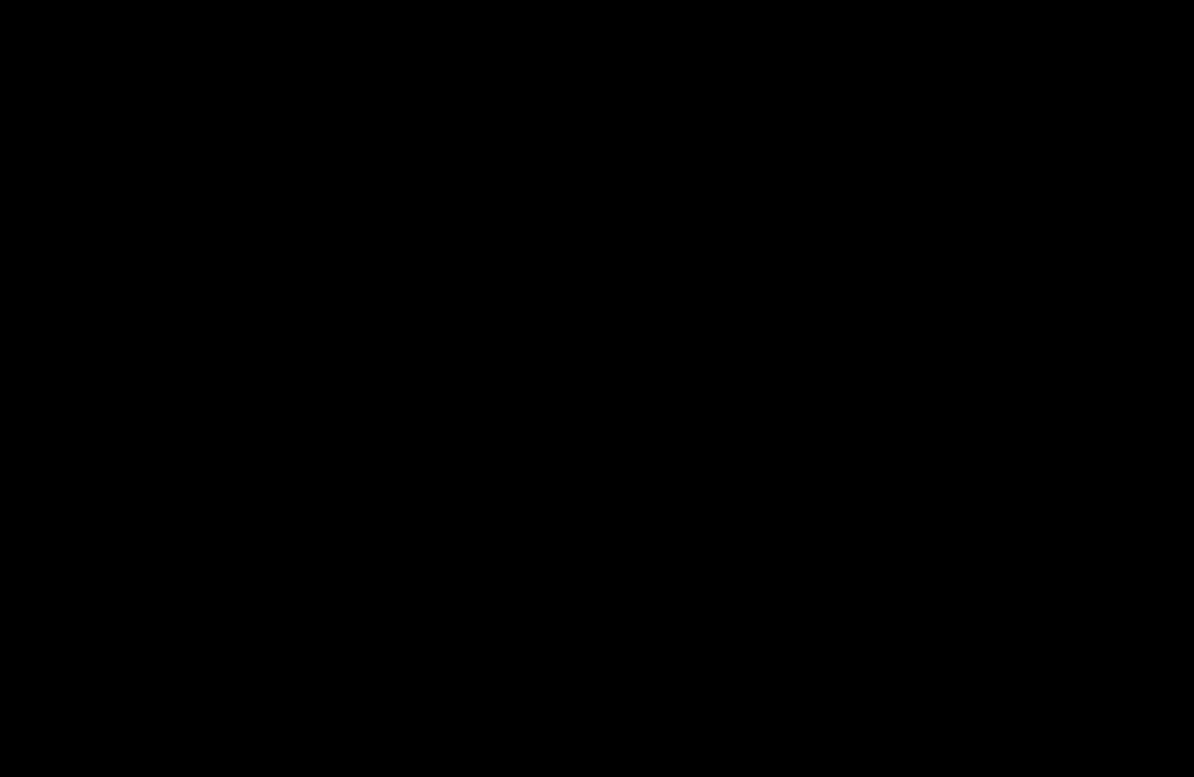 click at bounding box center (597, 388) 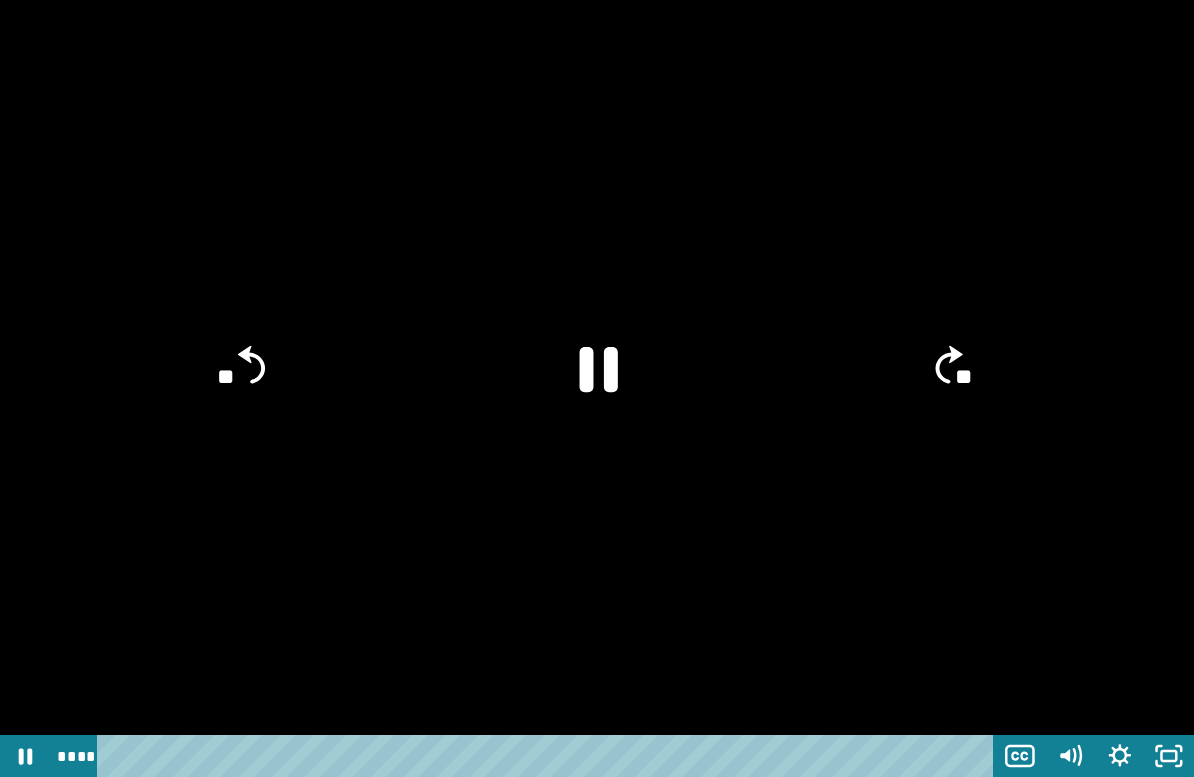 click 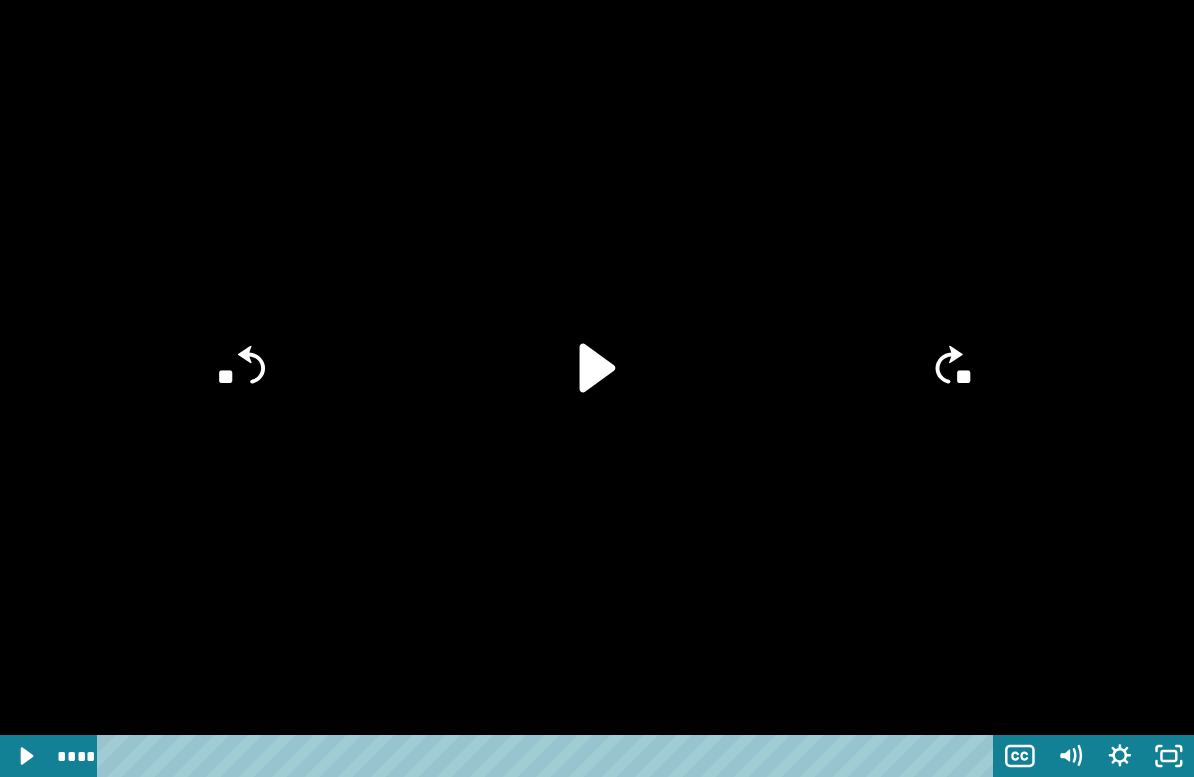 click at bounding box center [597, 388] 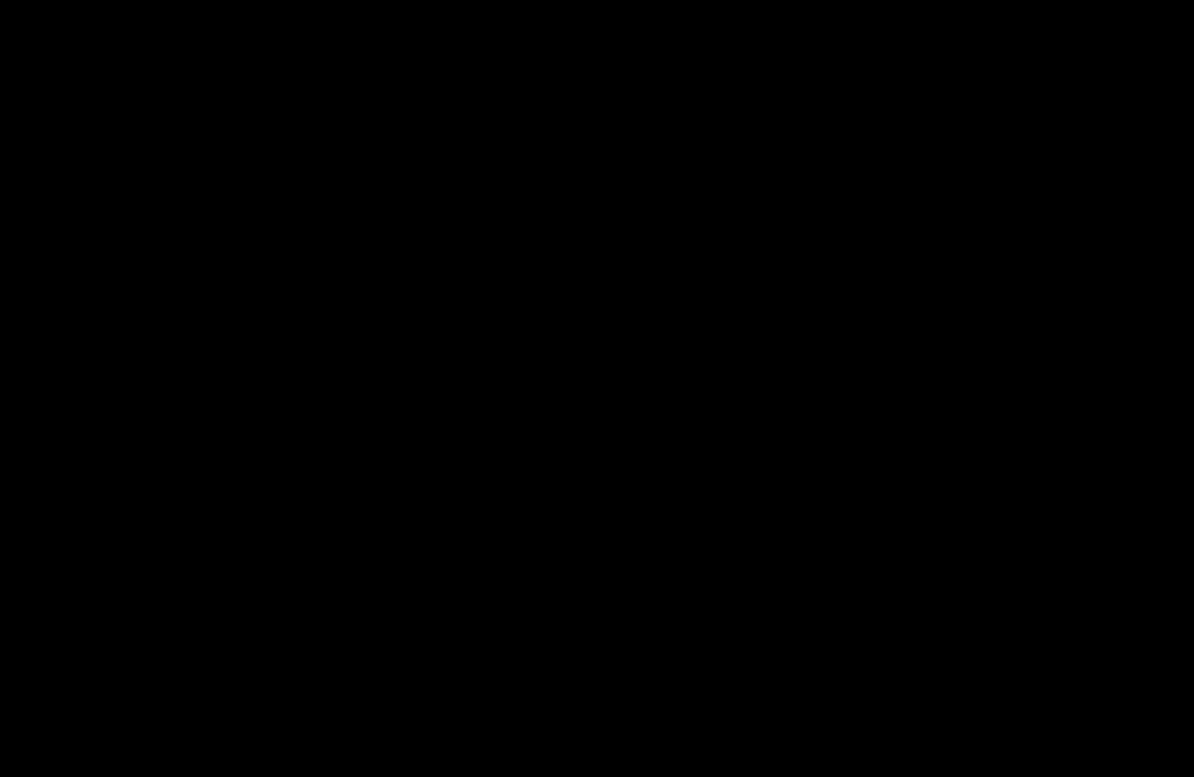 click at bounding box center [597, 388] 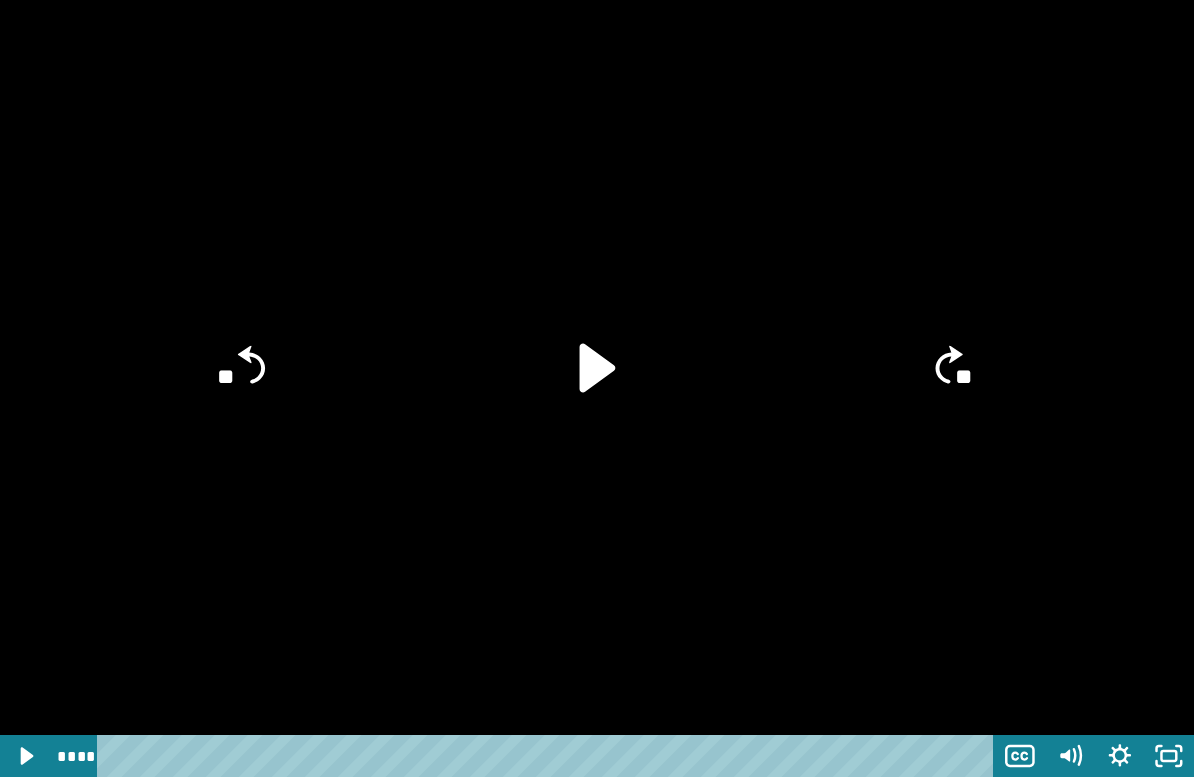 click 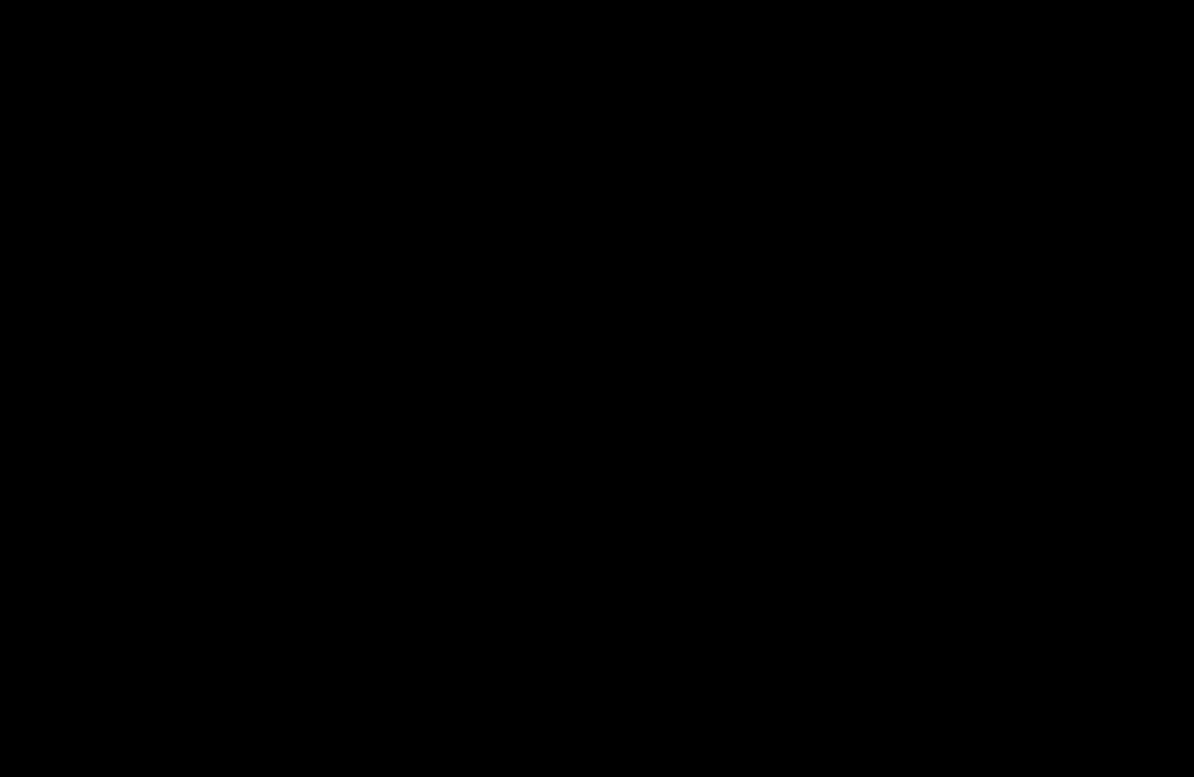 click at bounding box center [597, 388] 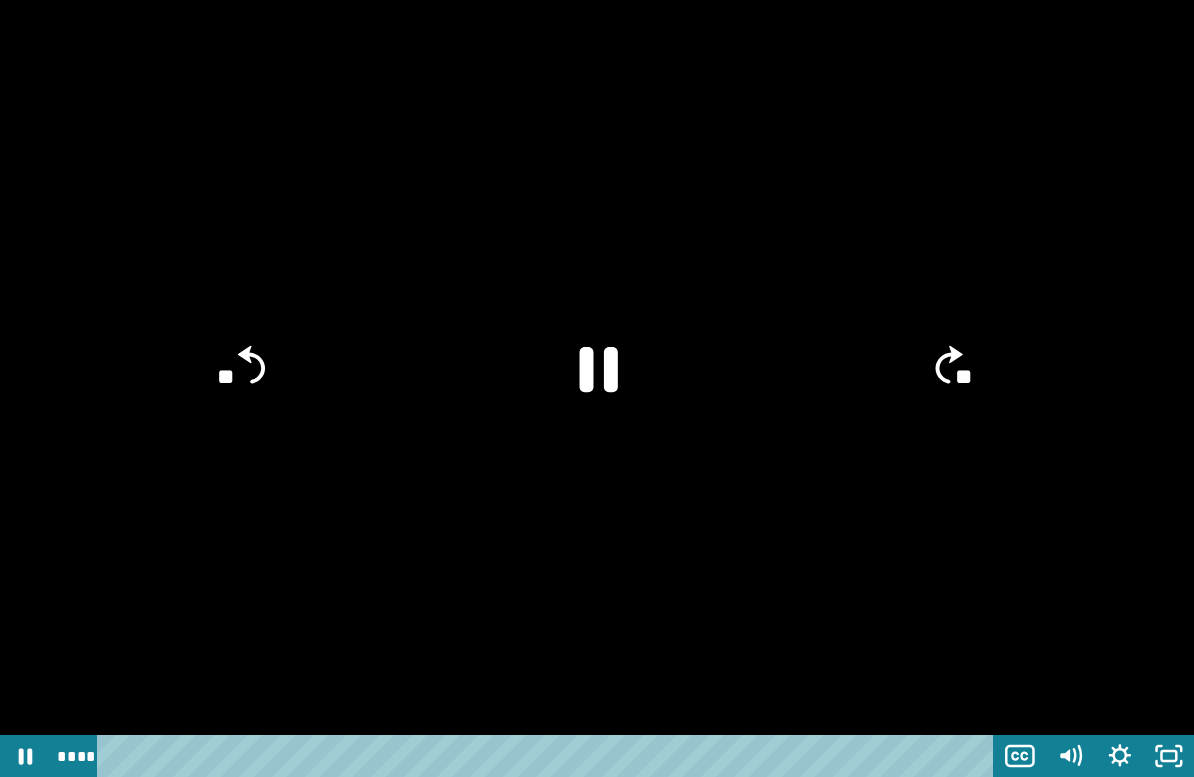 click on "**" 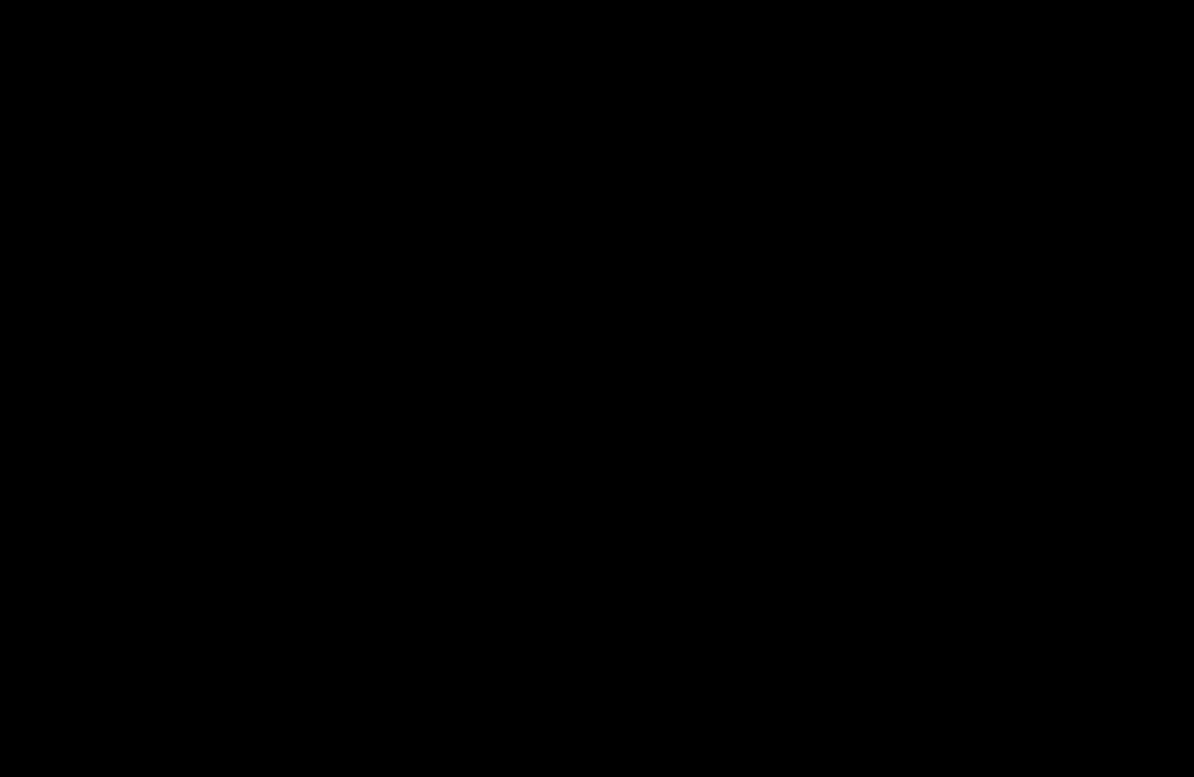 click on "**********" at bounding box center [597, 4061] 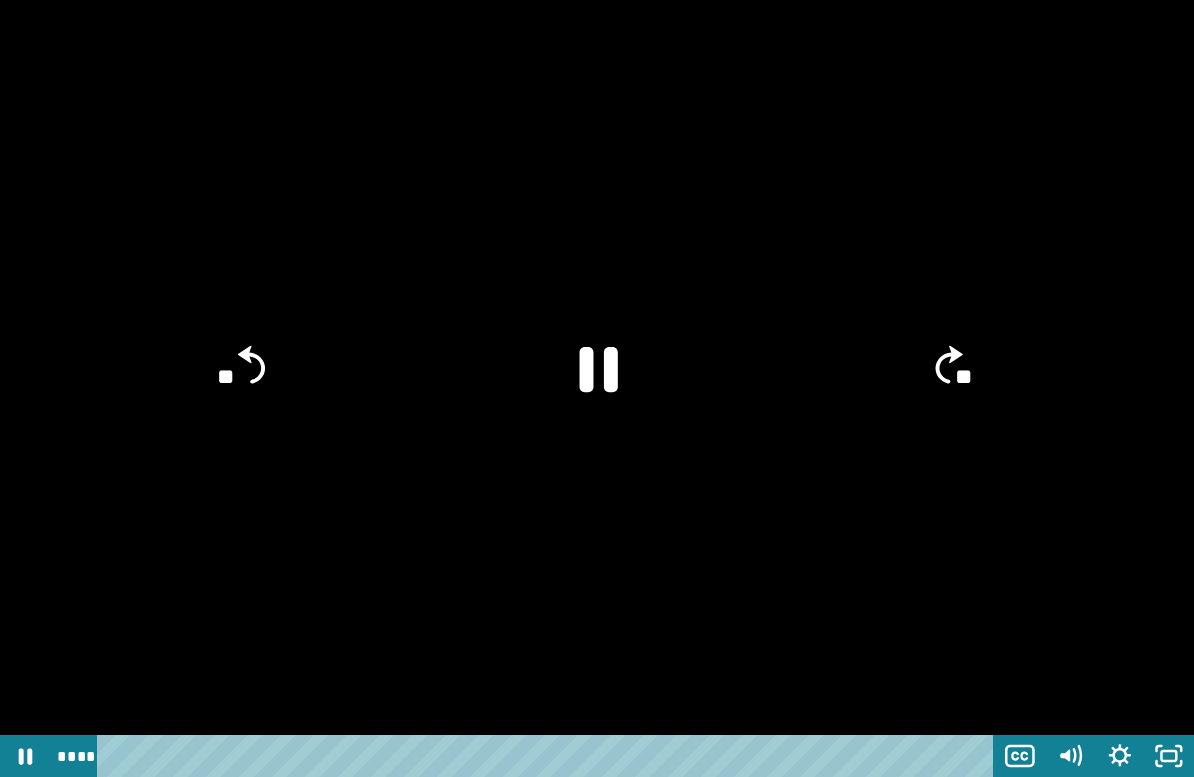 click on "**********" at bounding box center (597, 4061) 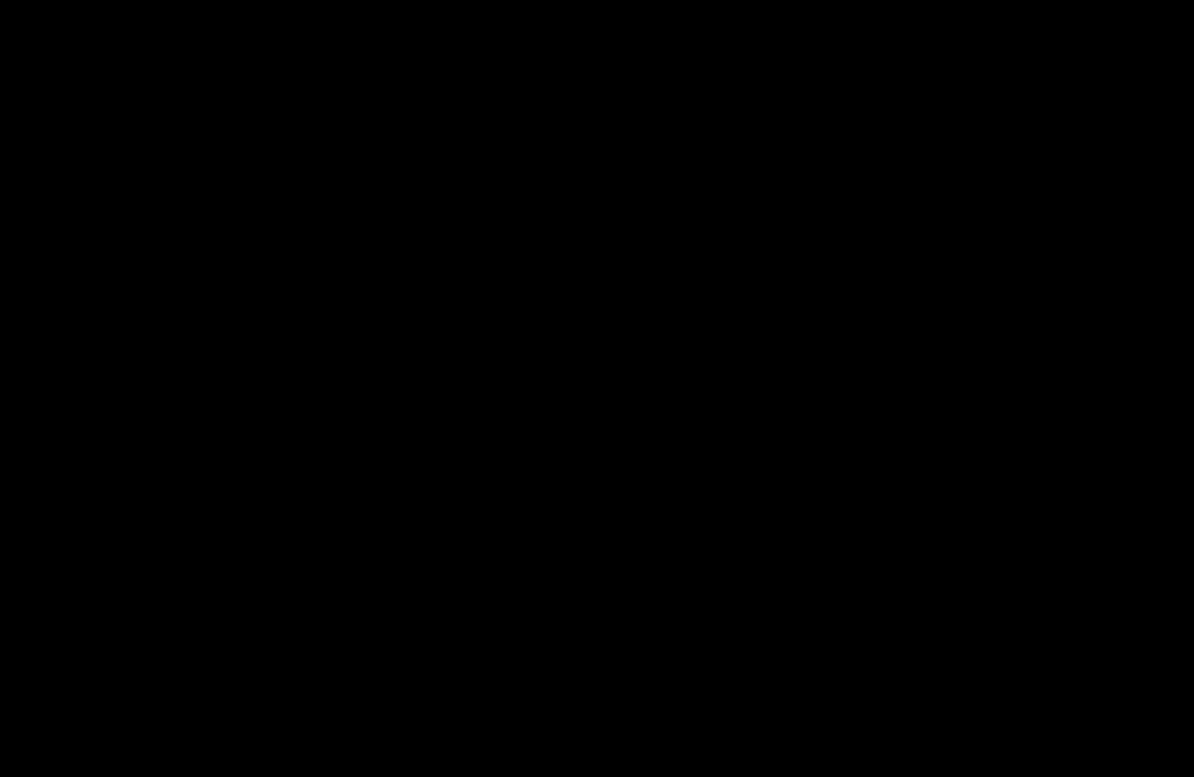 click at bounding box center [597, 388] 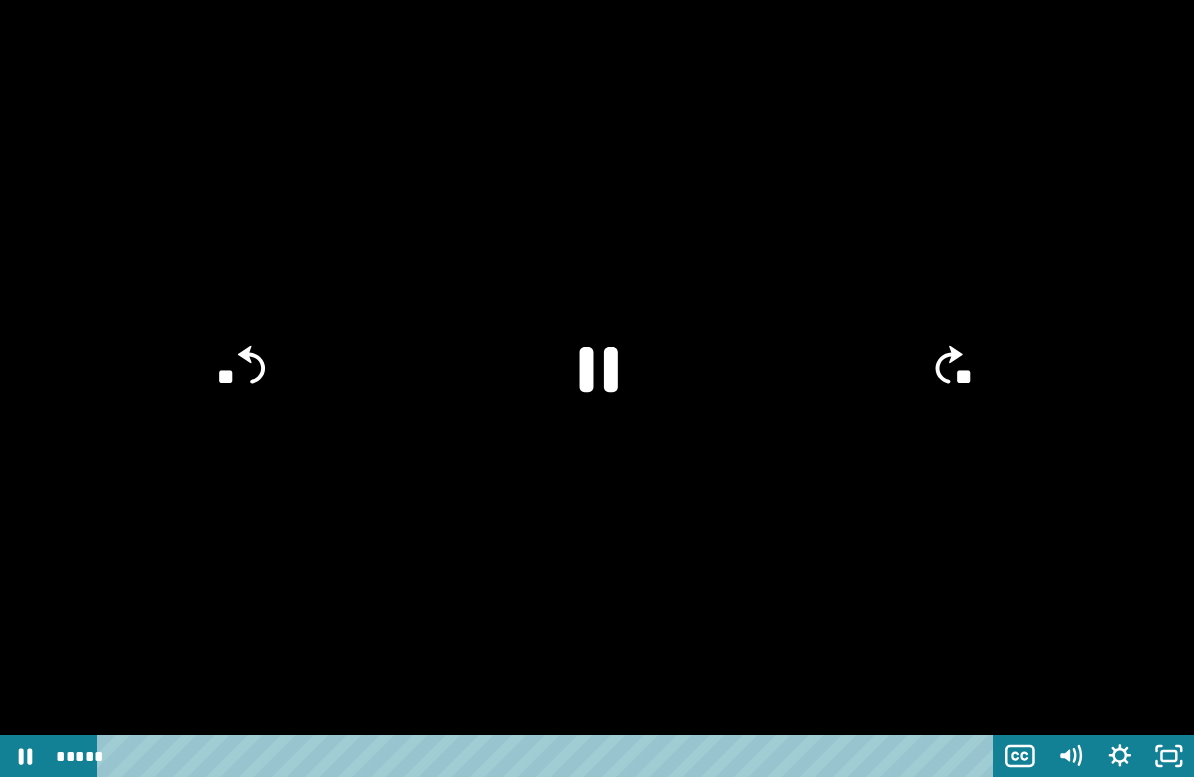 click on "**" 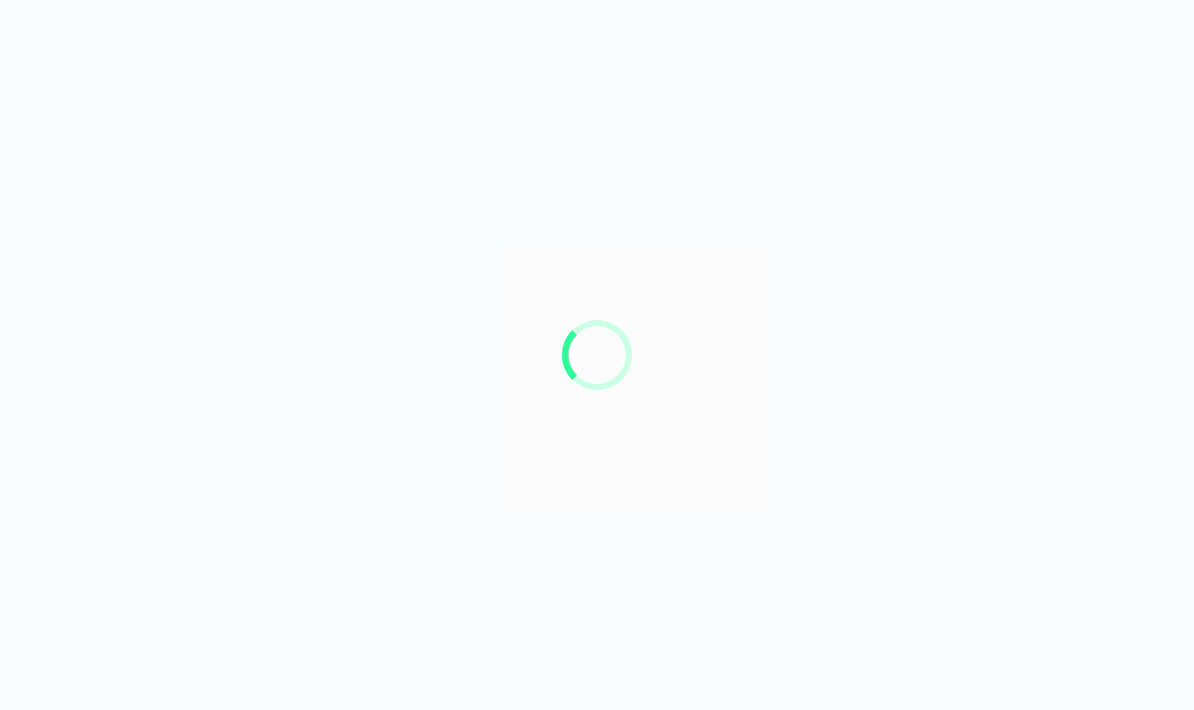 scroll, scrollTop: 0, scrollLeft: 0, axis: both 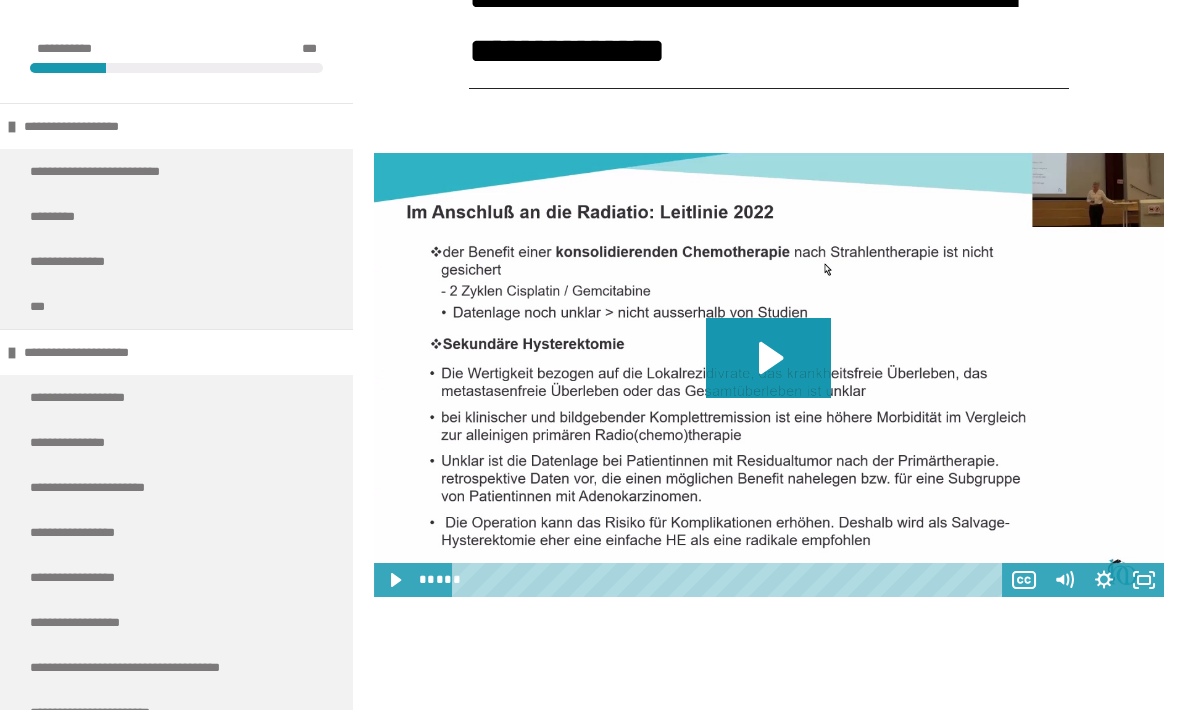 click 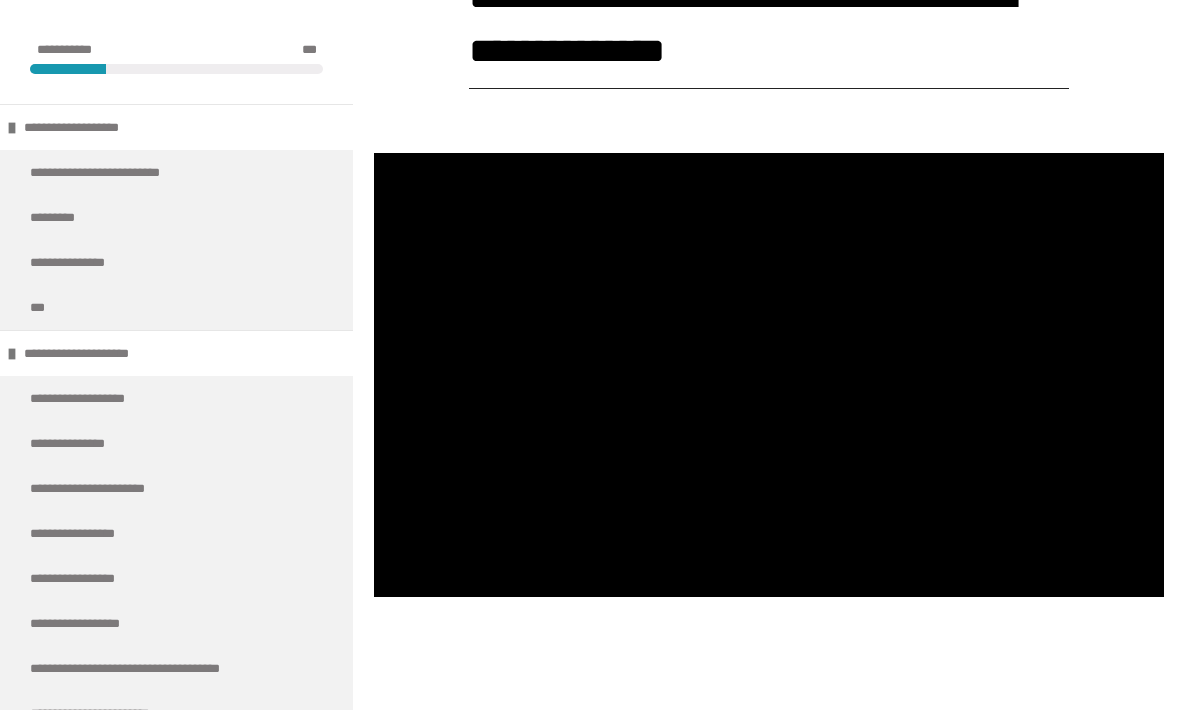 click 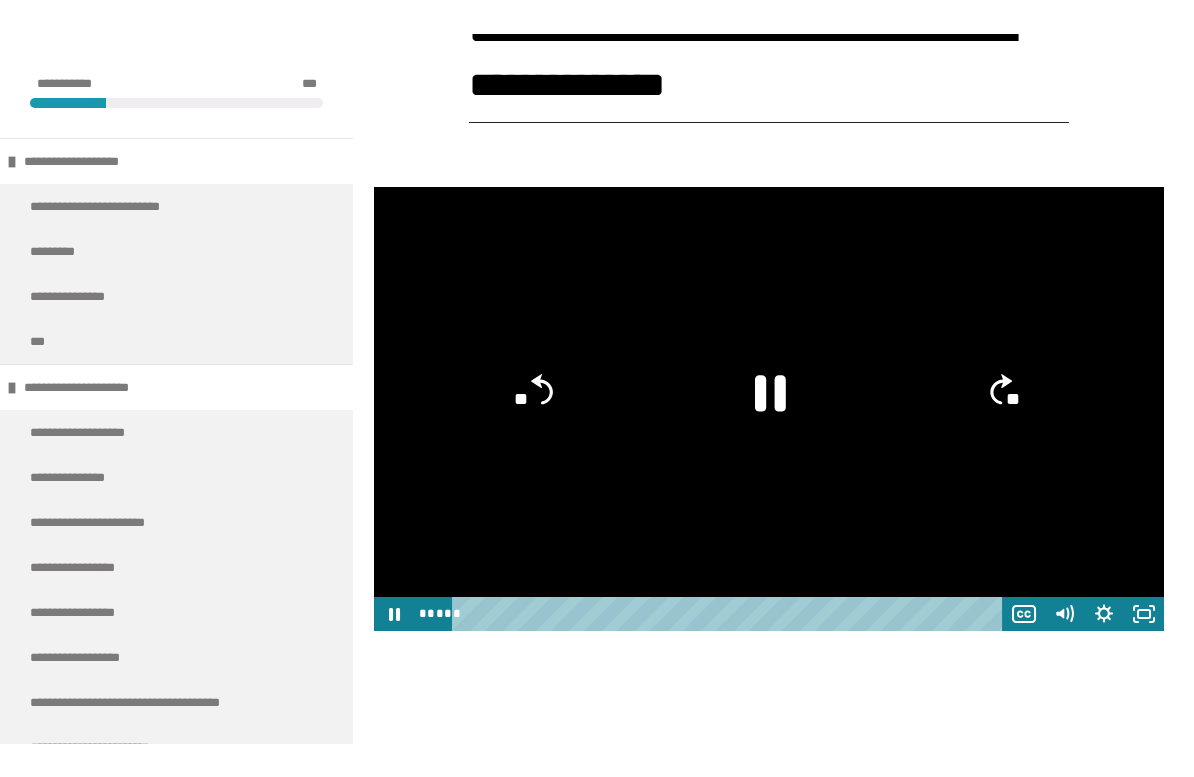 scroll, scrollTop: 24, scrollLeft: 0, axis: vertical 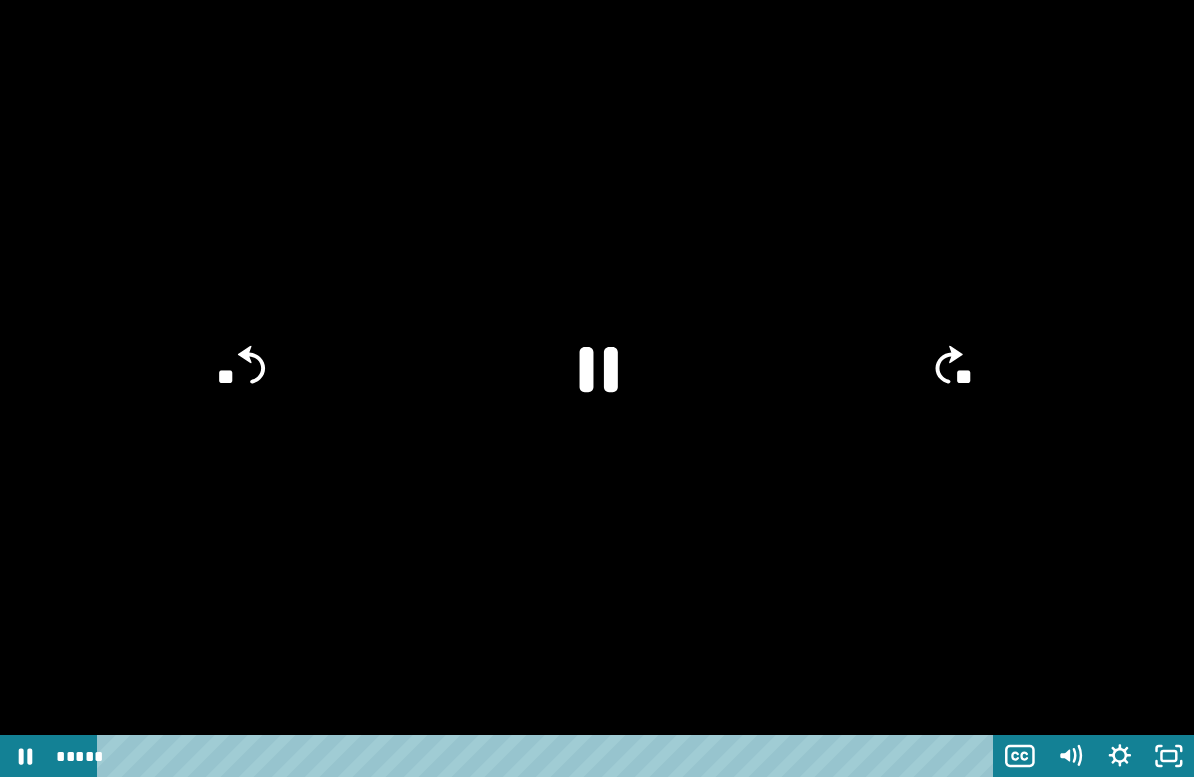 click at bounding box center [597, 388] 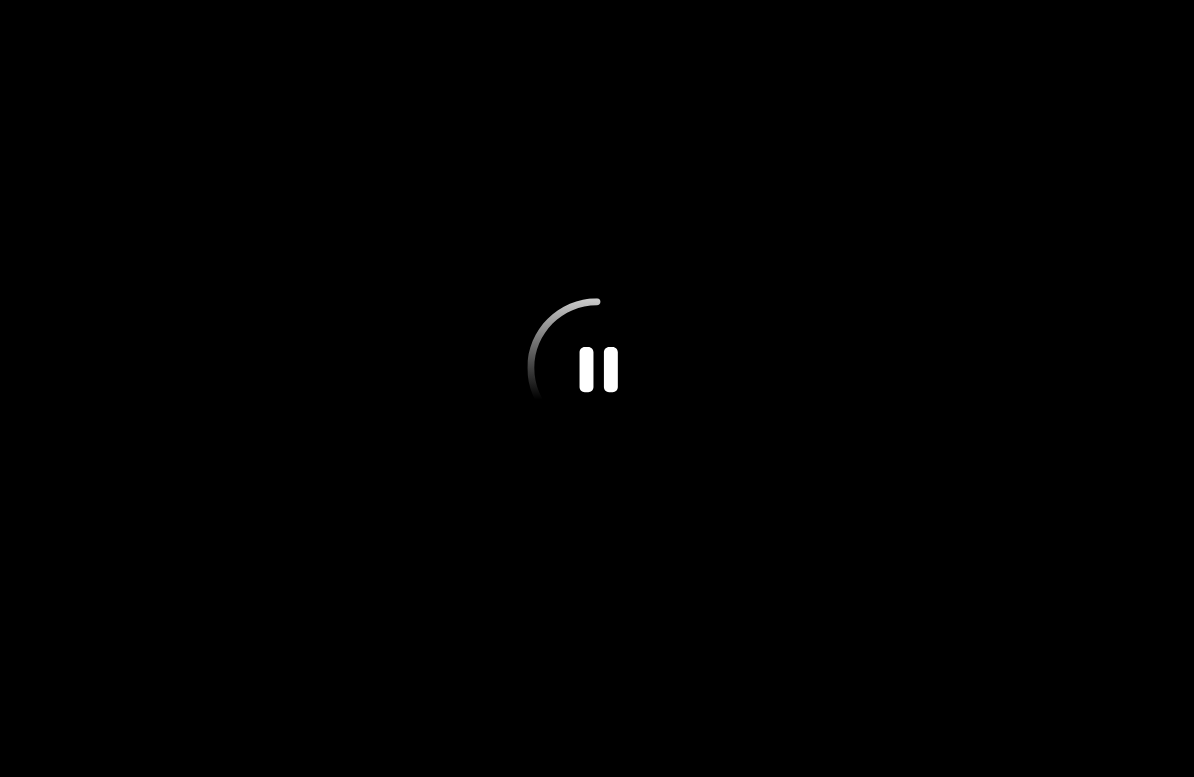 click 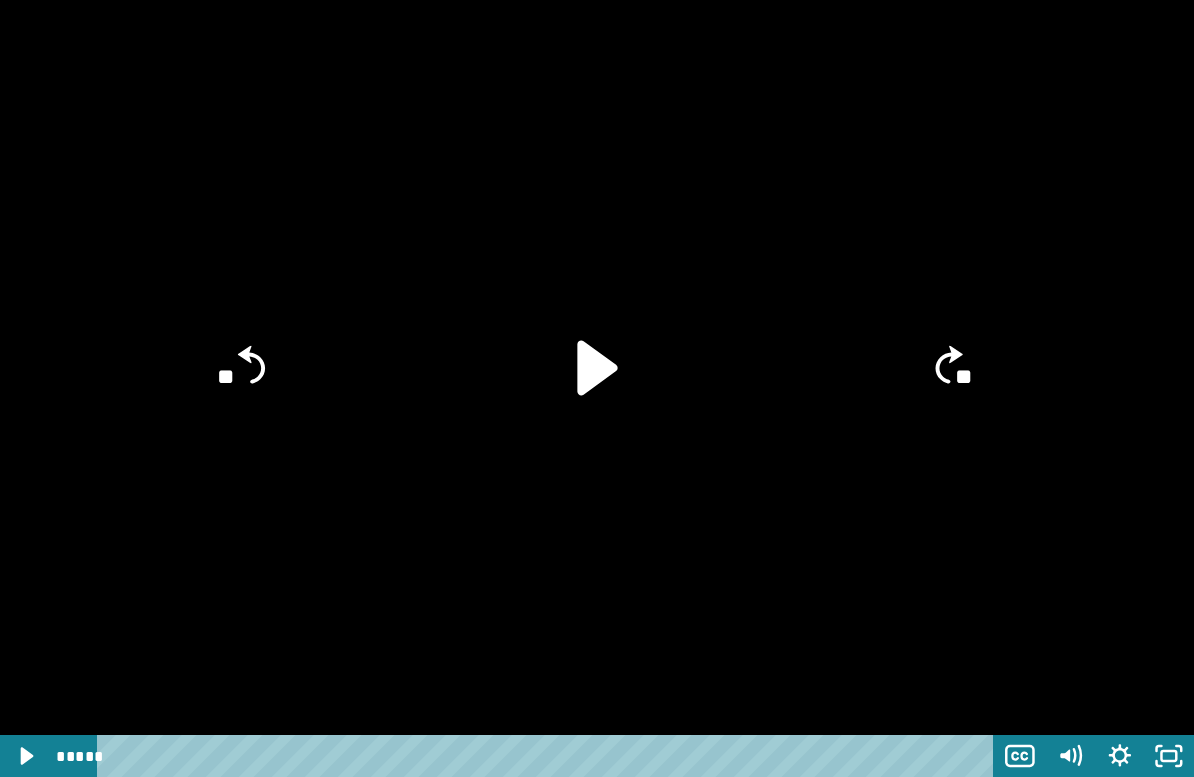 click 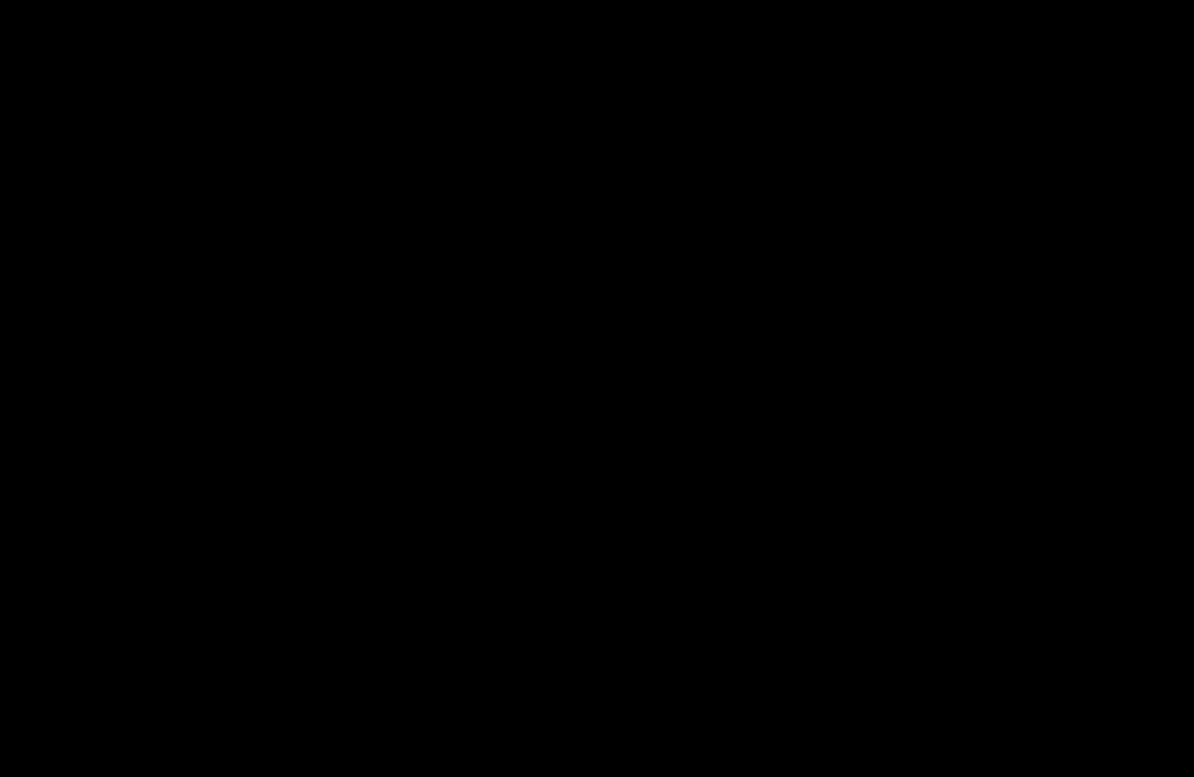 click at bounding box center [597, 388] 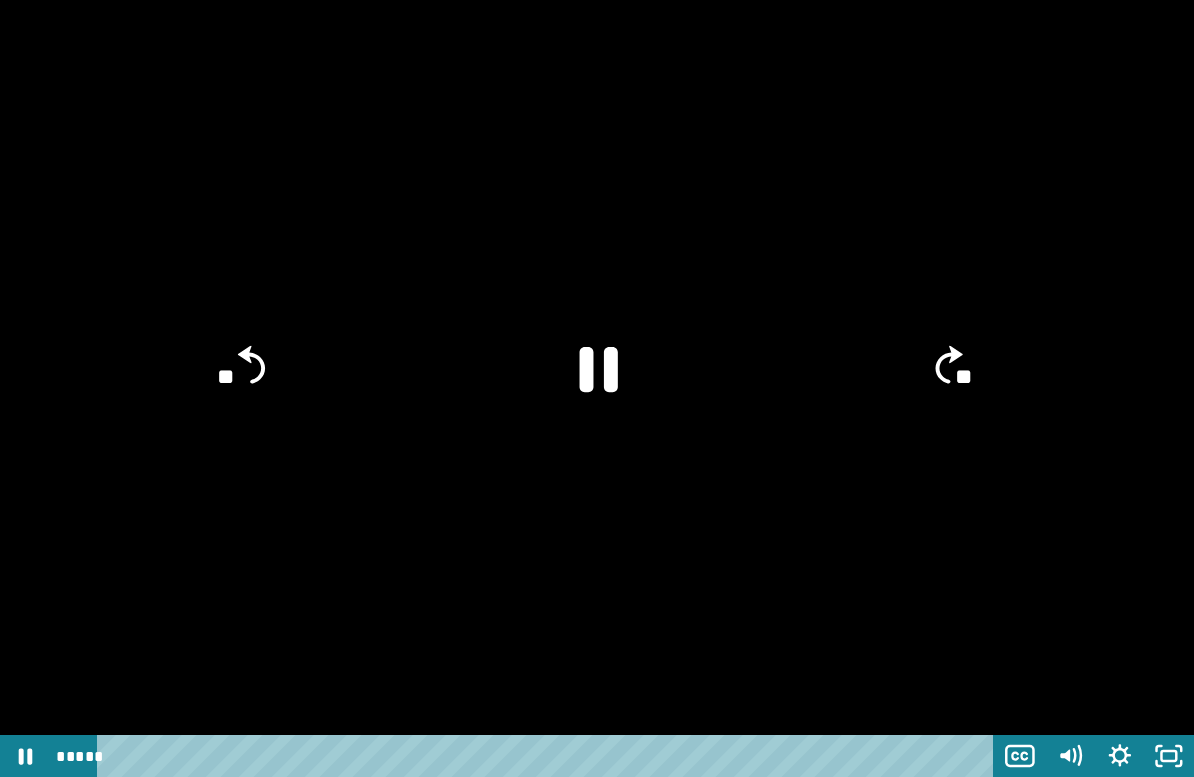 click 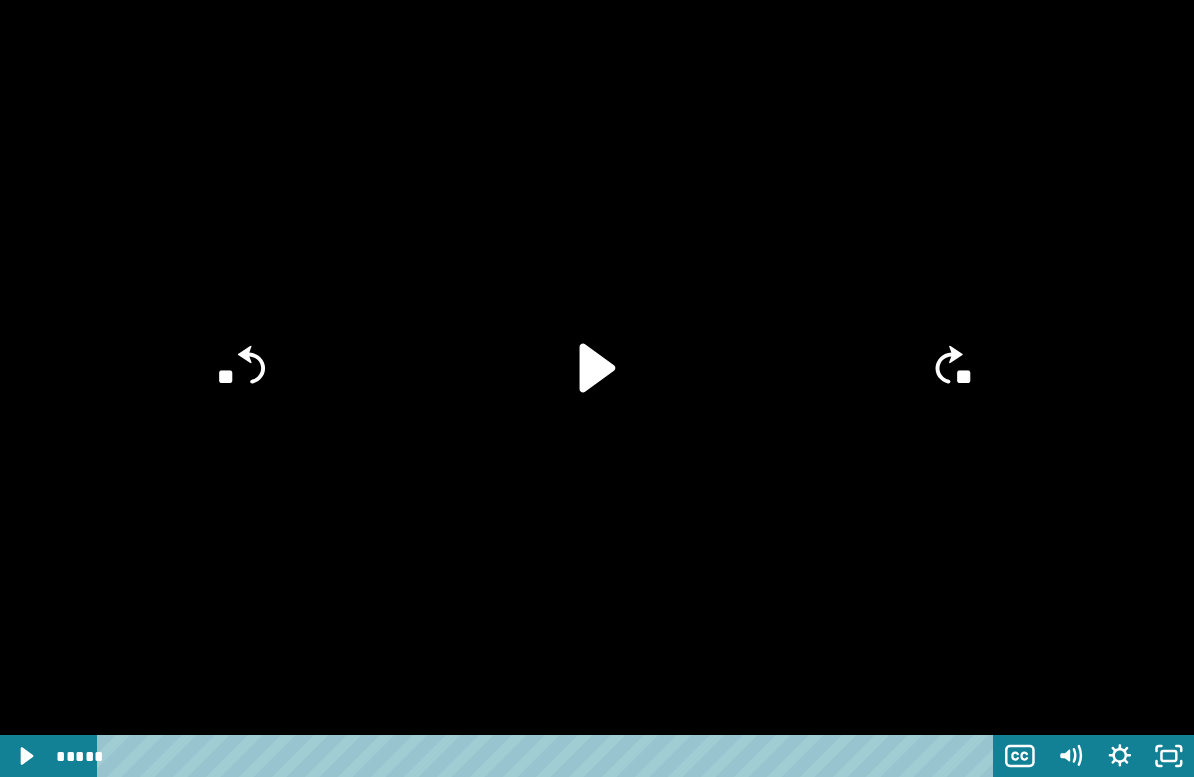 click 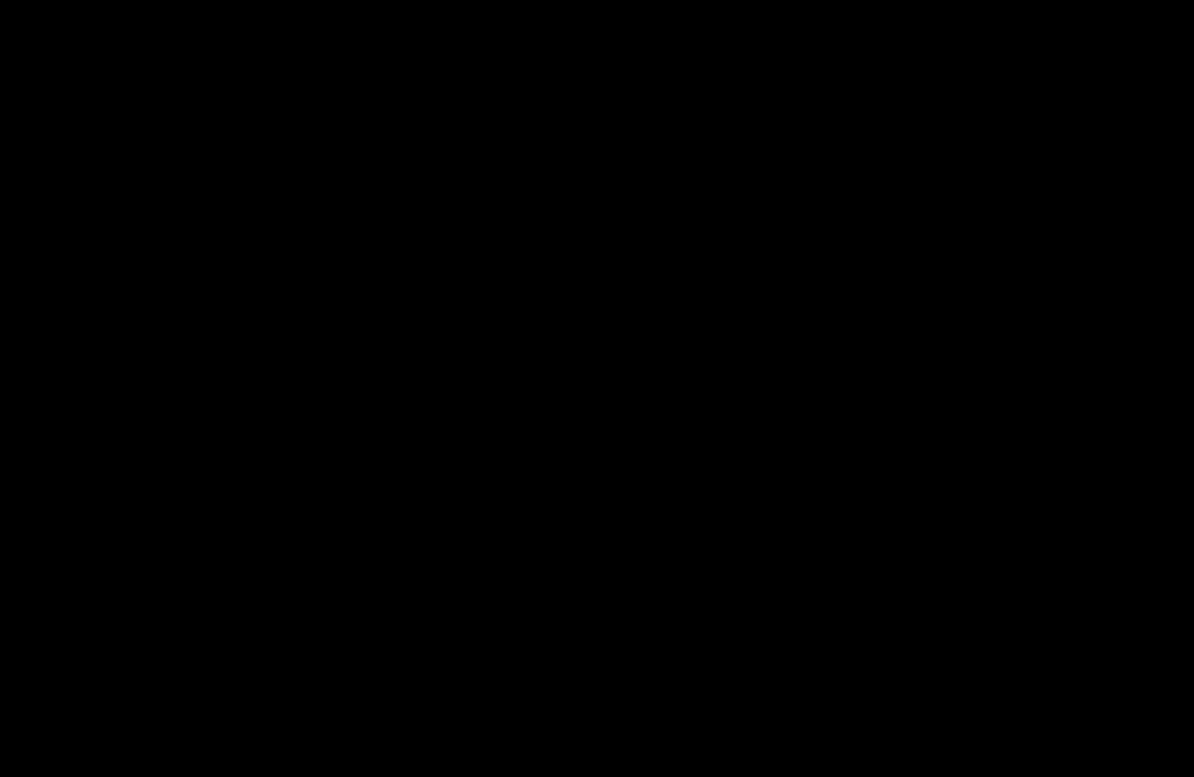click at bounding box center (597, 388) 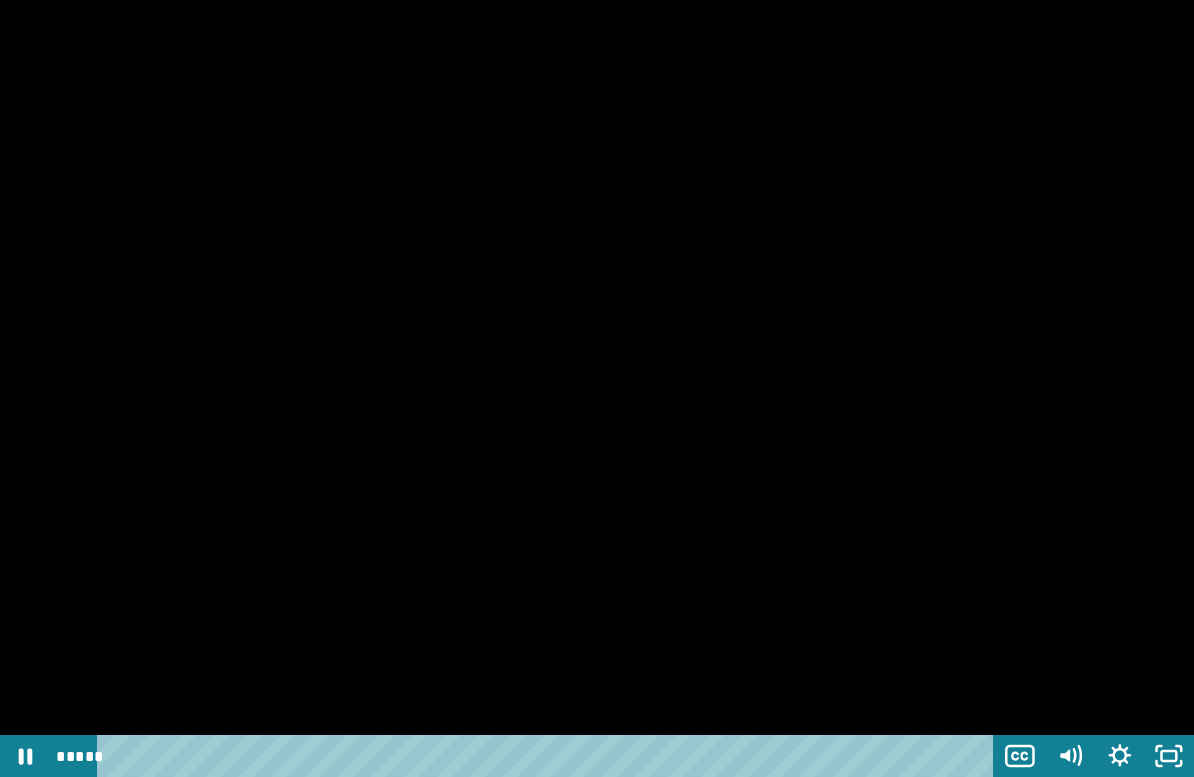 click at bounding box center (597, 388) 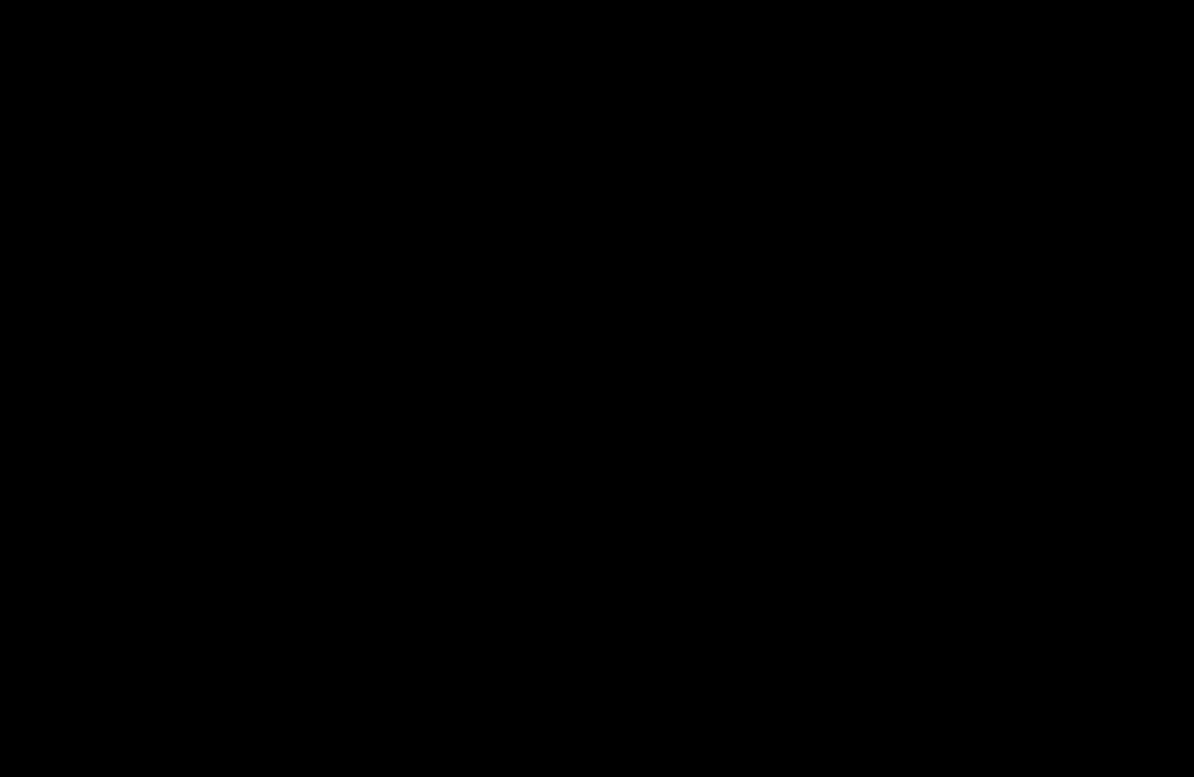 click at bounding box center [597, 388] 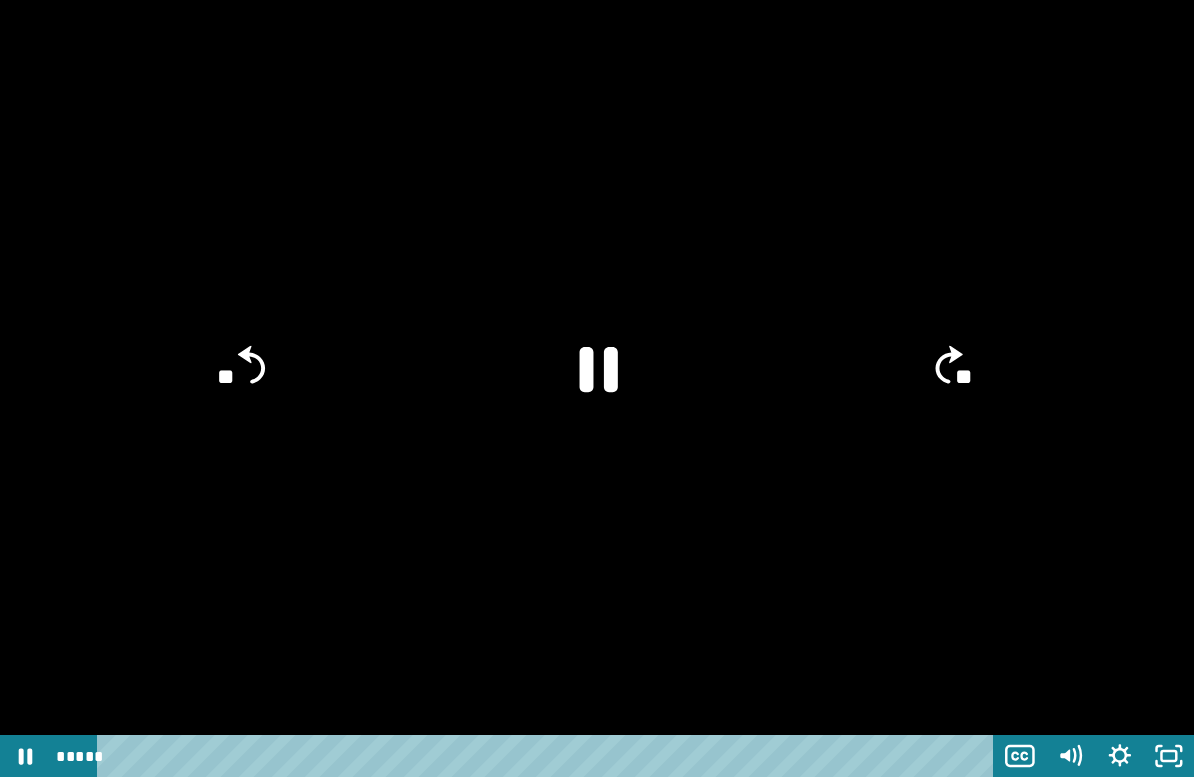 click on "**" 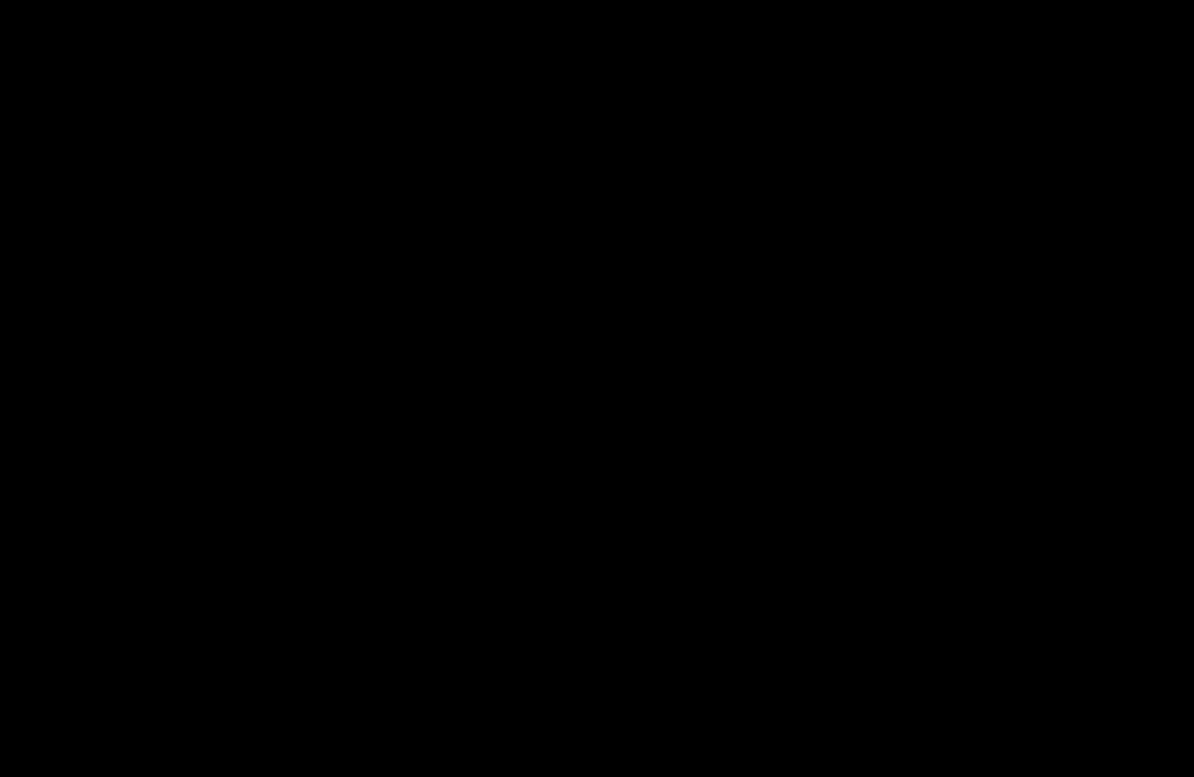 click at bounding box center (597, 388) 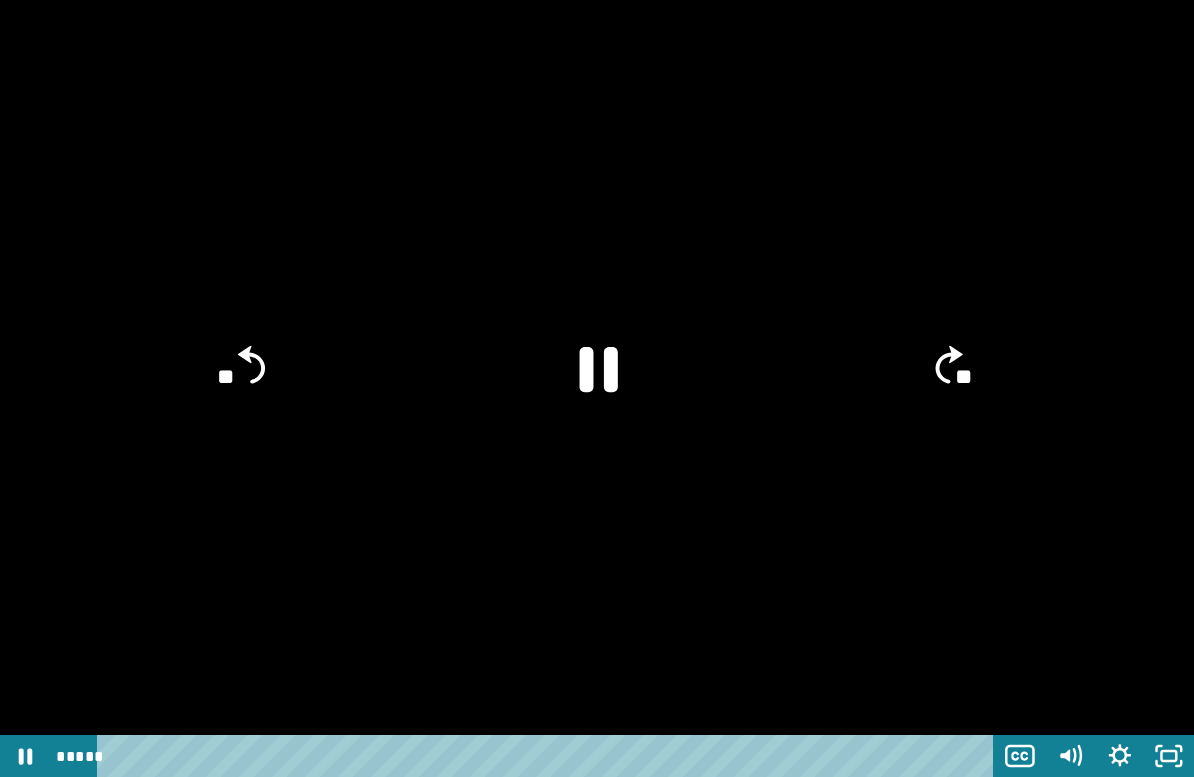 click on "**" 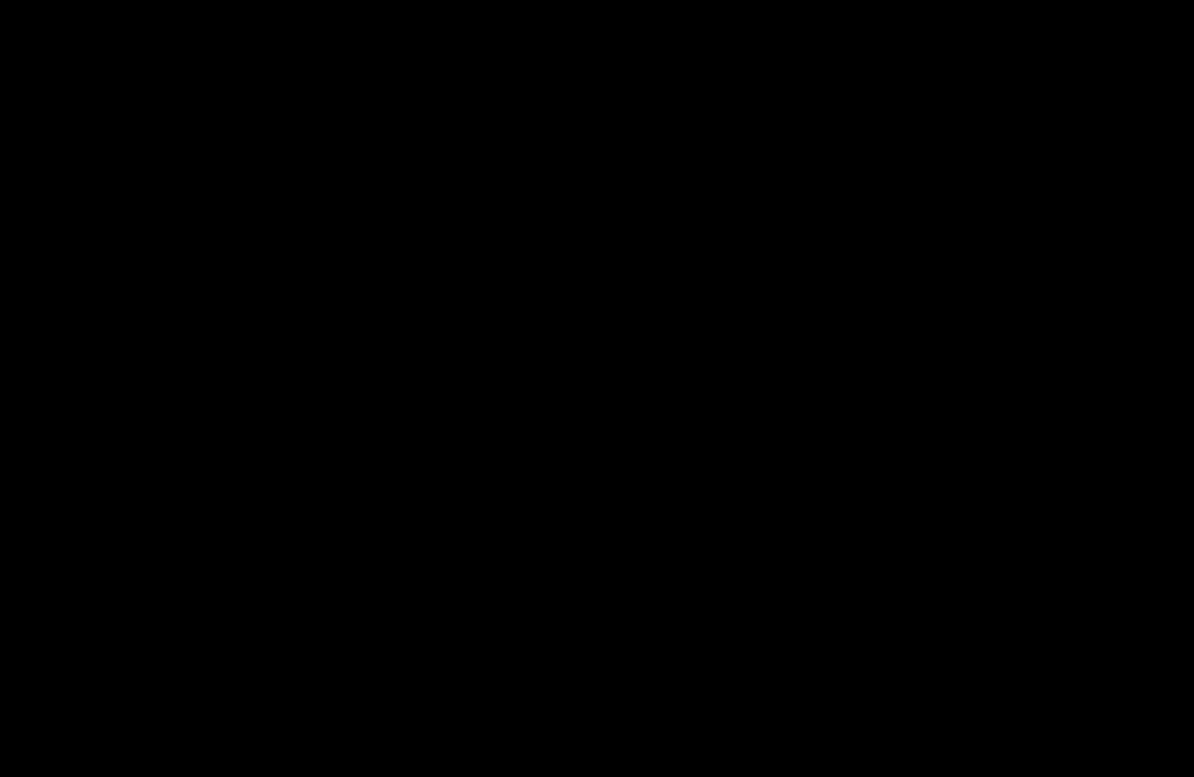 click at bounding box center (597, 388) 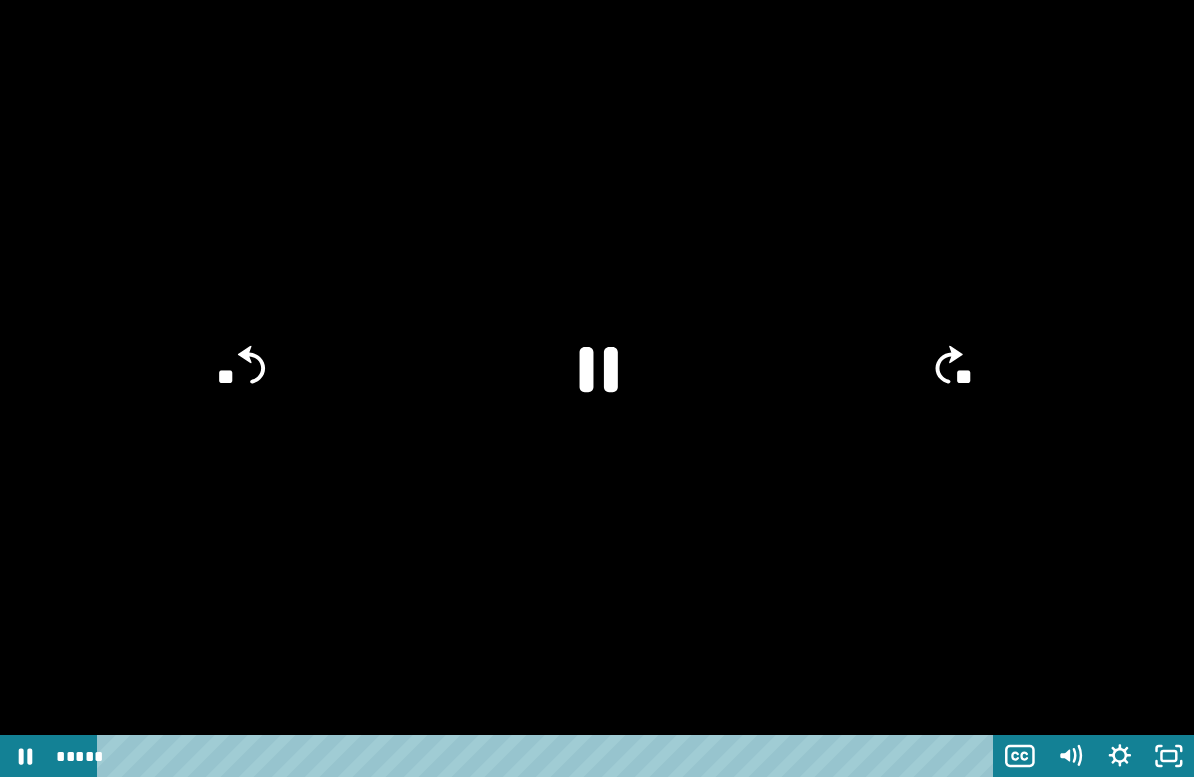 click 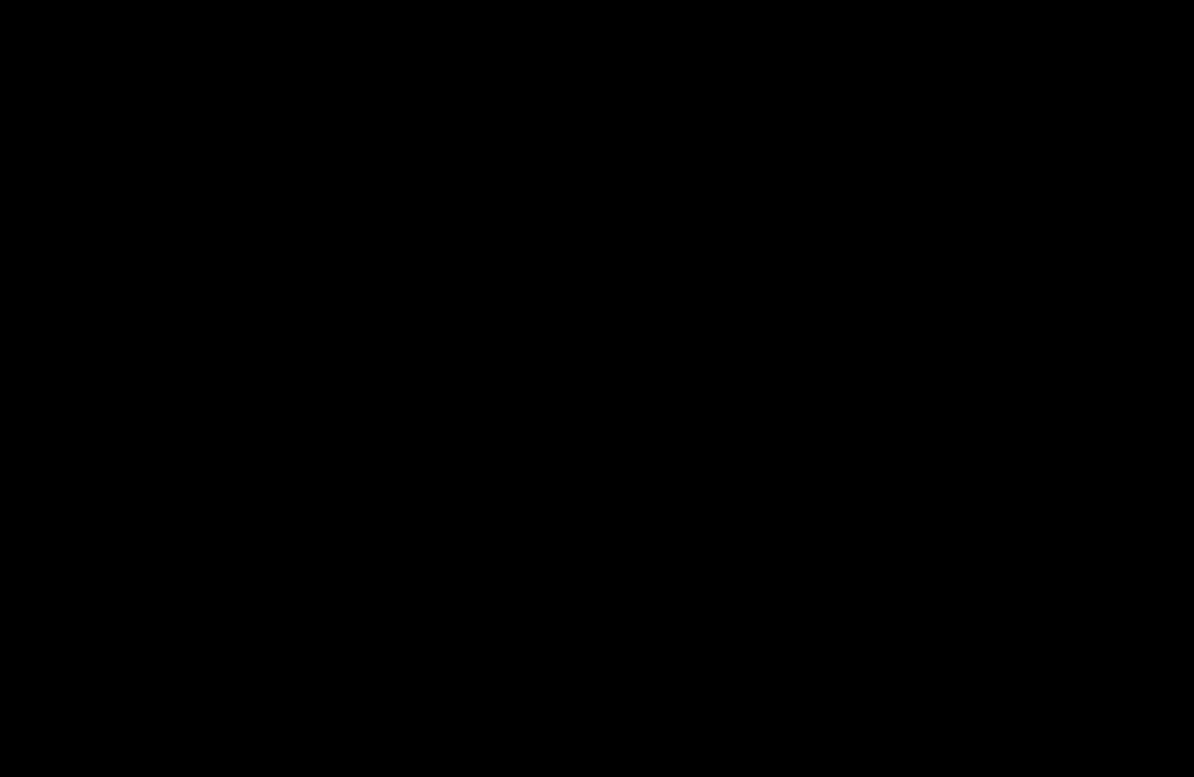 click at bounding box center [597, 388] 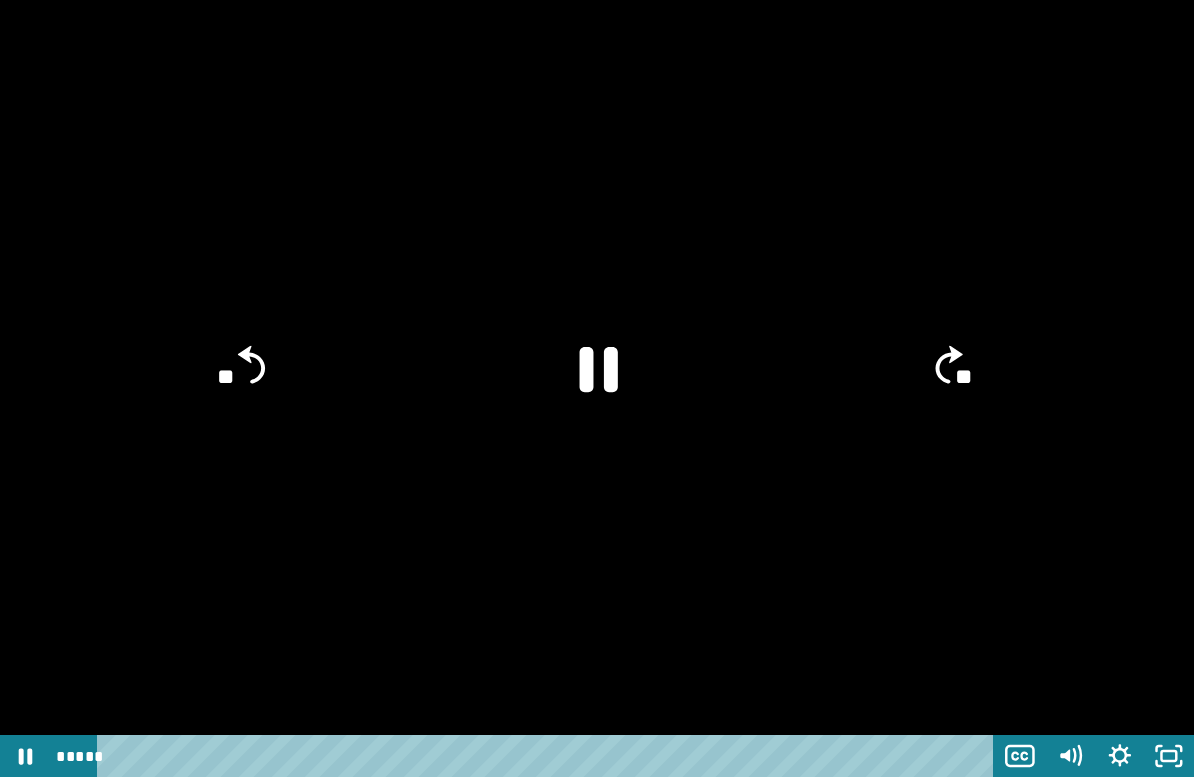 click 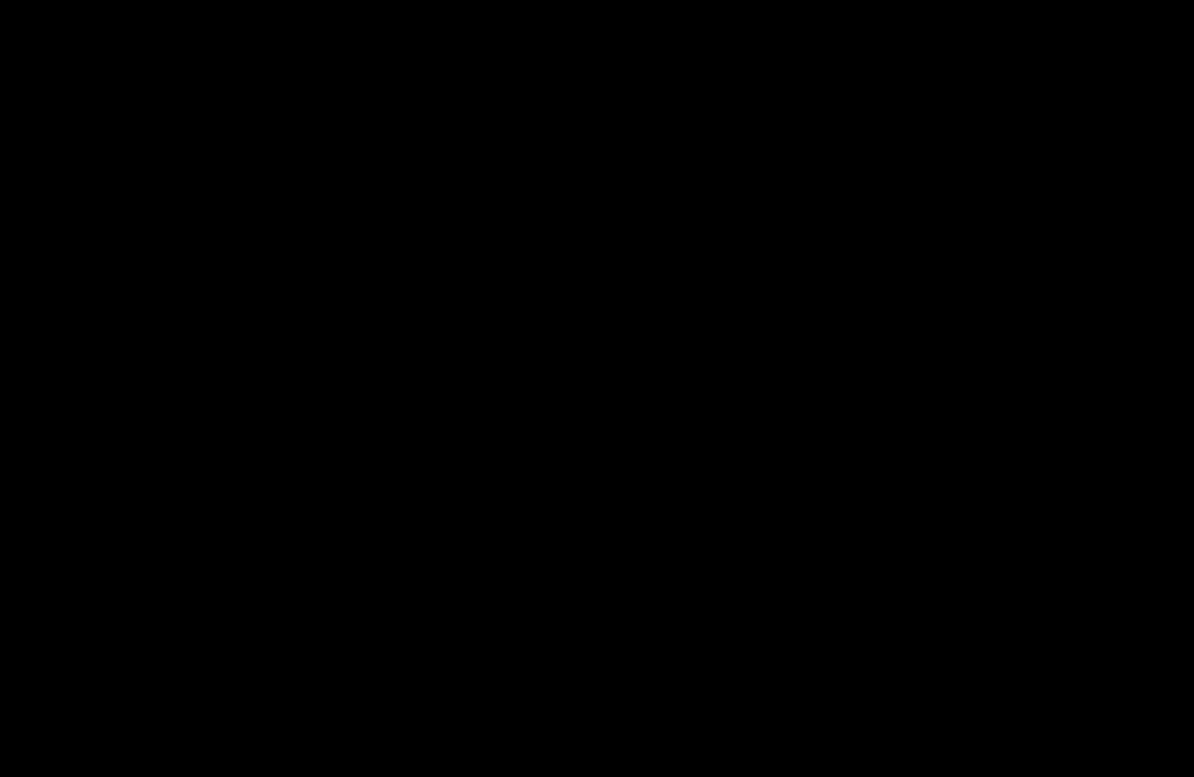 click at bounding box center [597, 388] 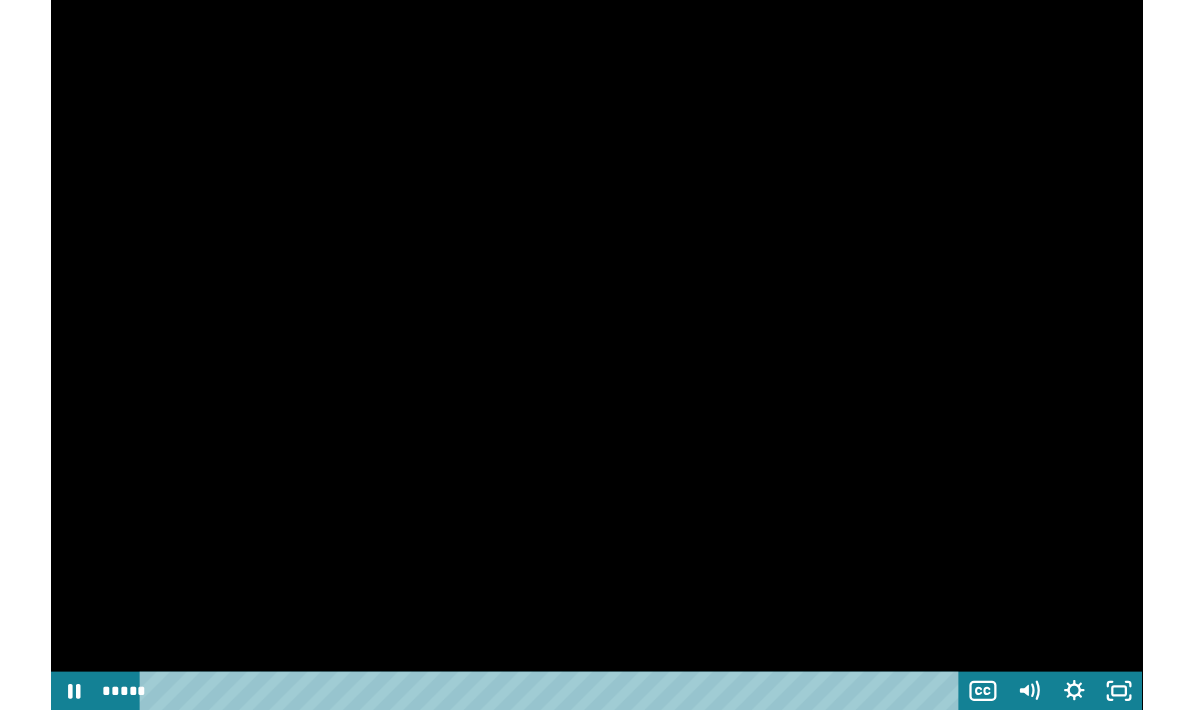 scroll, scrollTop: 2255, scrollLeft: 0, axis: vertical 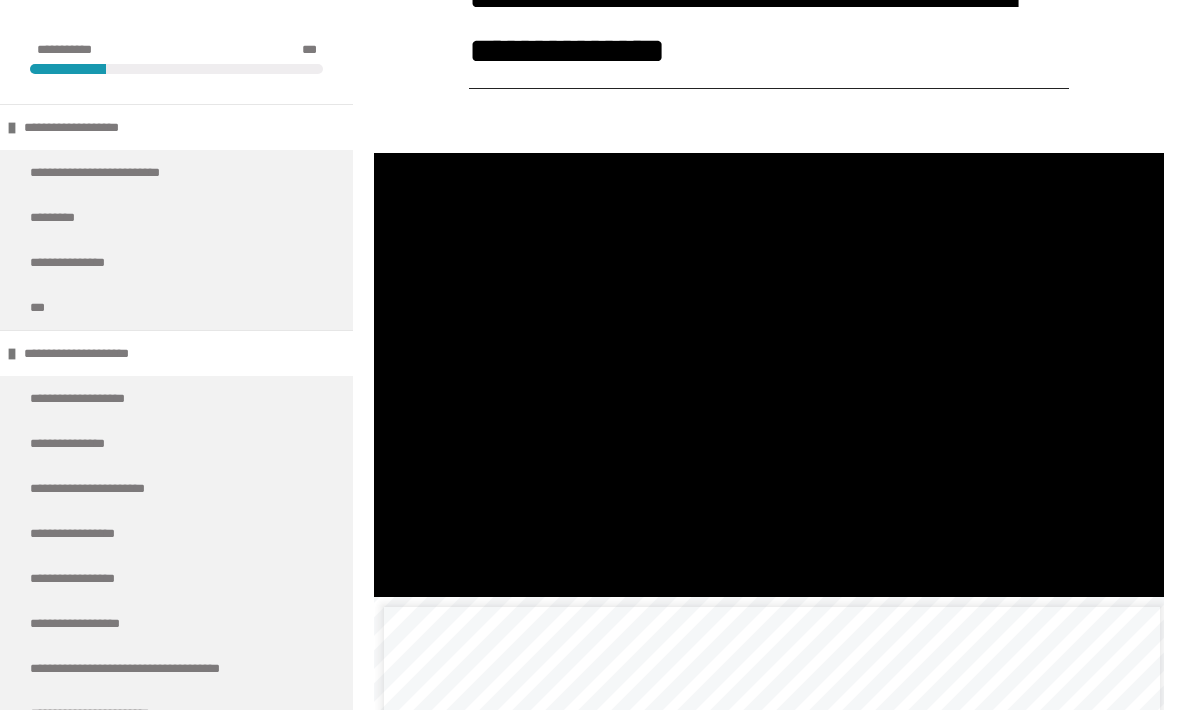click at bounding box center (769, 375) 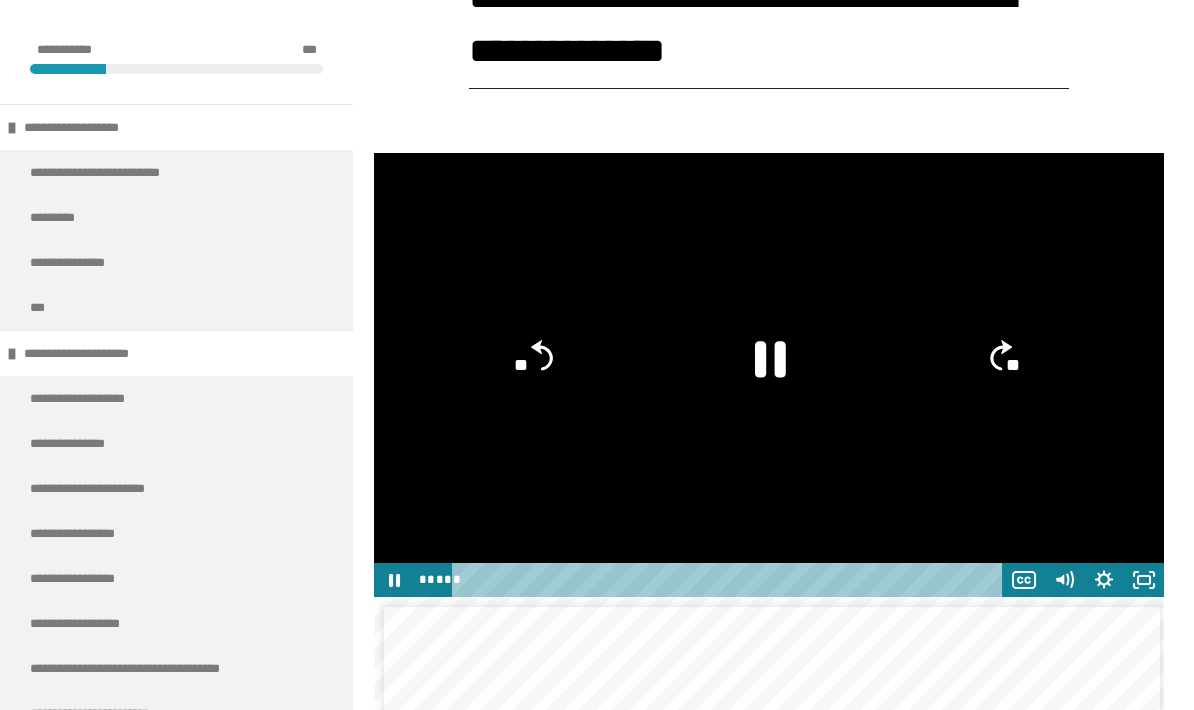 click 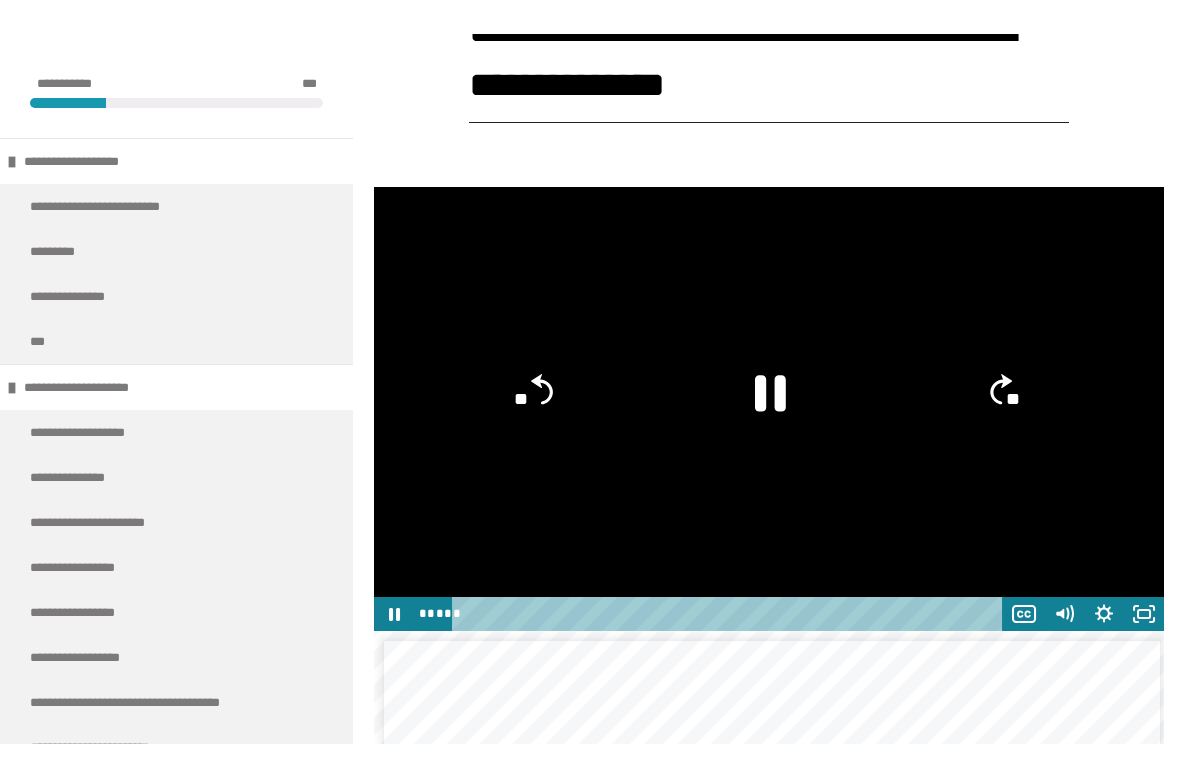 scroll, scrollTop: 24, scrollLeft: 0, axis: vertical 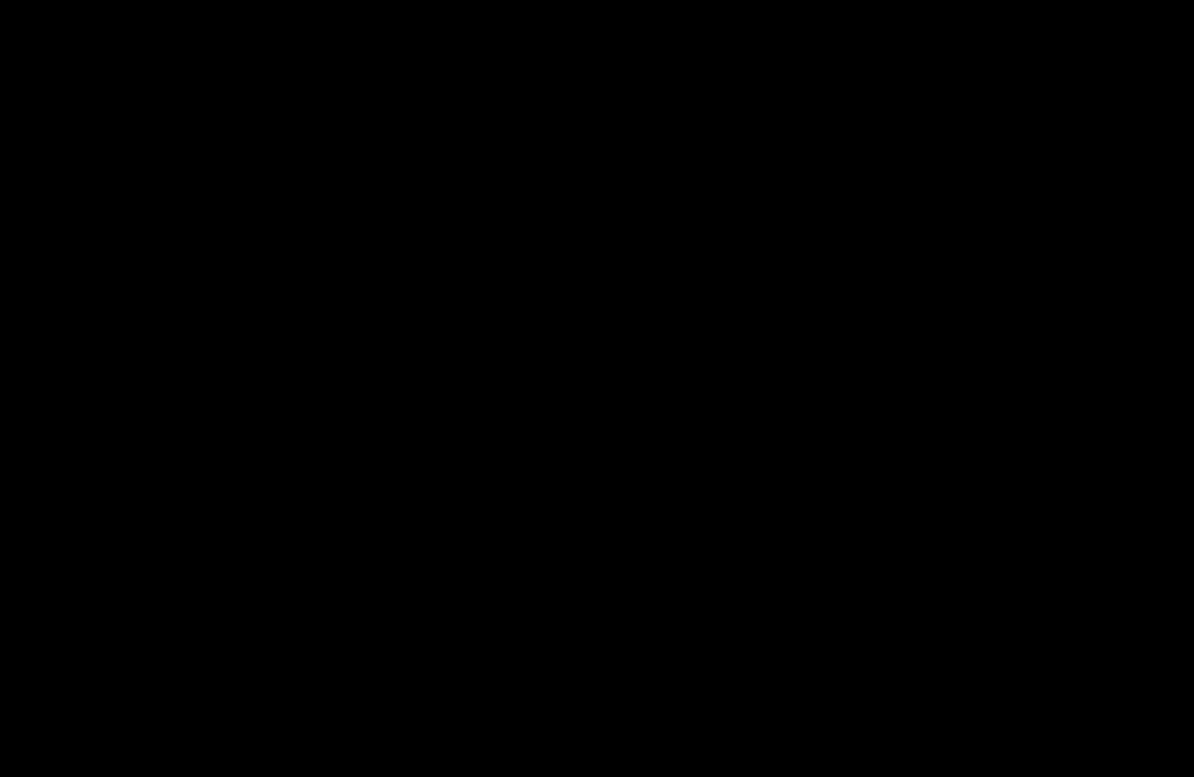 click at bounding box center (597, 388) 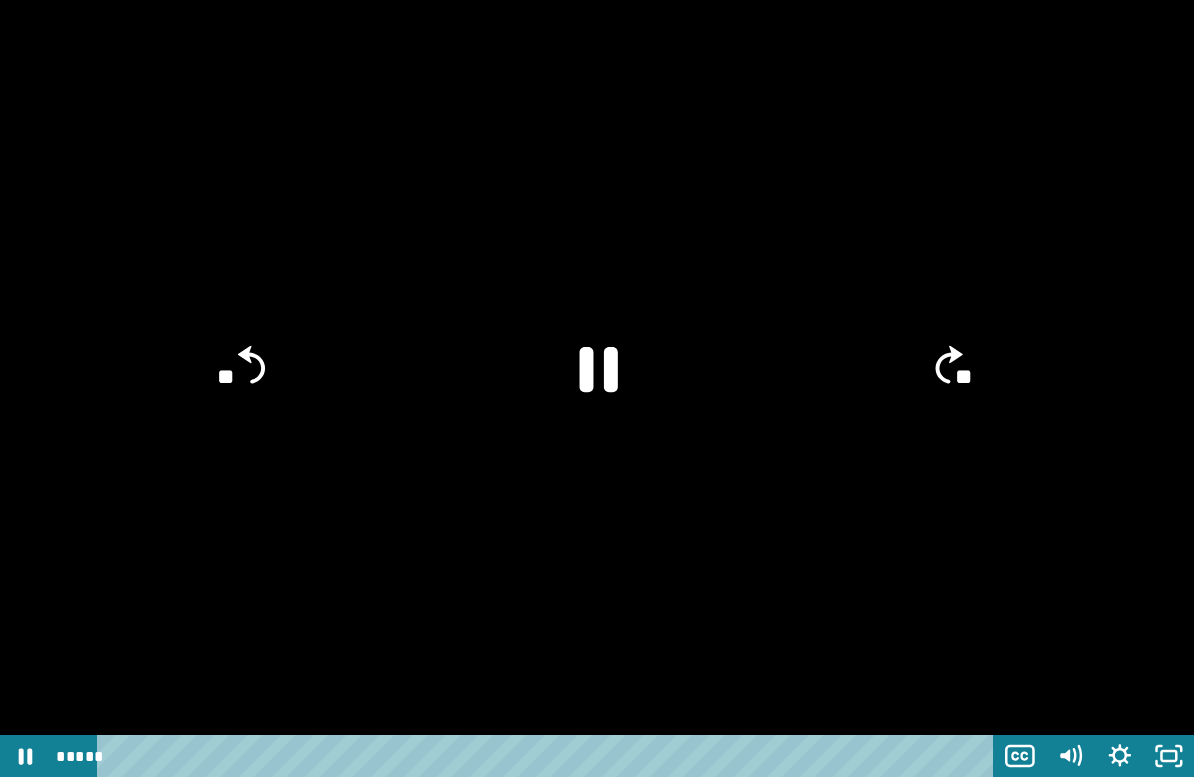 click on "**" 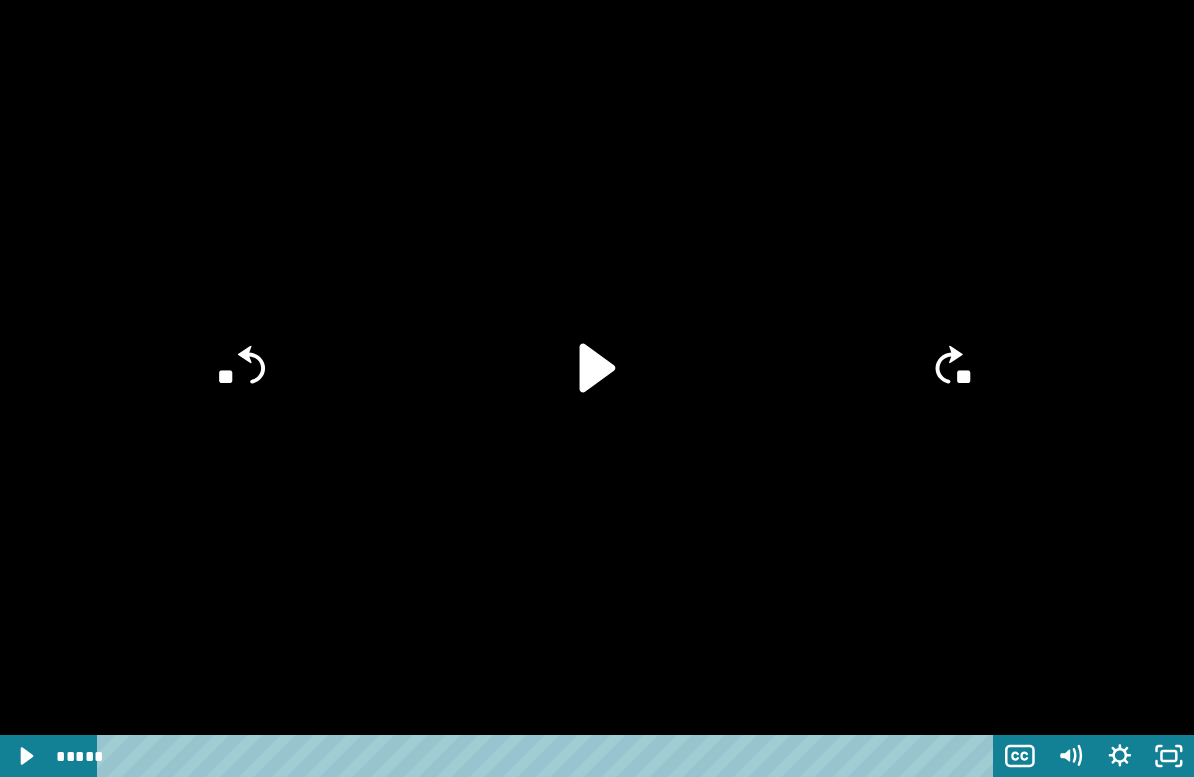click 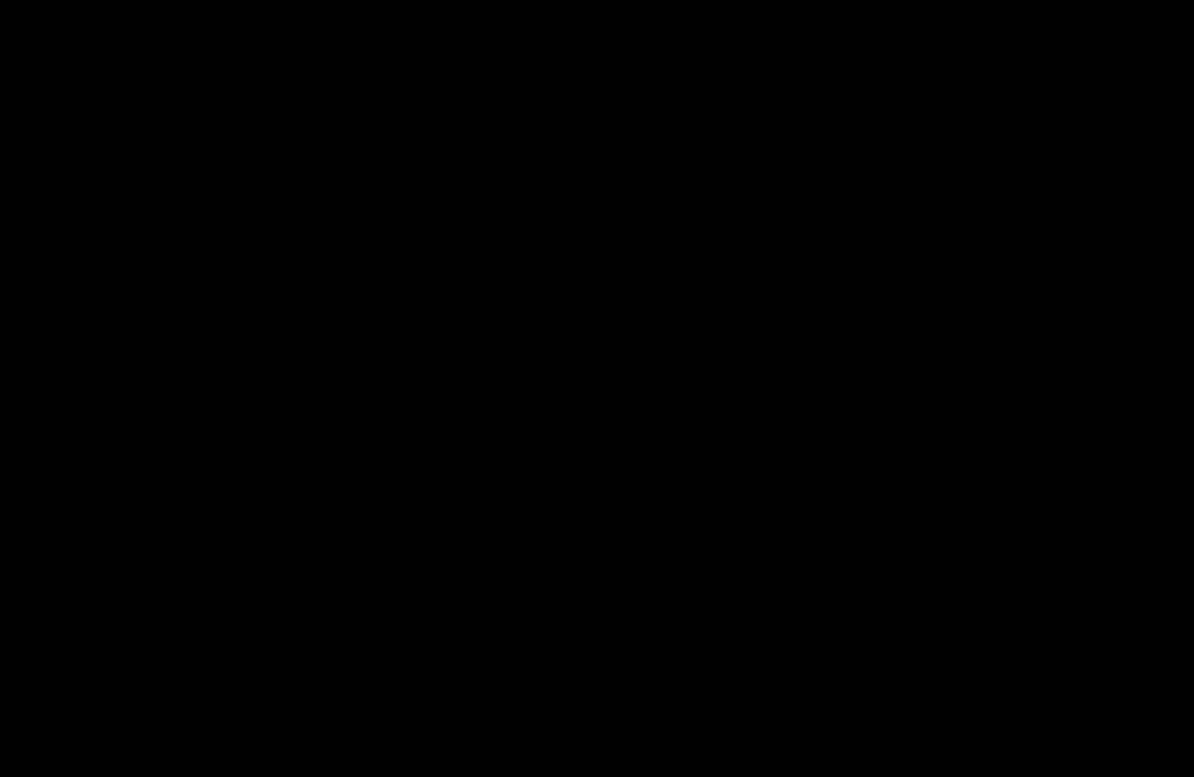 click 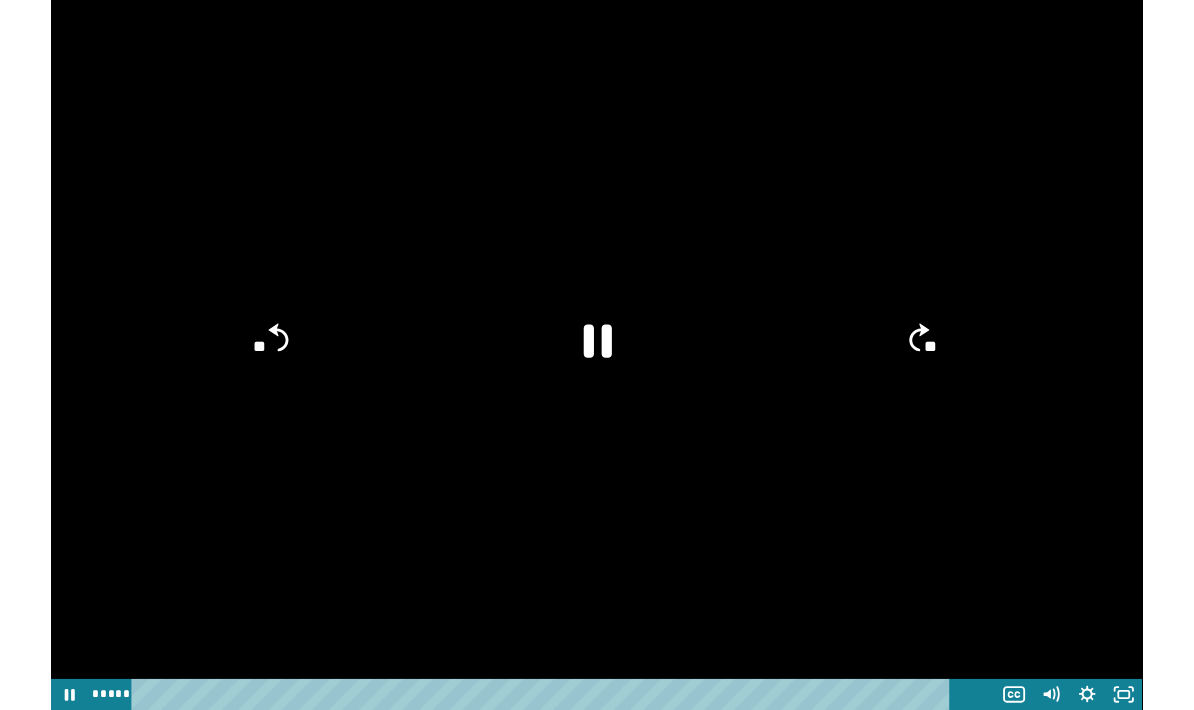 scroll, scrollTop: 2255, scrollLeft: 0, axis: vertical 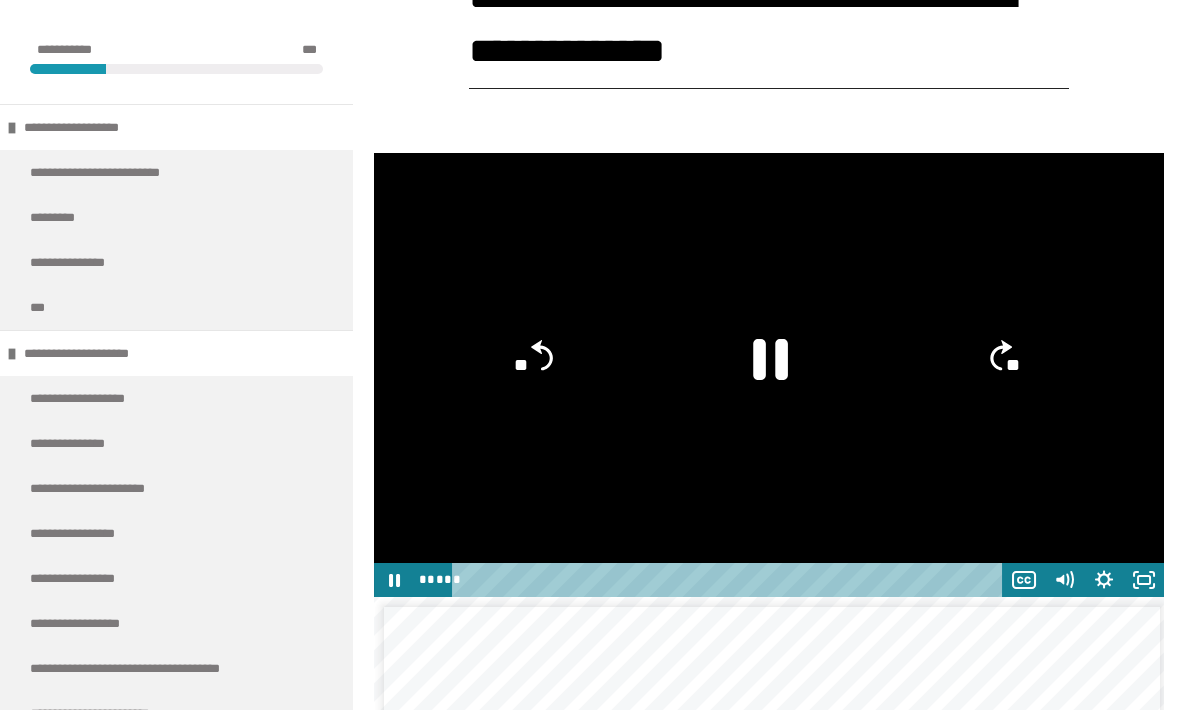 click 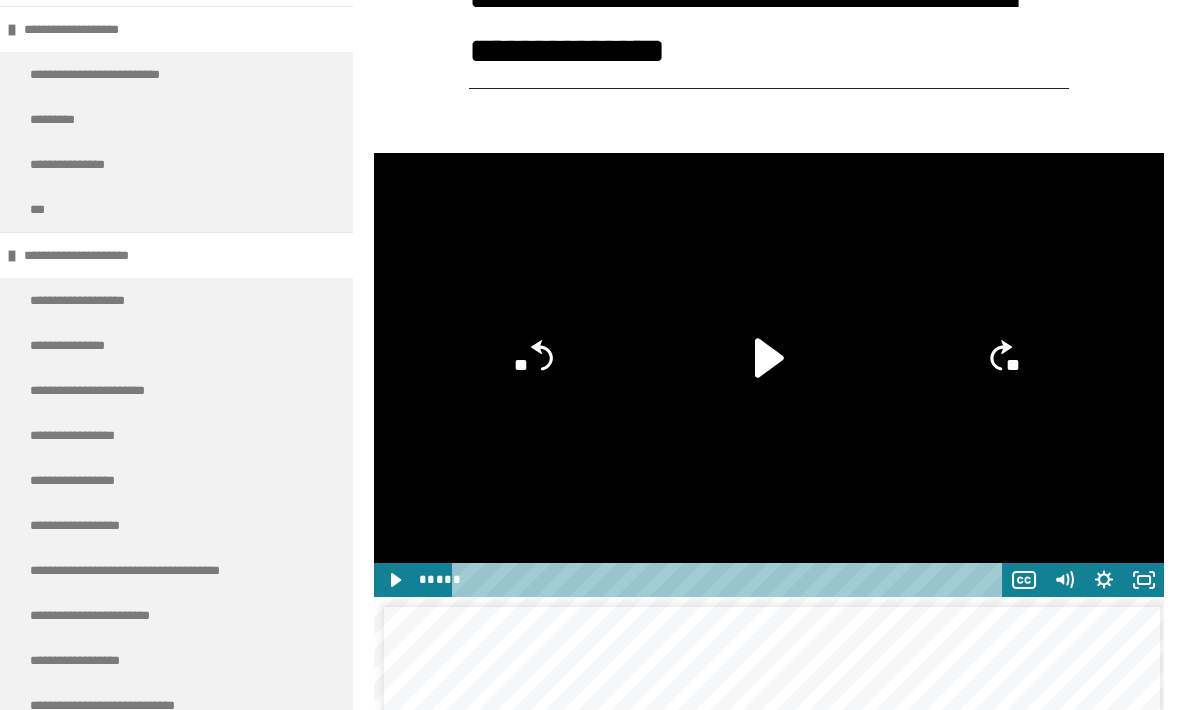 scroll, scrollTop: 120, scrollLeft: 0, axis: vertical 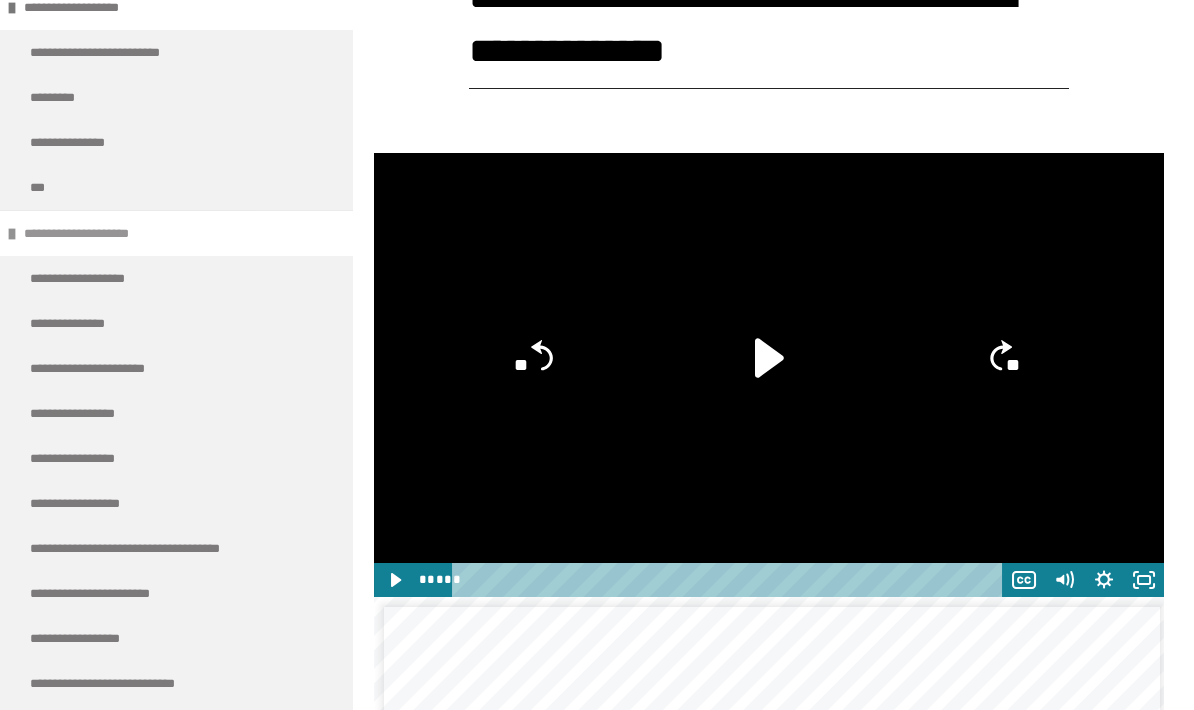 click at bounding box center [12, 234] 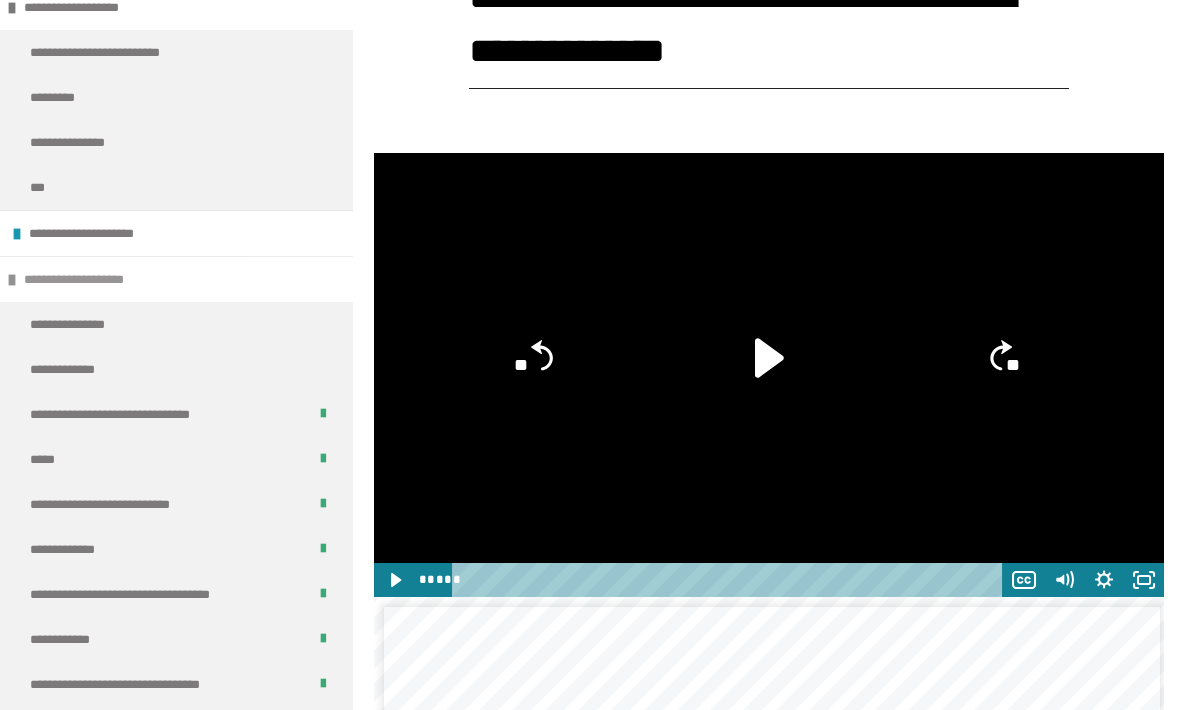 click at bounding box center (12, 280) 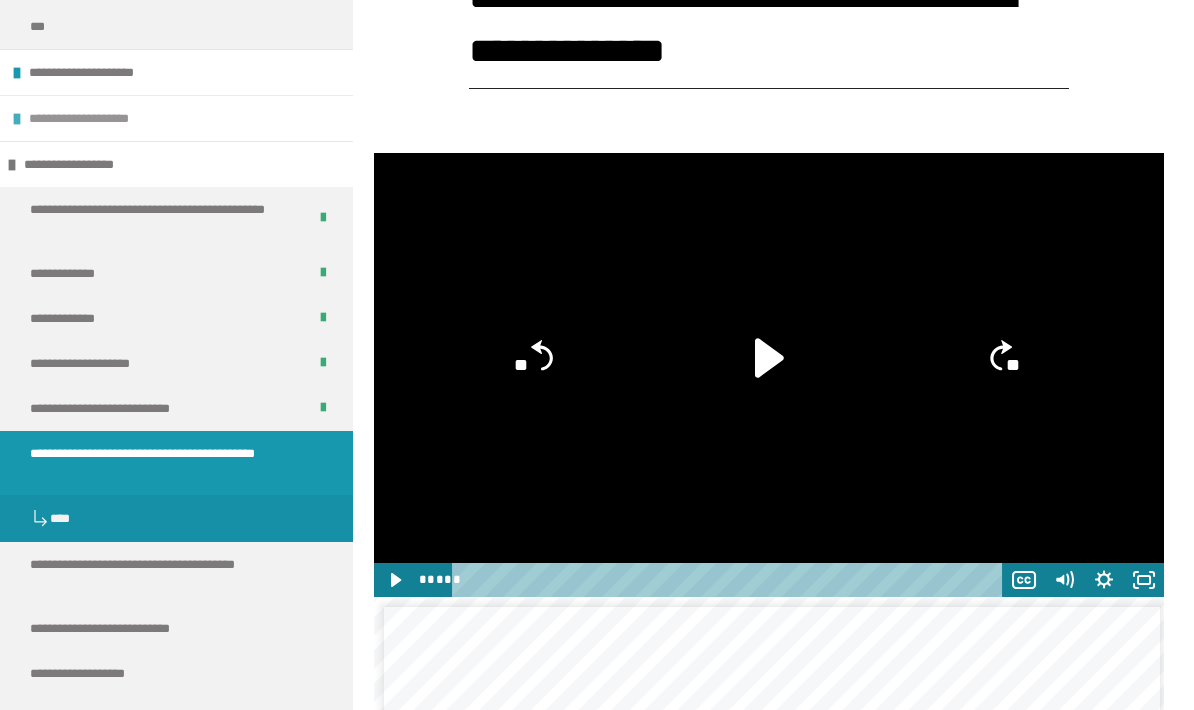 scroll, scrollTop: 280, scrollLeft: 0, axis: vertical 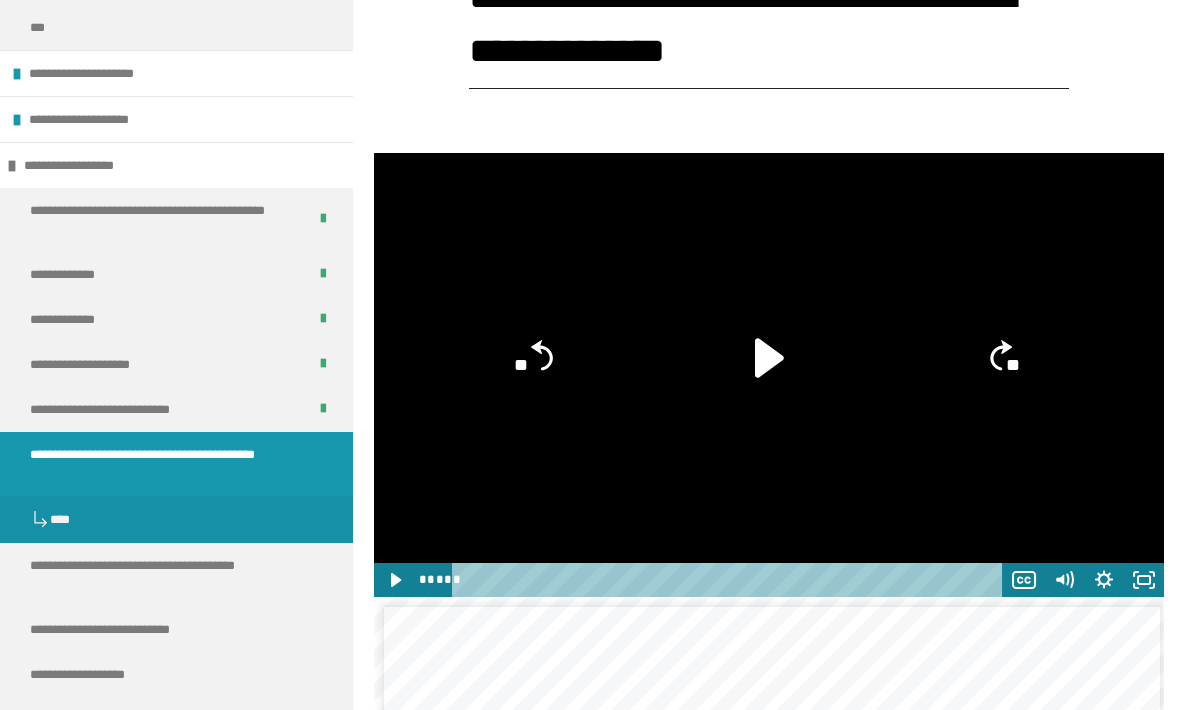 click at bounding box center [176, 692] 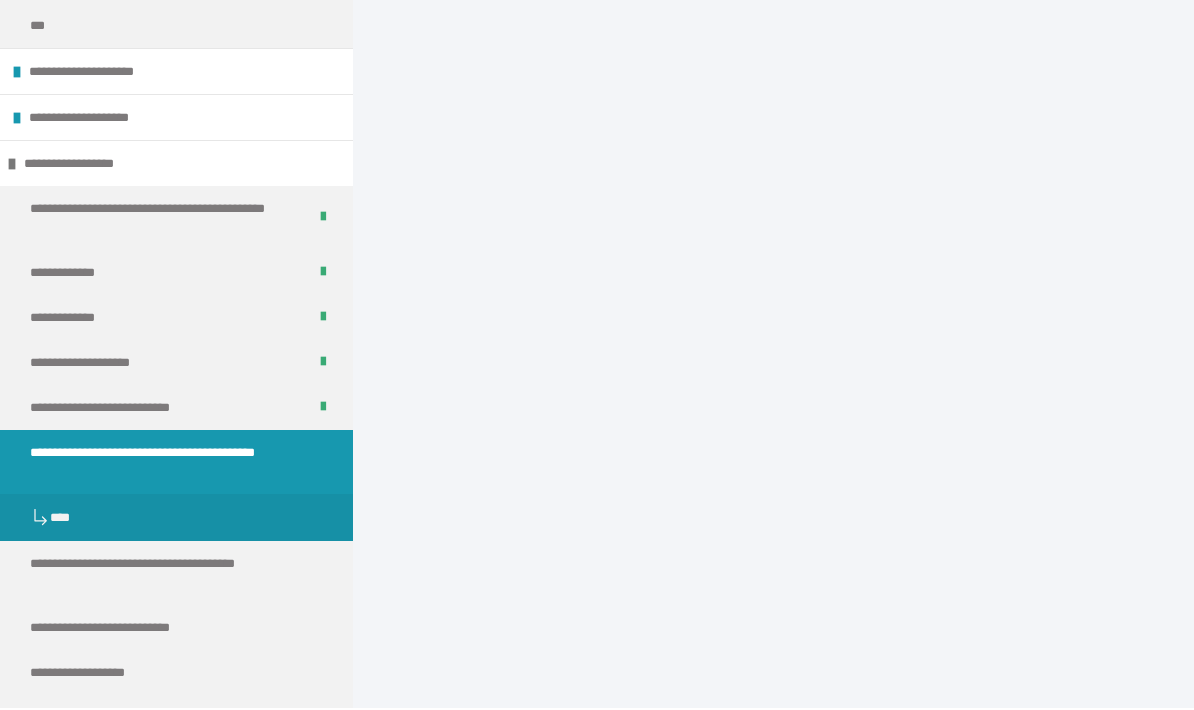 scroll, scrollTop: 7461, scrollLeft: 0, axis: vertical 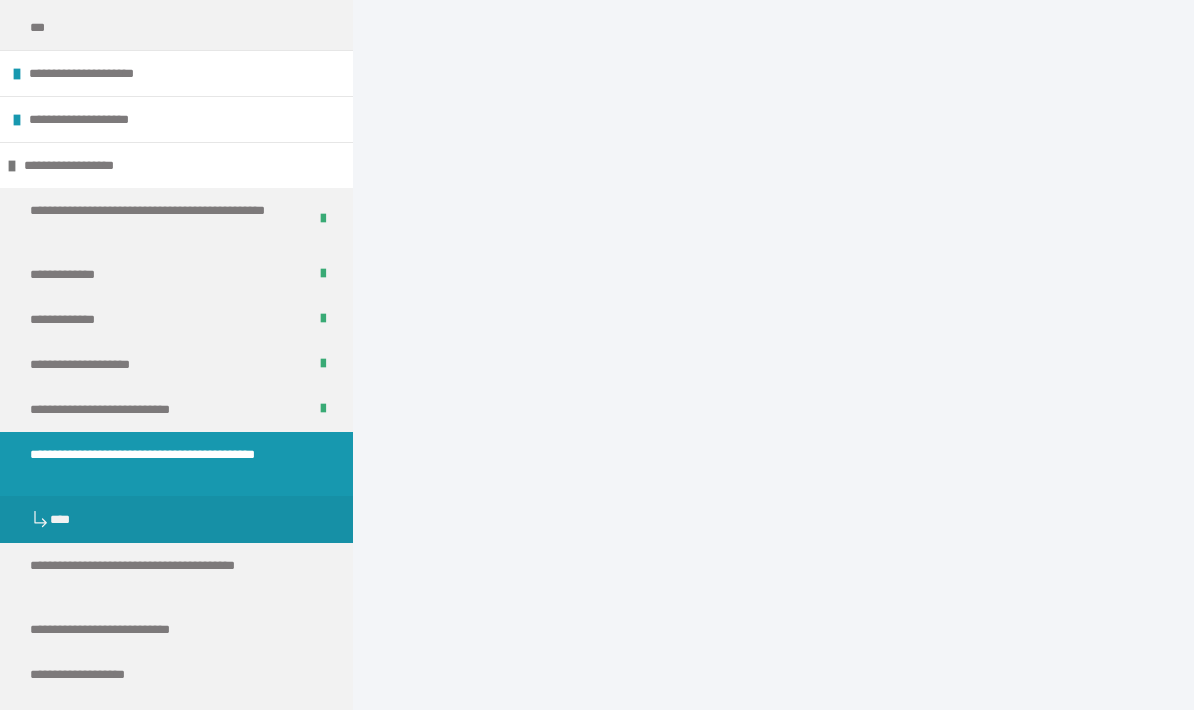 click on "********" at bounding box center [765, -240] 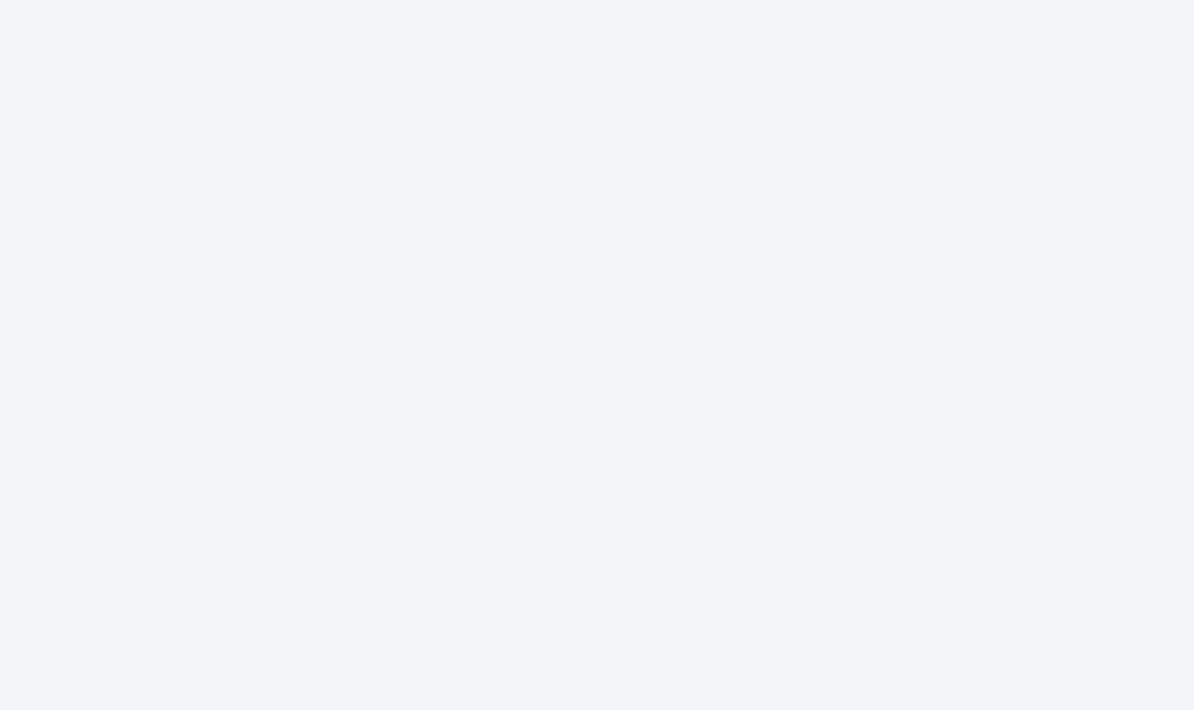 scroll, scrollTop: 0, scrollLeft: 0, axis: both 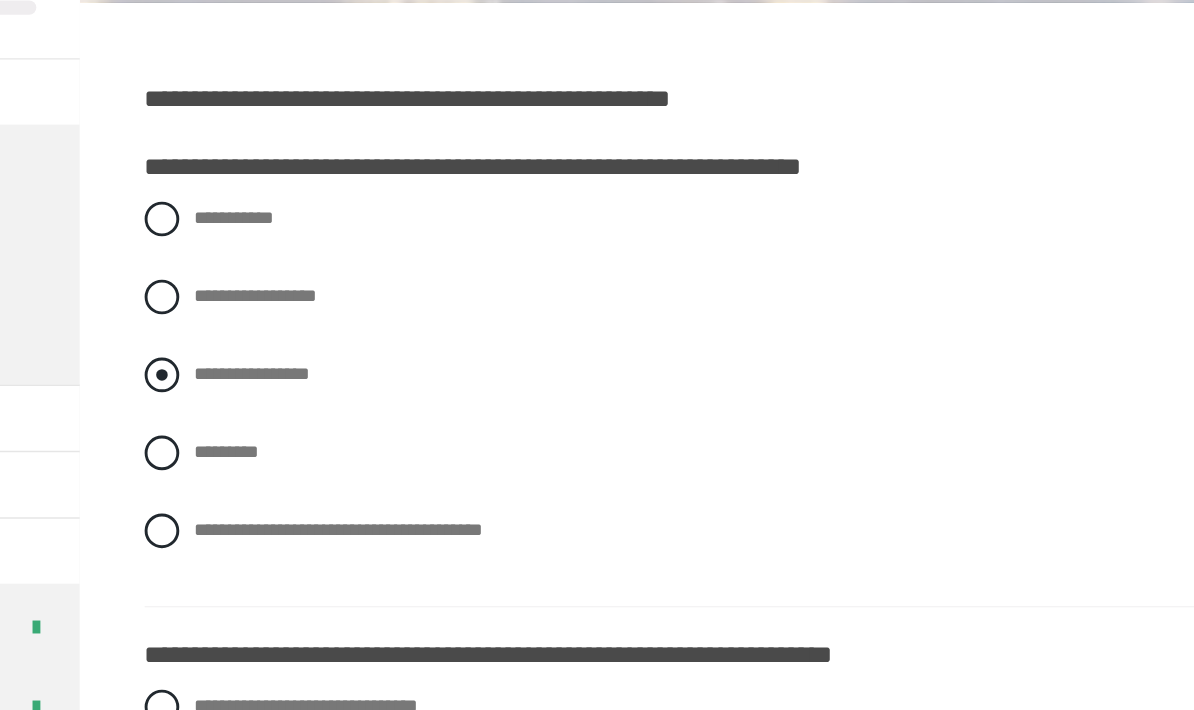 click at bounding box center (410, 324) 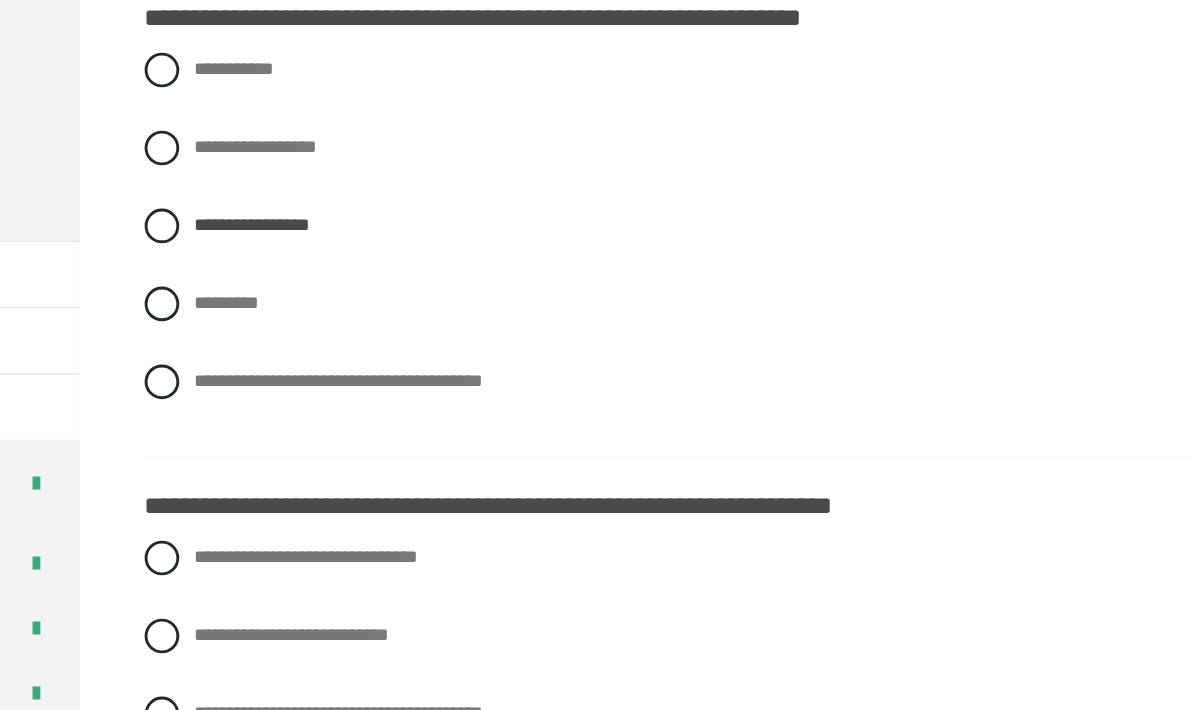 scroll, scrollTop: 447, scrollLeft: 0, axis: vertical 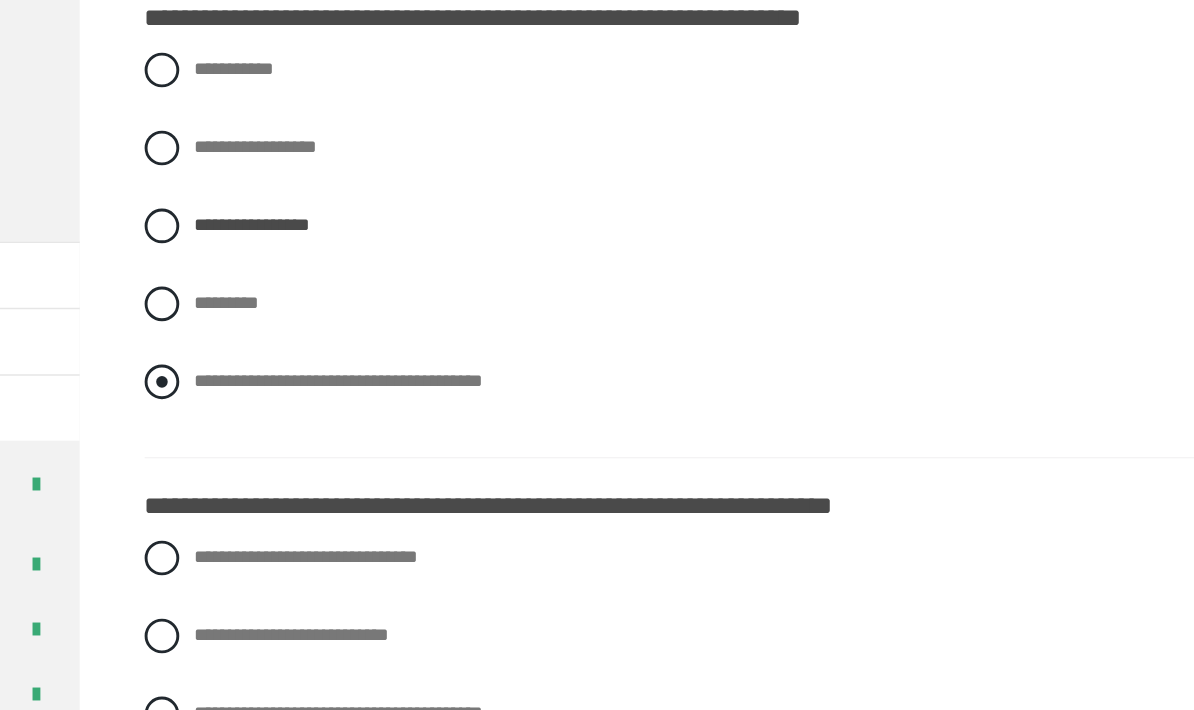 click on "**********" at bounding box center (532, 426) 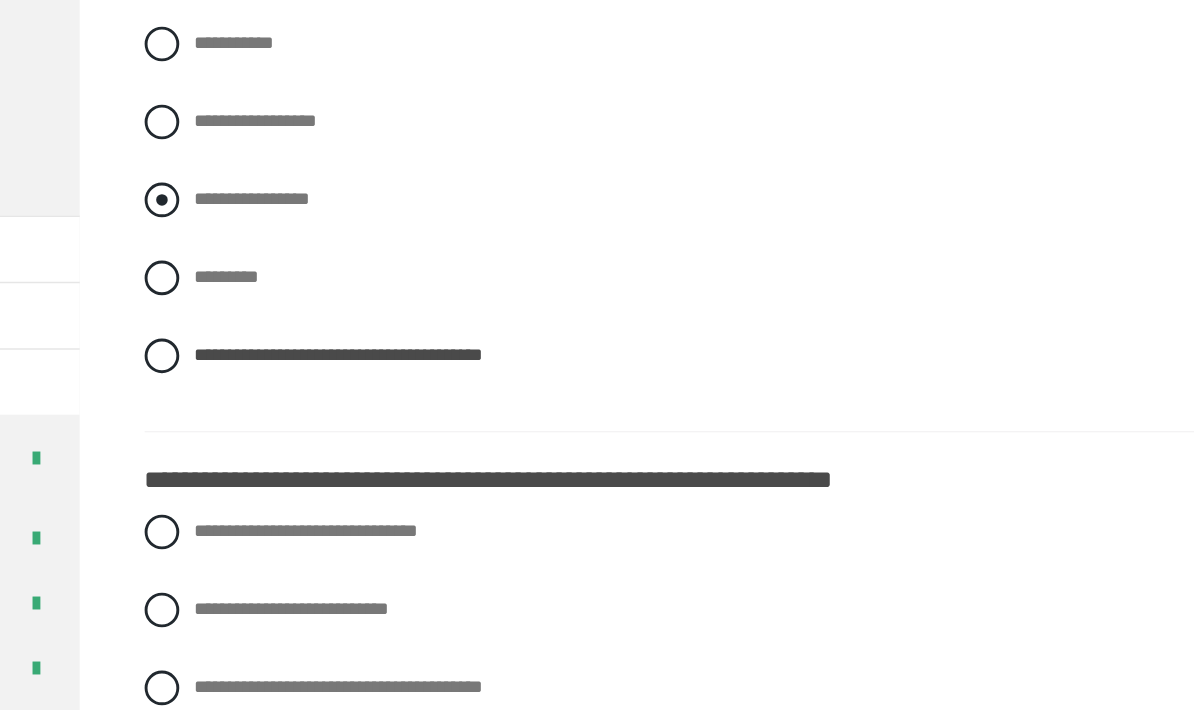 click on "**********" at bounding box center (472, 318) 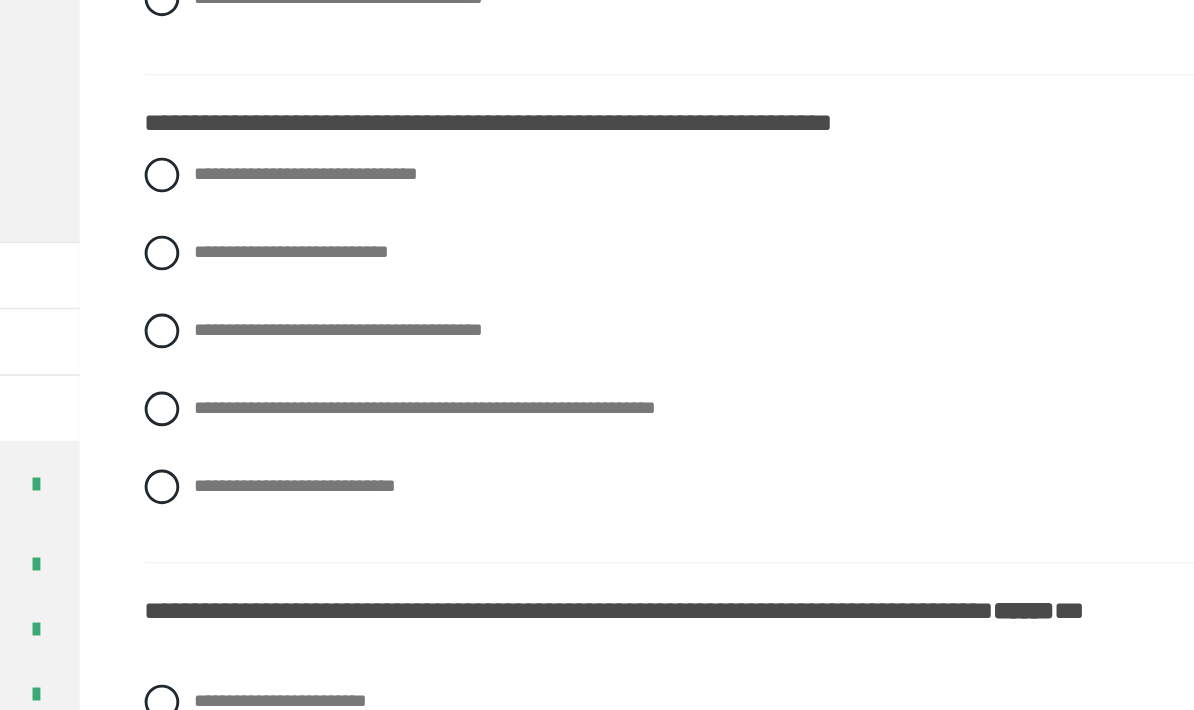 scroll, scrollTop: 746, scrollLeft: 0, axis: vertical 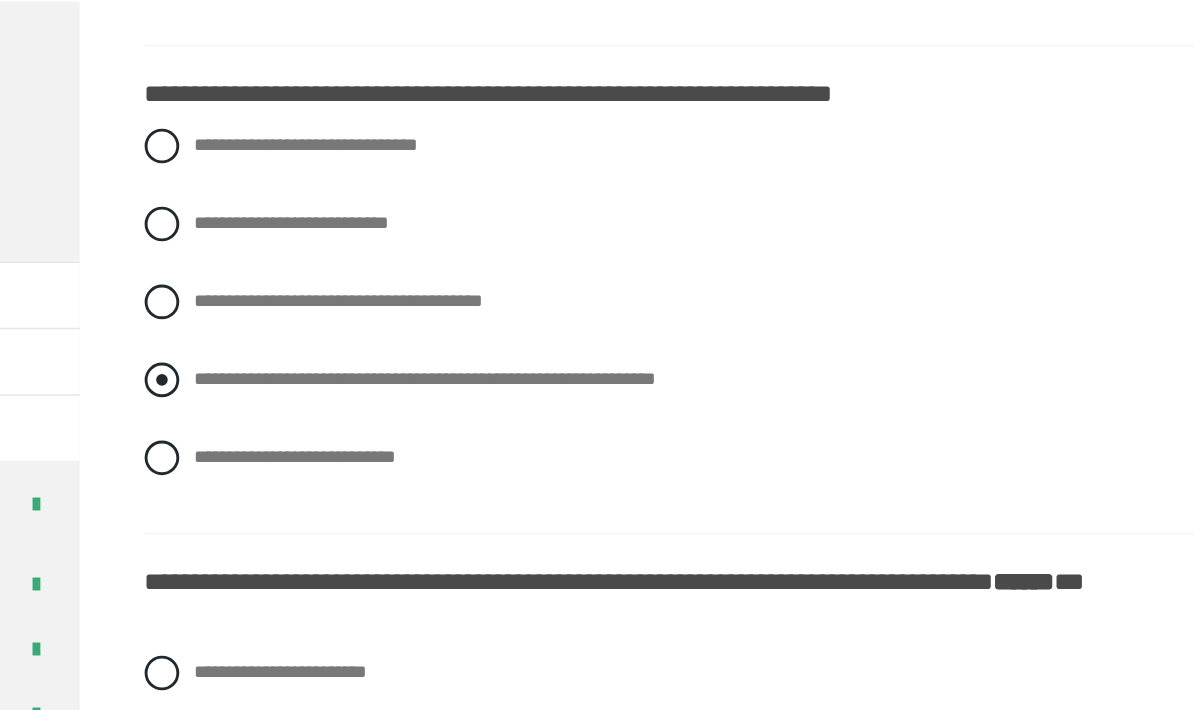 click on "**********" at bounding box center (592, 411) 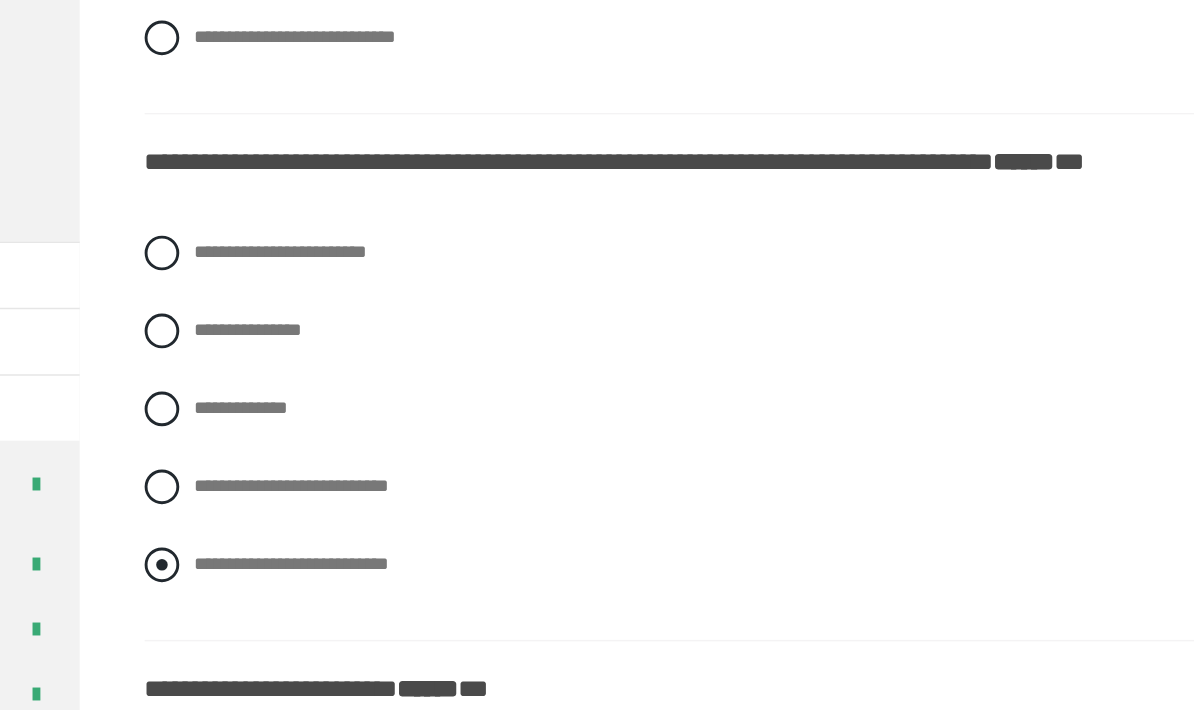 scroll, scrollTop: 1039, scrollLeft: 0, axis: vertical 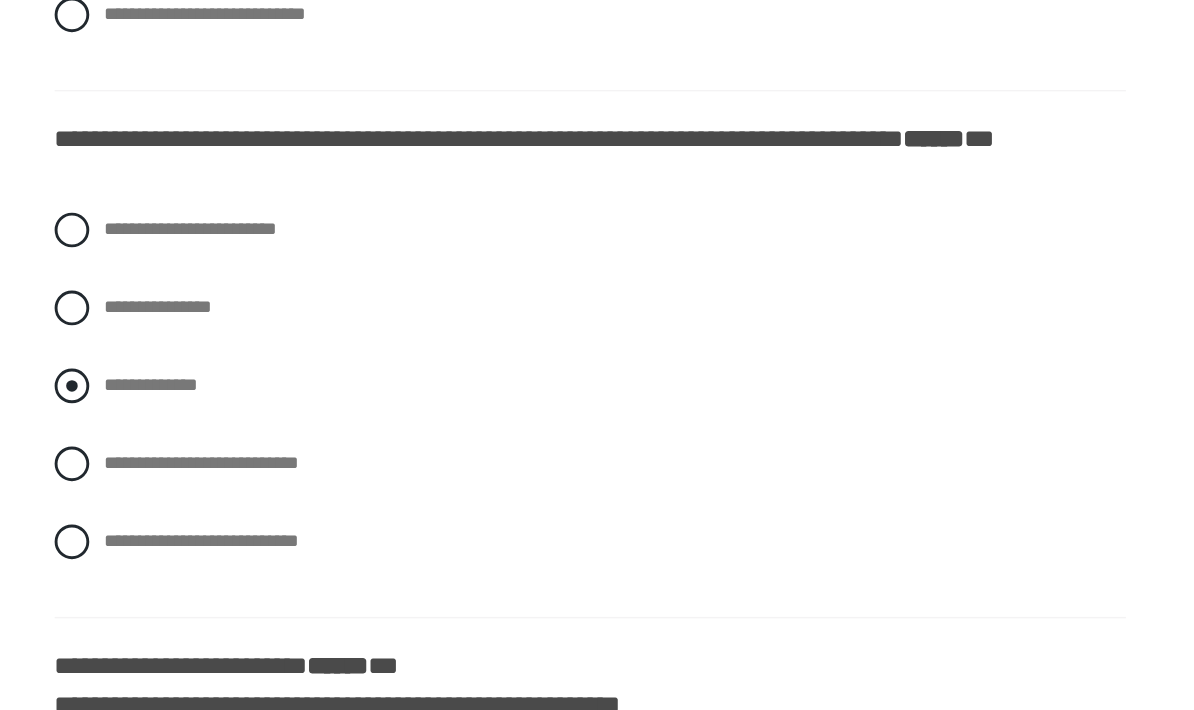click on "**********" at bounding box center [464, 429] 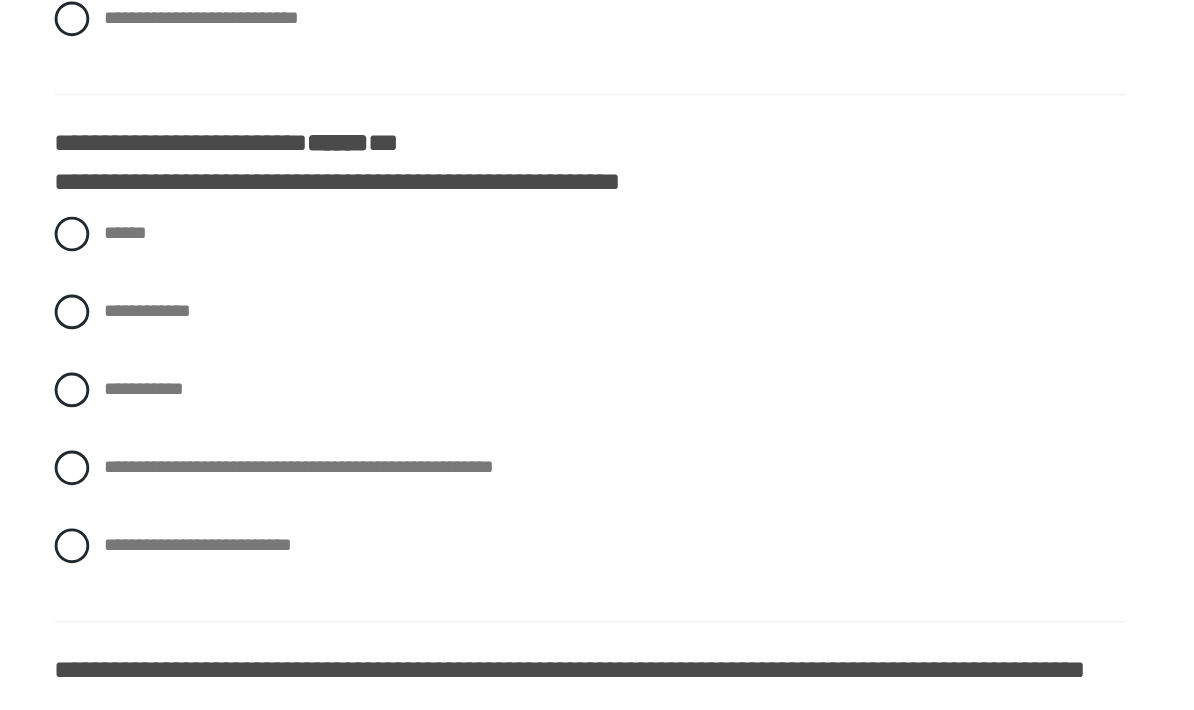 scroll, scrollTop: 1402, scrollLeft: 0, axis: vertical 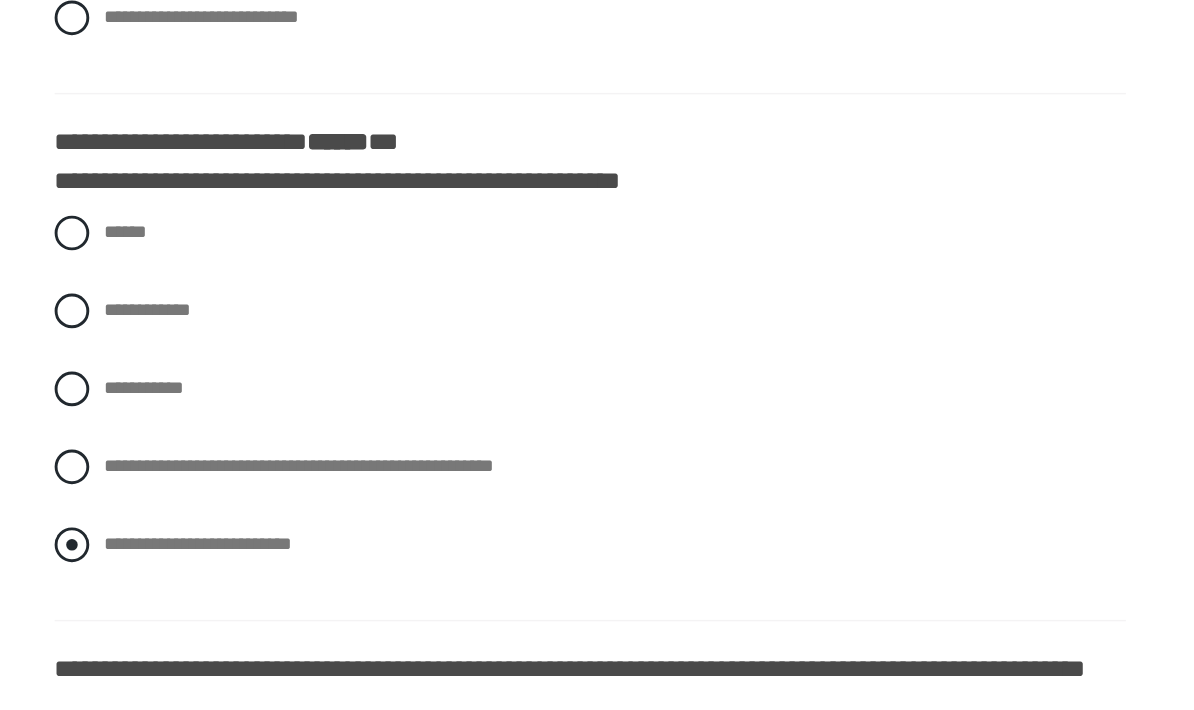 click on "**********" at bounding box center (497, 539) 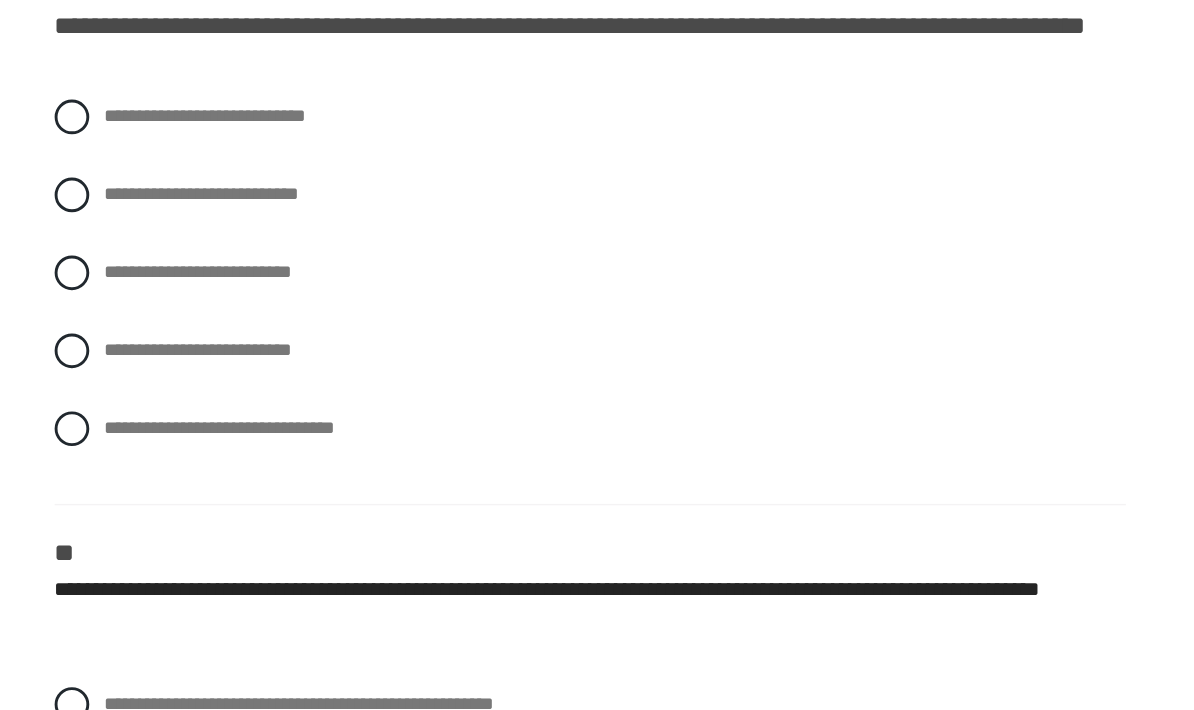 scroll, scrollTop: 1848, scrollLeft: 0, axis: vertical 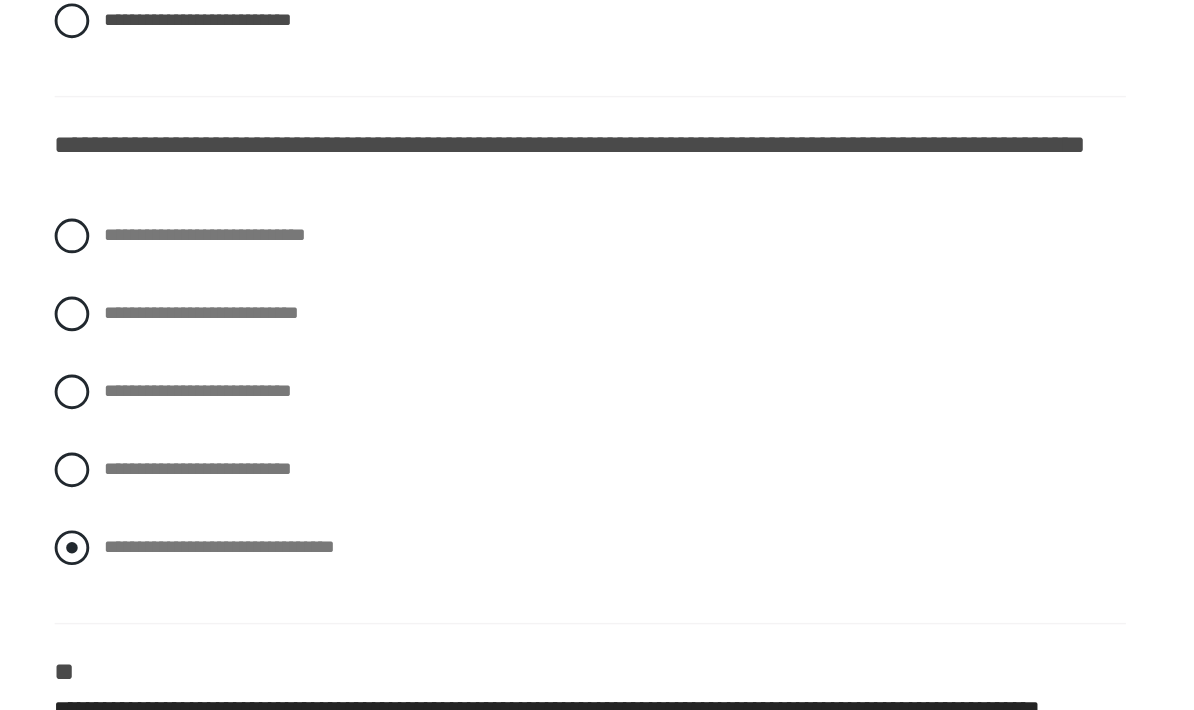 click on "**********" at bounding box center [512, 458] 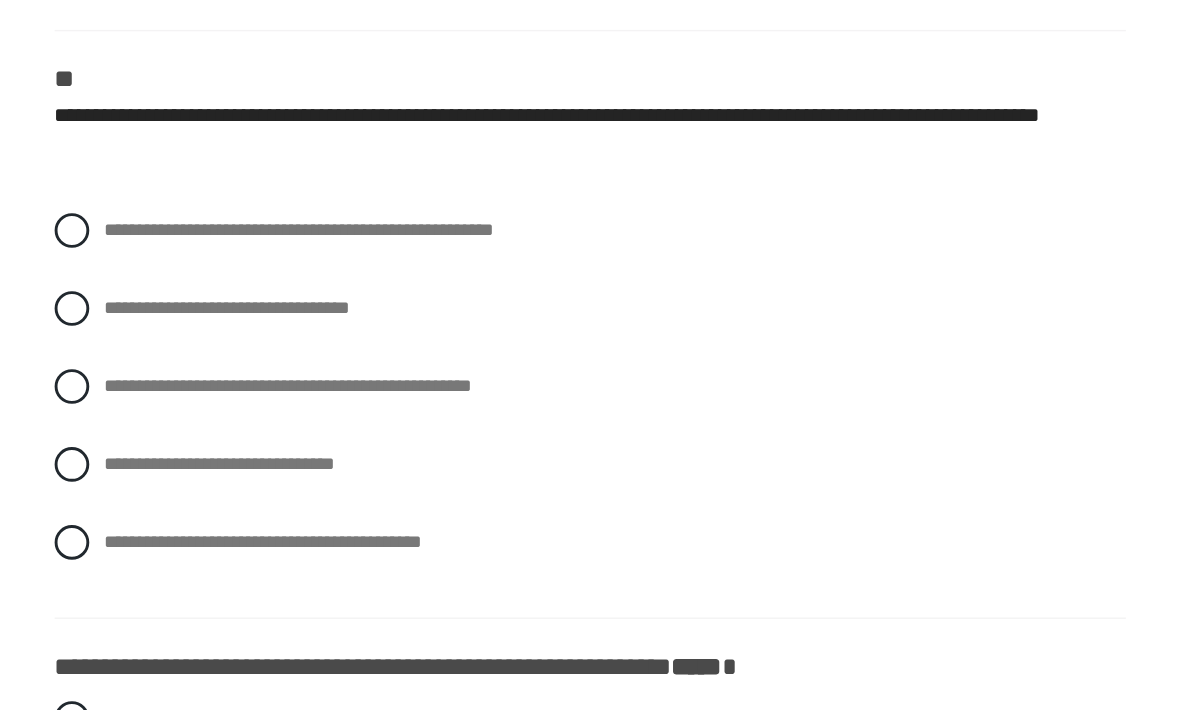 scroll, scrollTop: 2187, scrollLeft: 0, axis: vertical 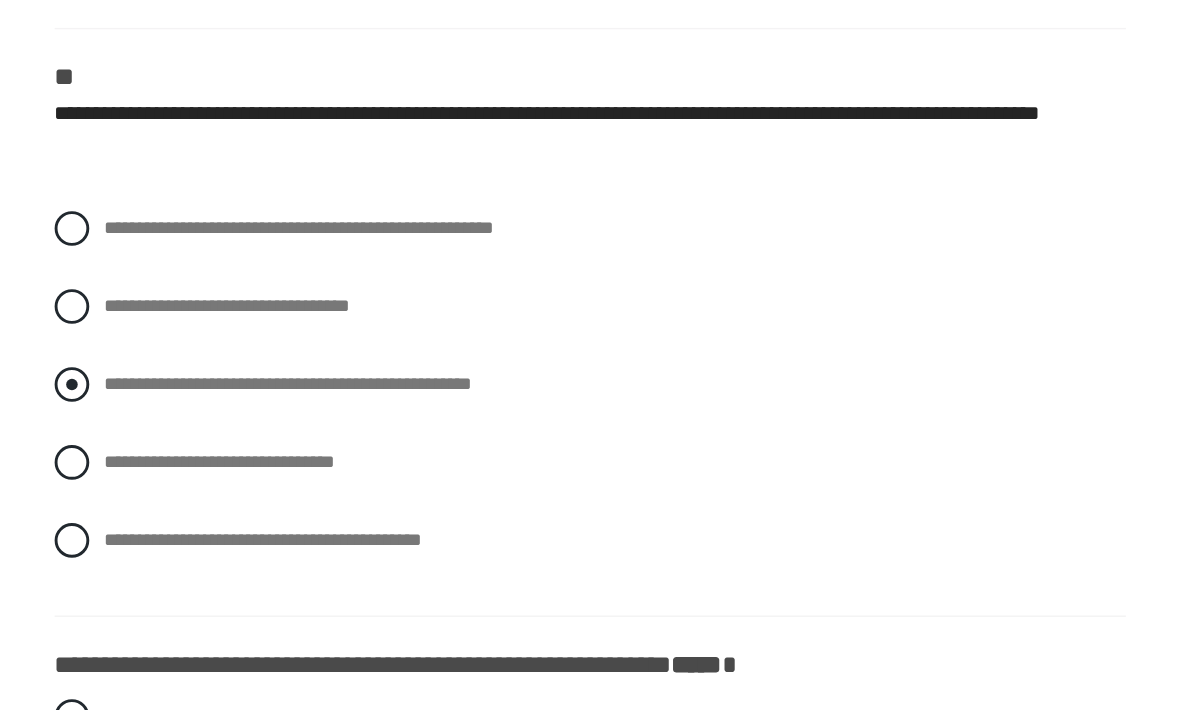 click on "**********" at bounding box center (559, 418) 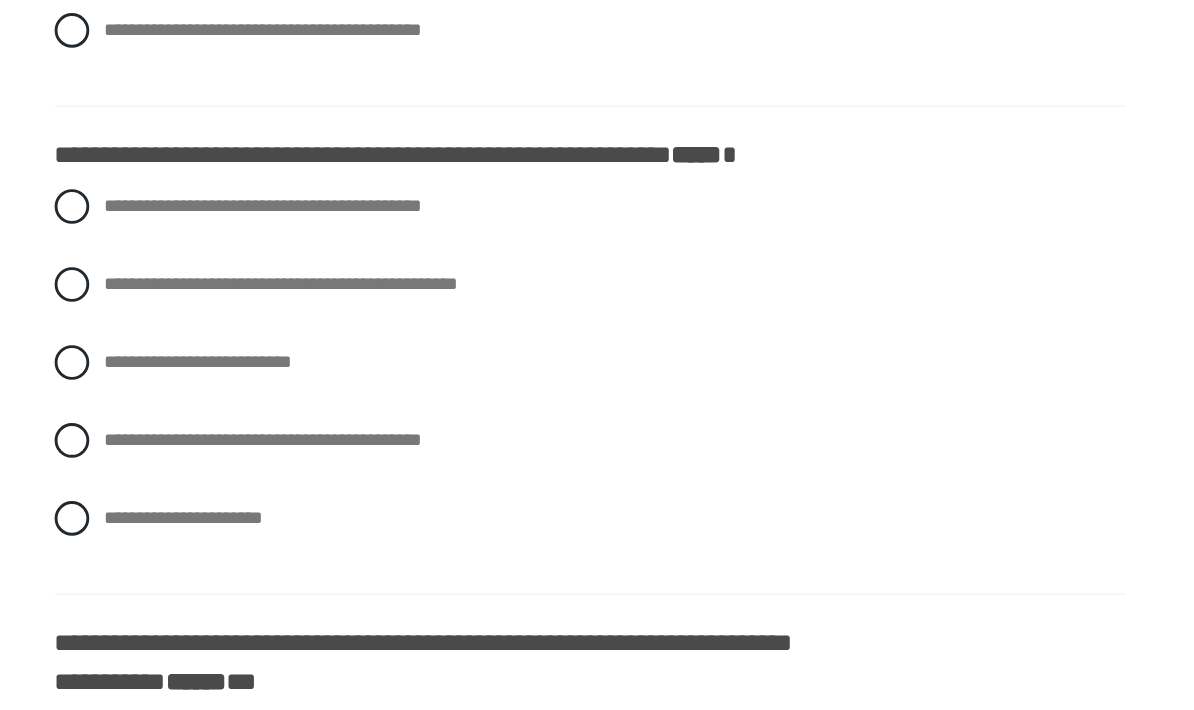 scroll, scrollTop: 2530, scrollLeft: 0, axis: vertical 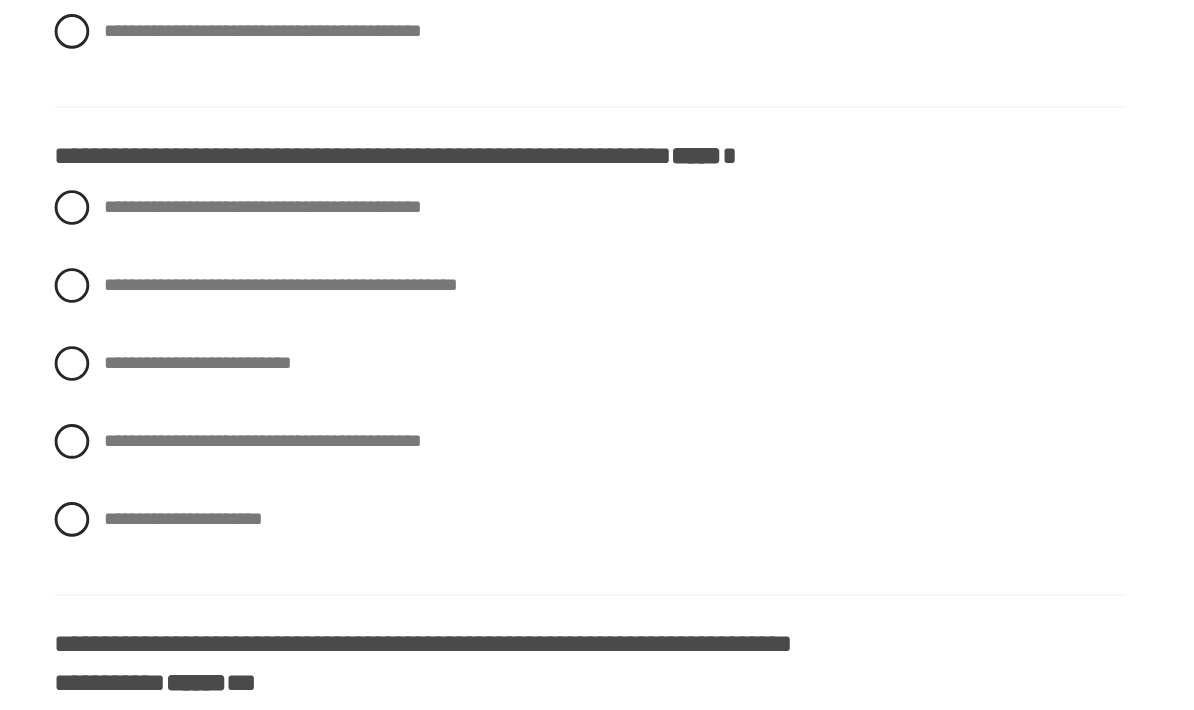 click on "**********" at bounding box center (645, 270) 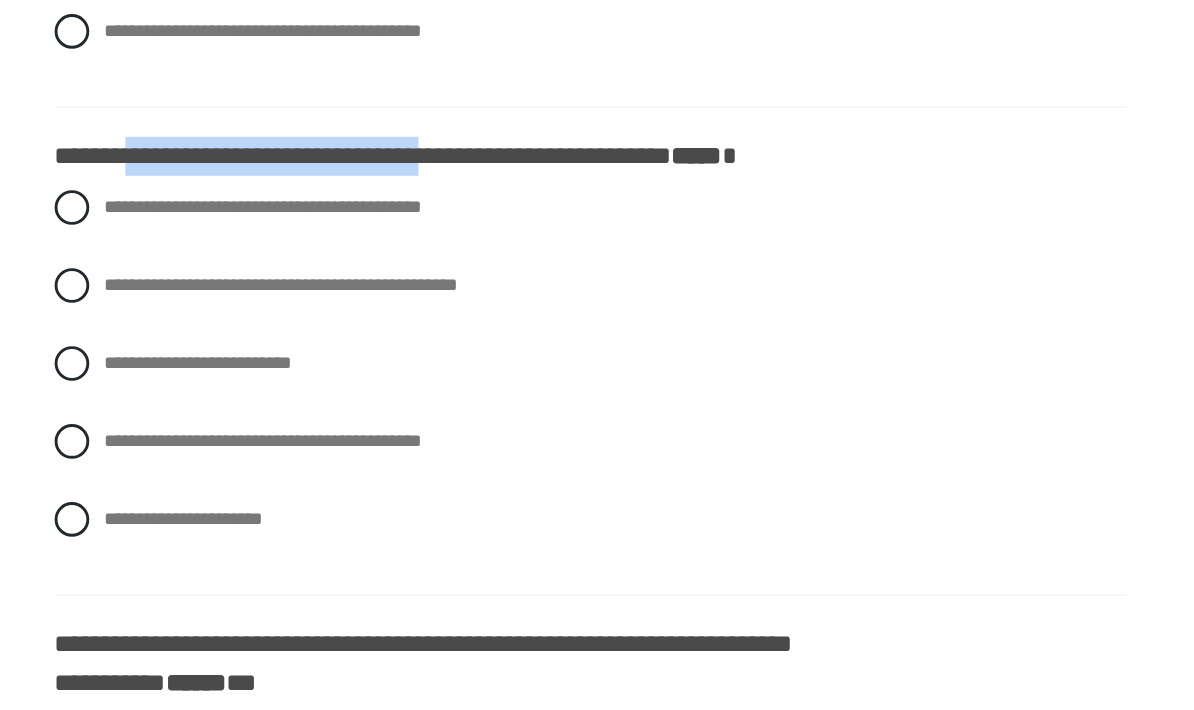 drag, startPoint x: 99, startPoint y: 107, endPoint x: 312, endPoint y: 114, distance: 213.11499 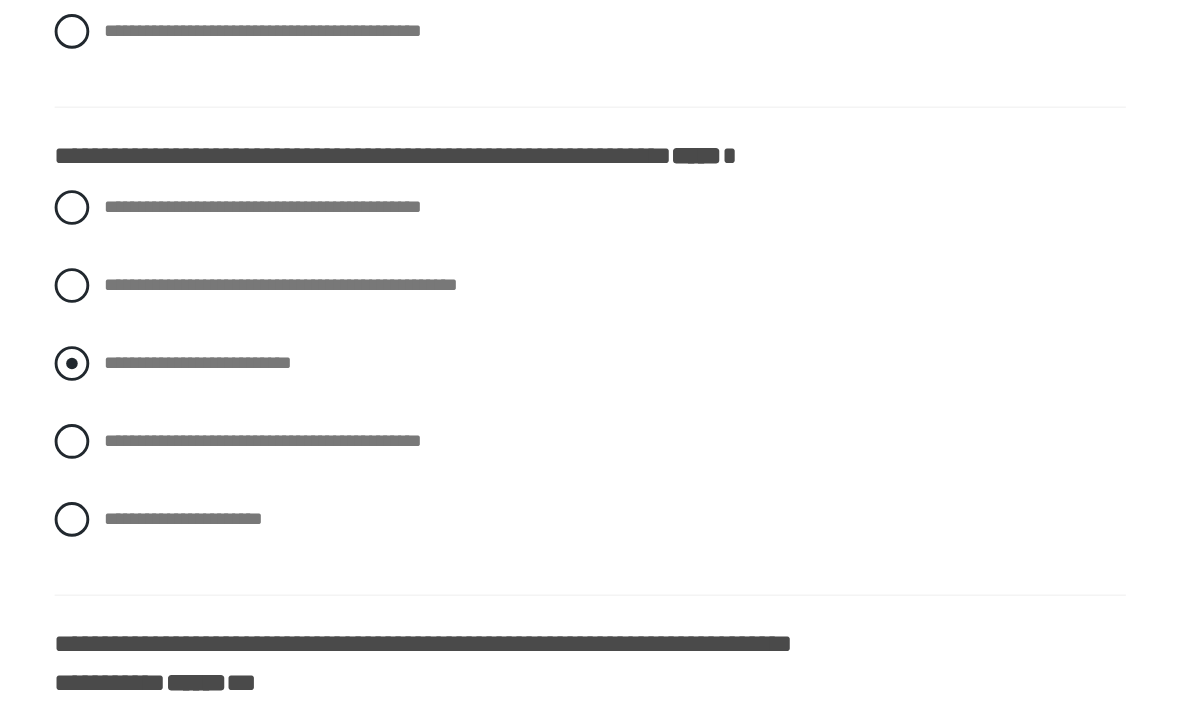 click on "**********" at bounding box center (497, 413) 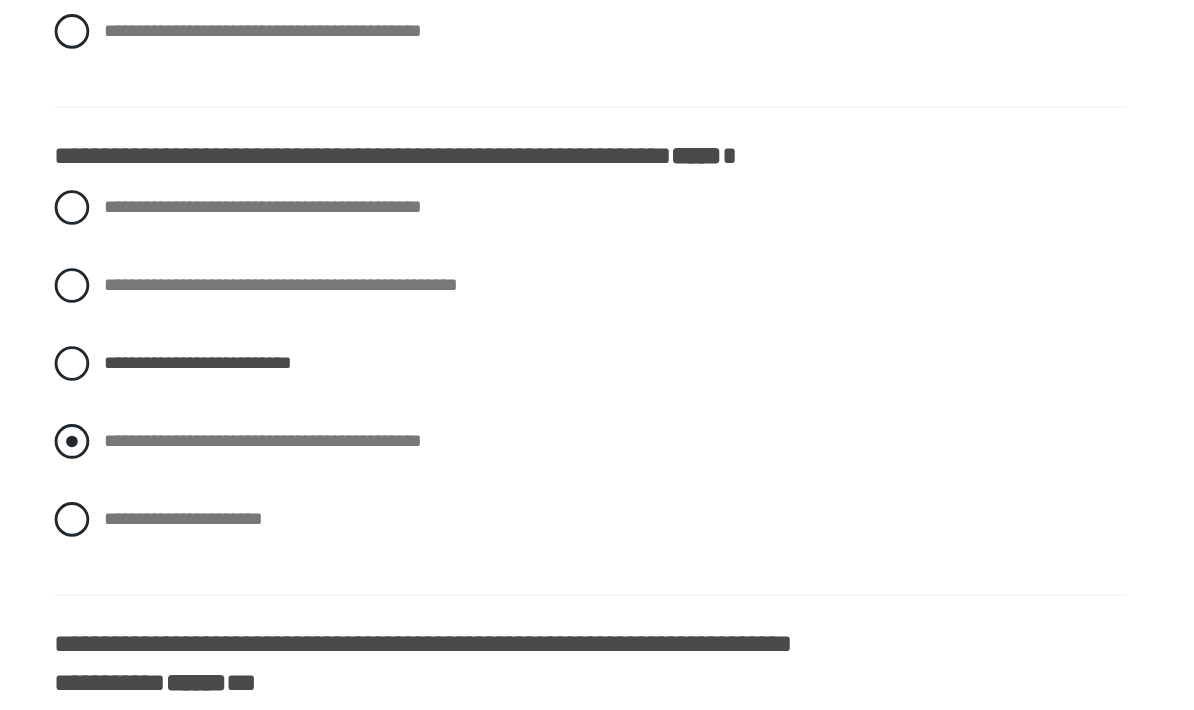 click on "**********" at bounding box center [438, 462] 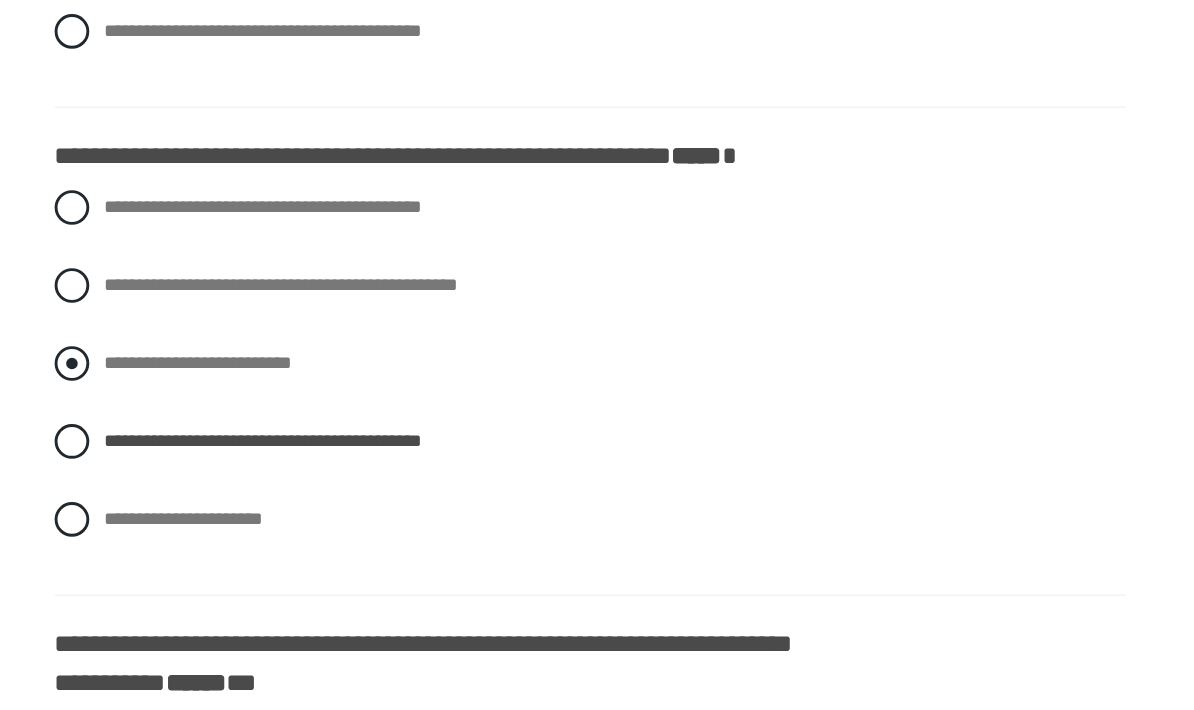 click on "**********" at bounding box center (497, 413) 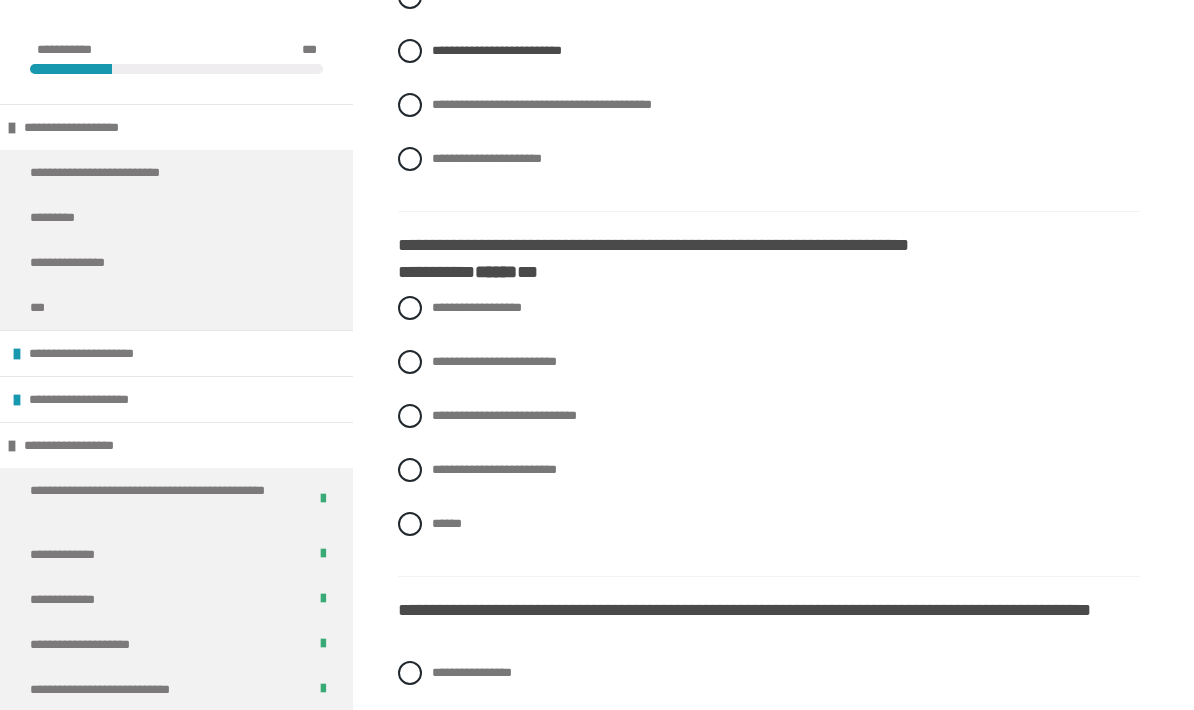 scroll, scrollTop: 2935, scrollLeft: 0, axis: vertical 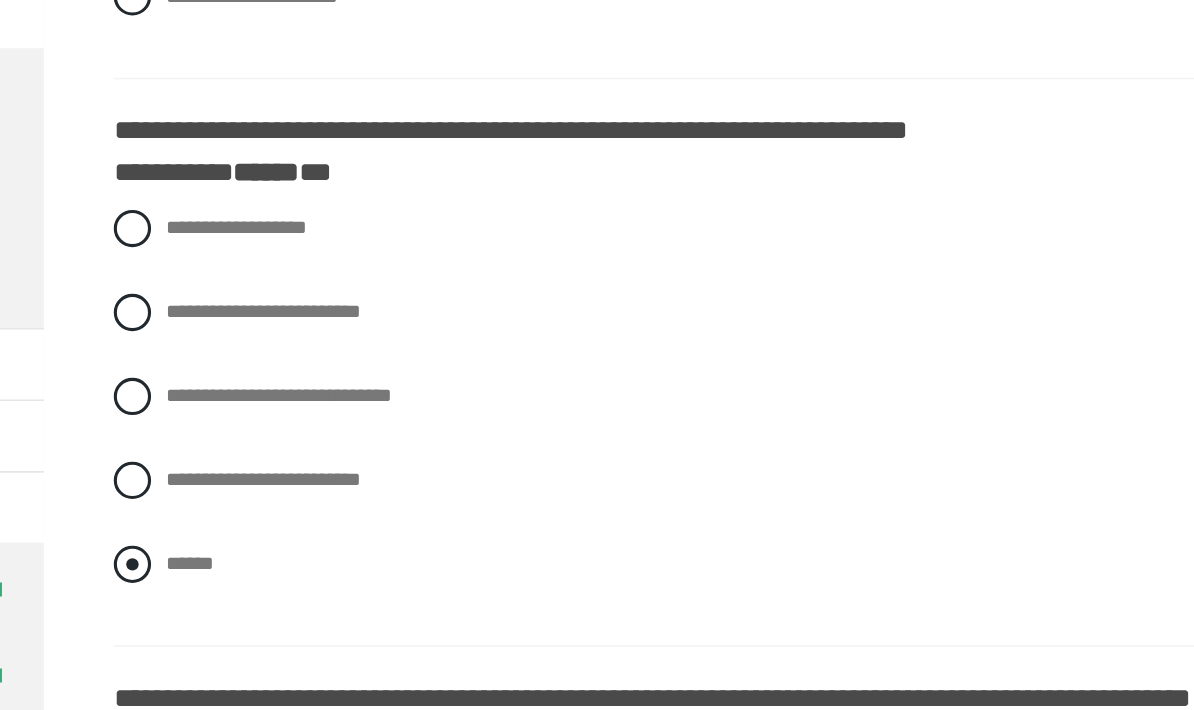 click on "******" at bounding box center (447, 481) 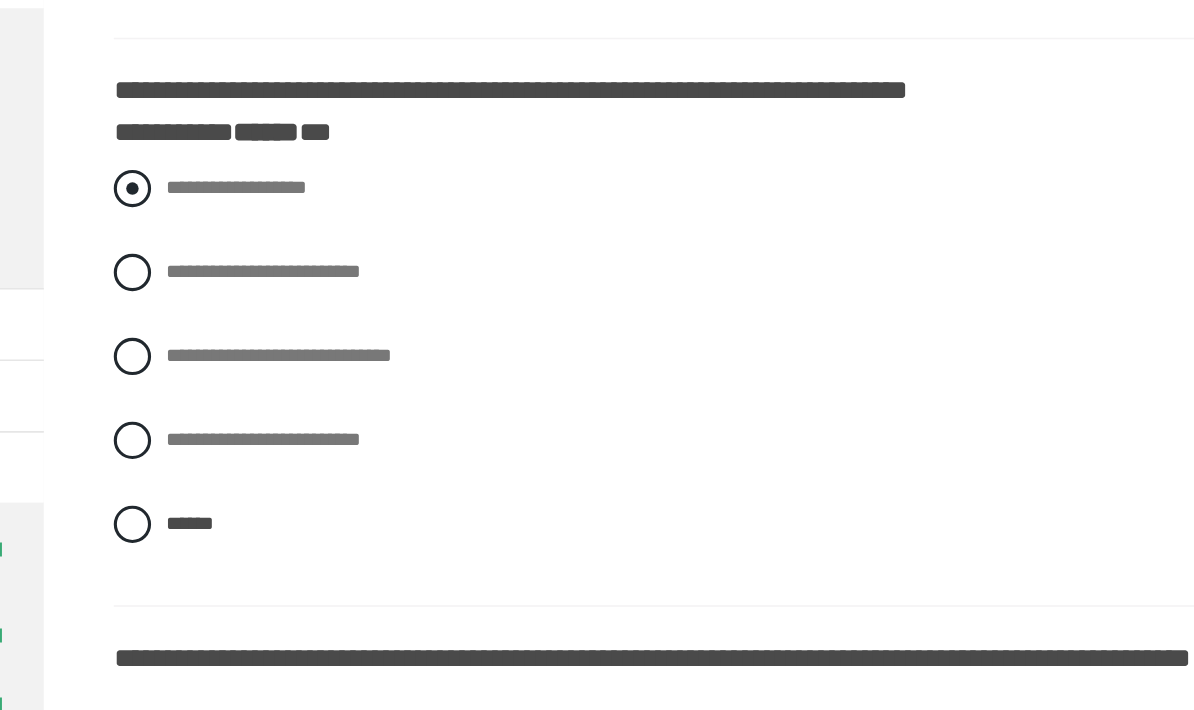 click on "**********" at bounding box center [477, 265] 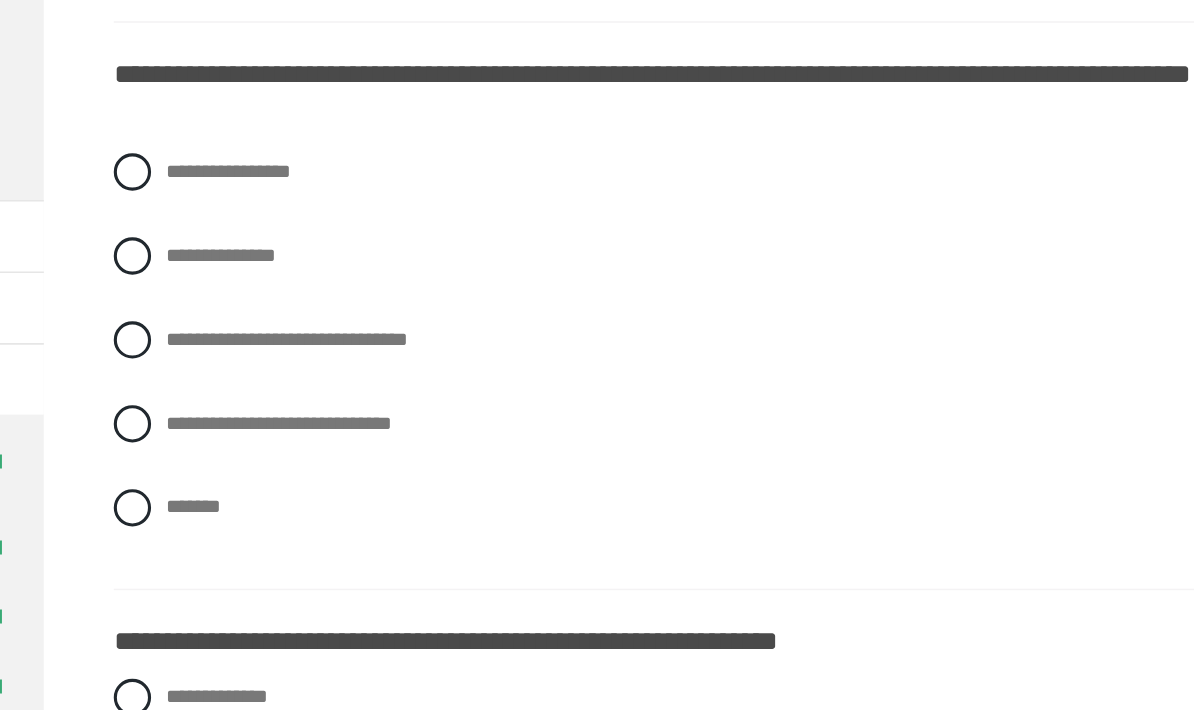 scroll, scrollTop: 3254, scrollLeft: 0, axis: vertical 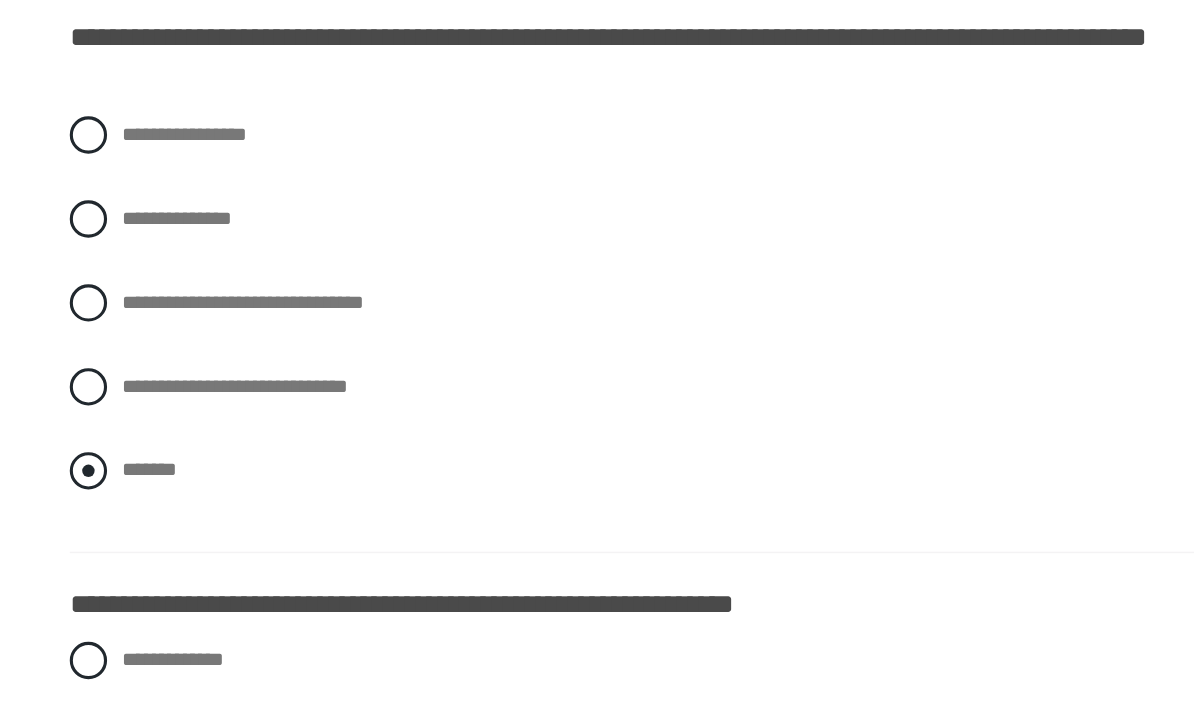 click on "*******" at bounding box center (449, 527) 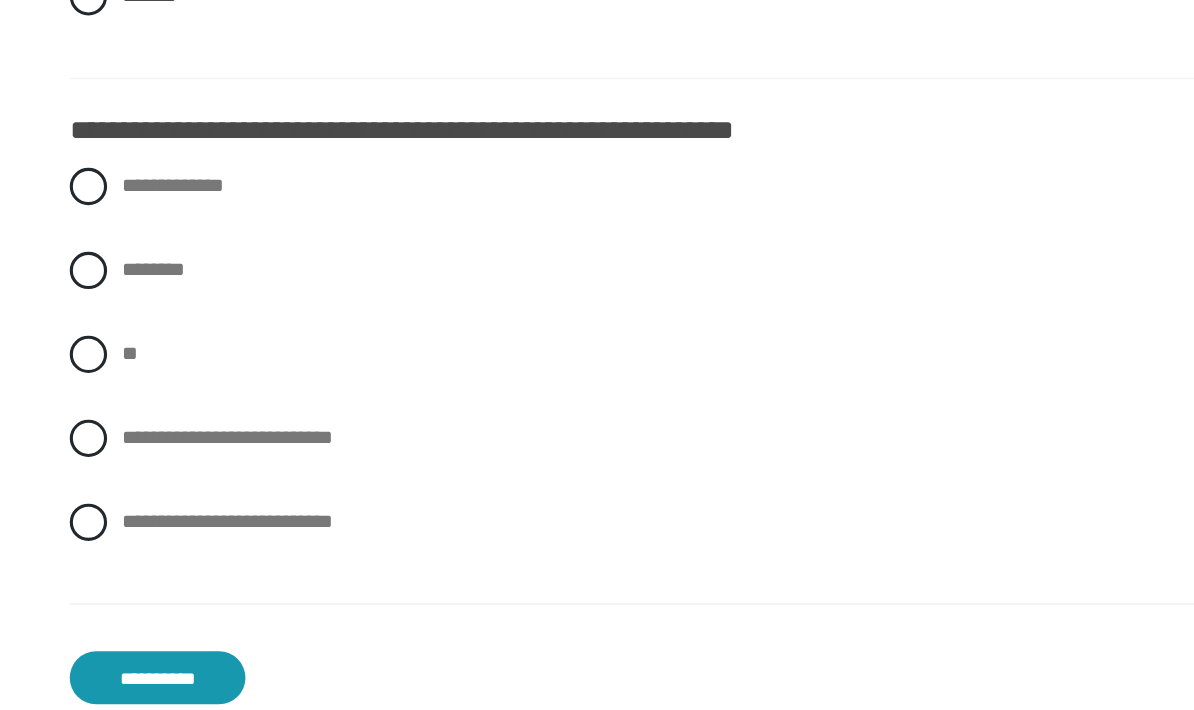 scroll, scrollTop: 3595, scrollLeft: 0, axis: vertical 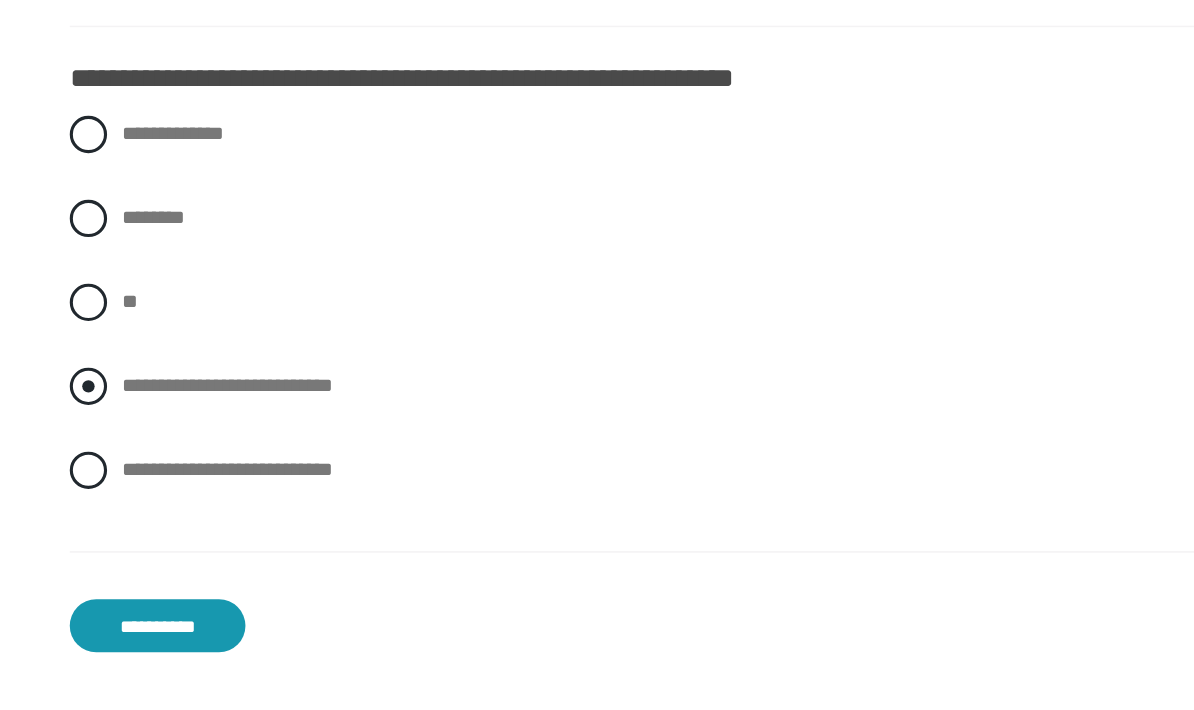 click on "**********" at bounding box center (438, 465) 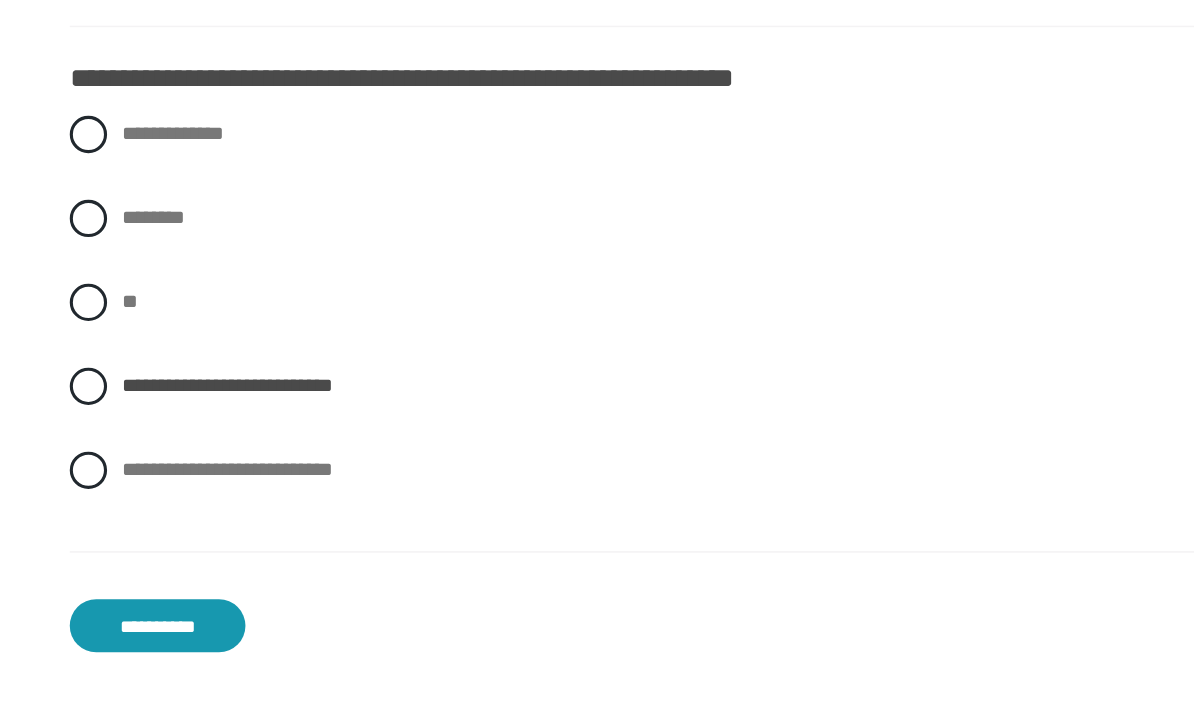 click on "**********" at bounding box center [454, 625] 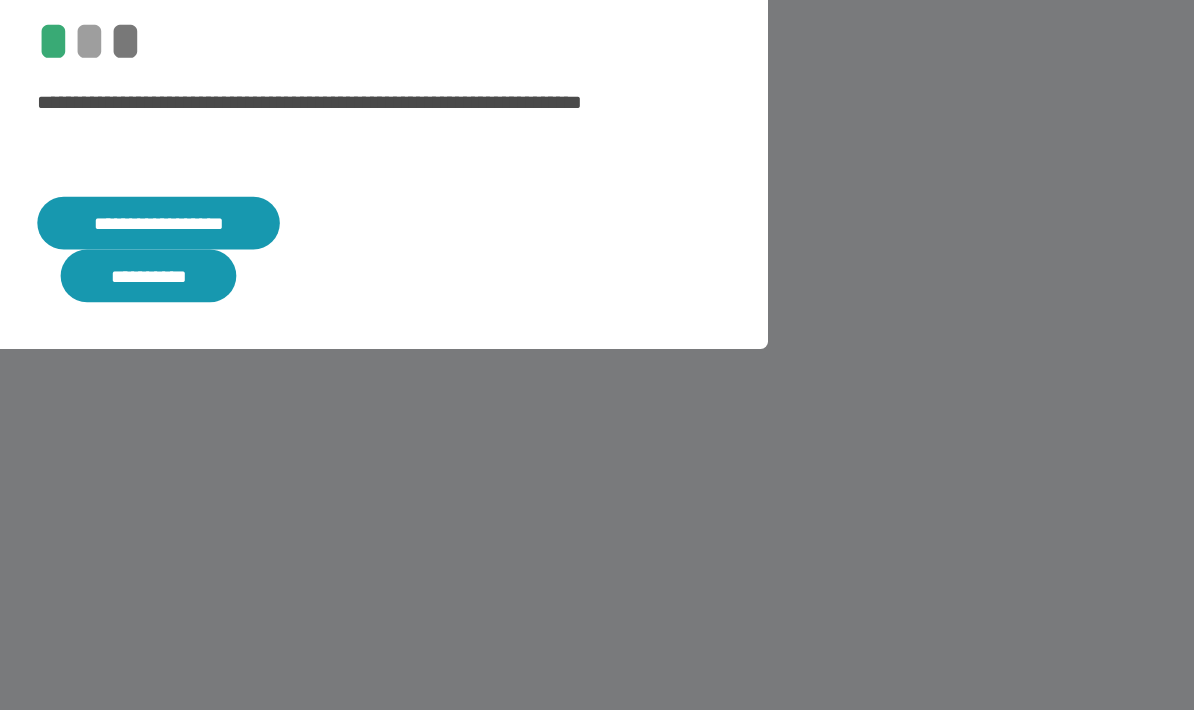 scroll, scrollTop: 648, scrollLeft: 0, axis: vertical 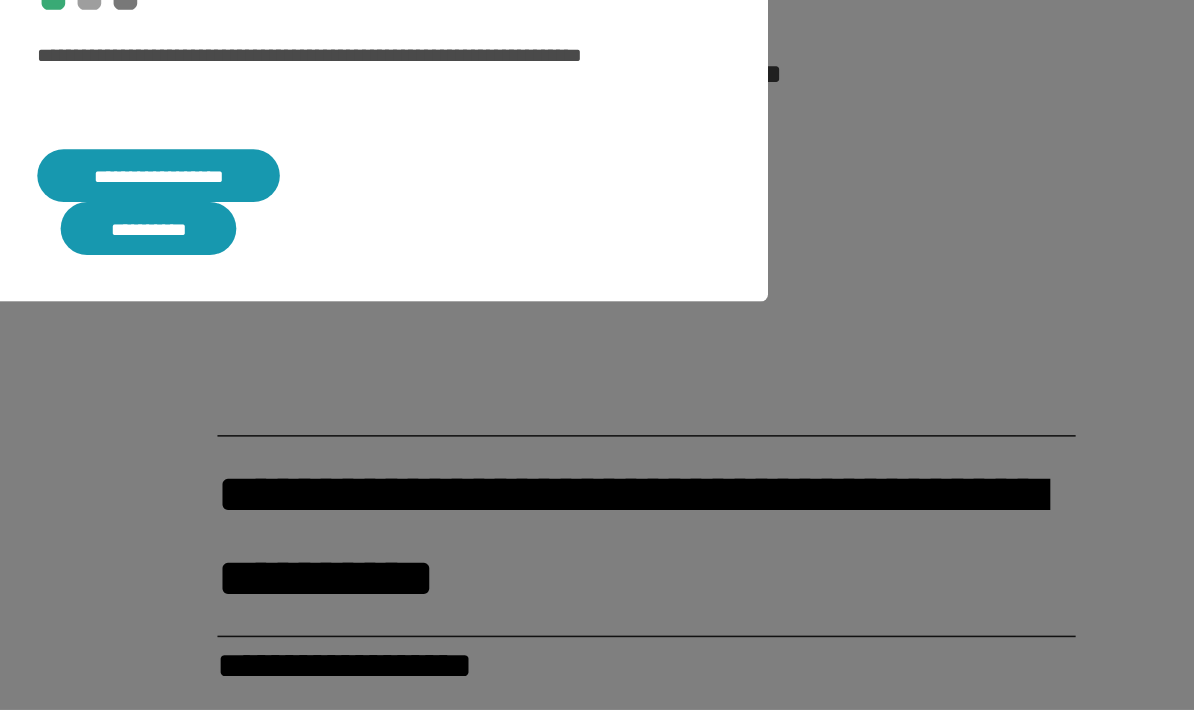 click on "**********" at bounding box center [455, 366] 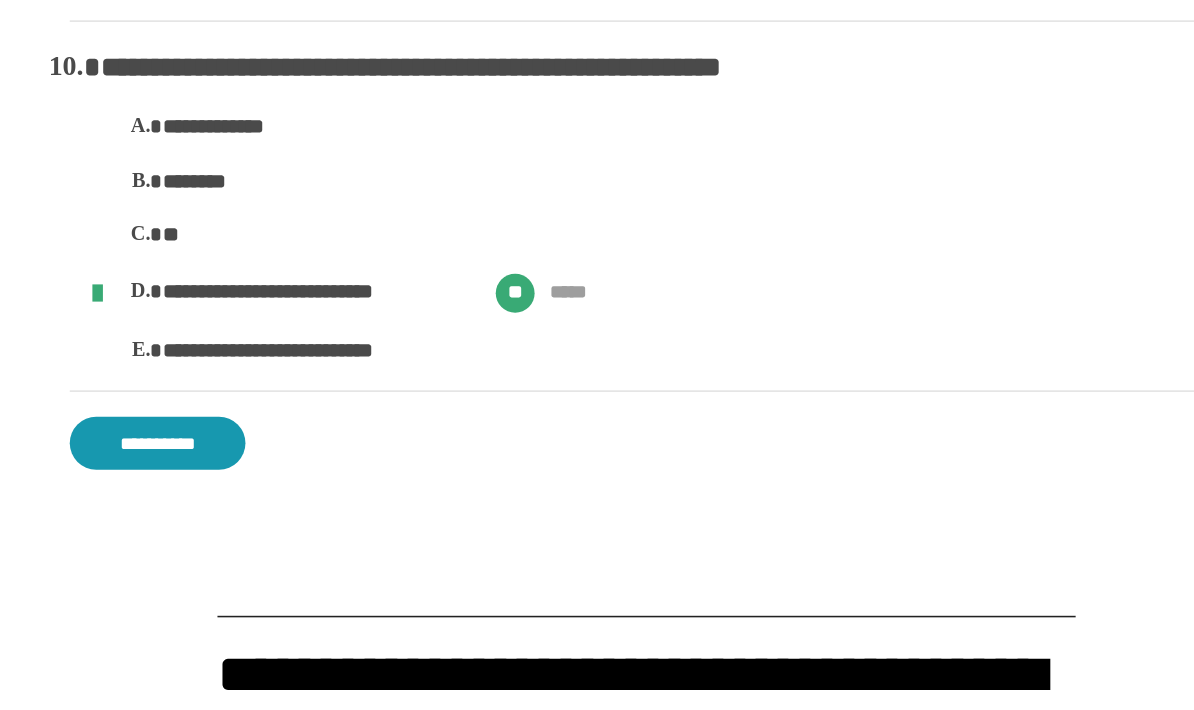 scroll, scrollTop: 2657, scrollLeft: 0, axis: vertical 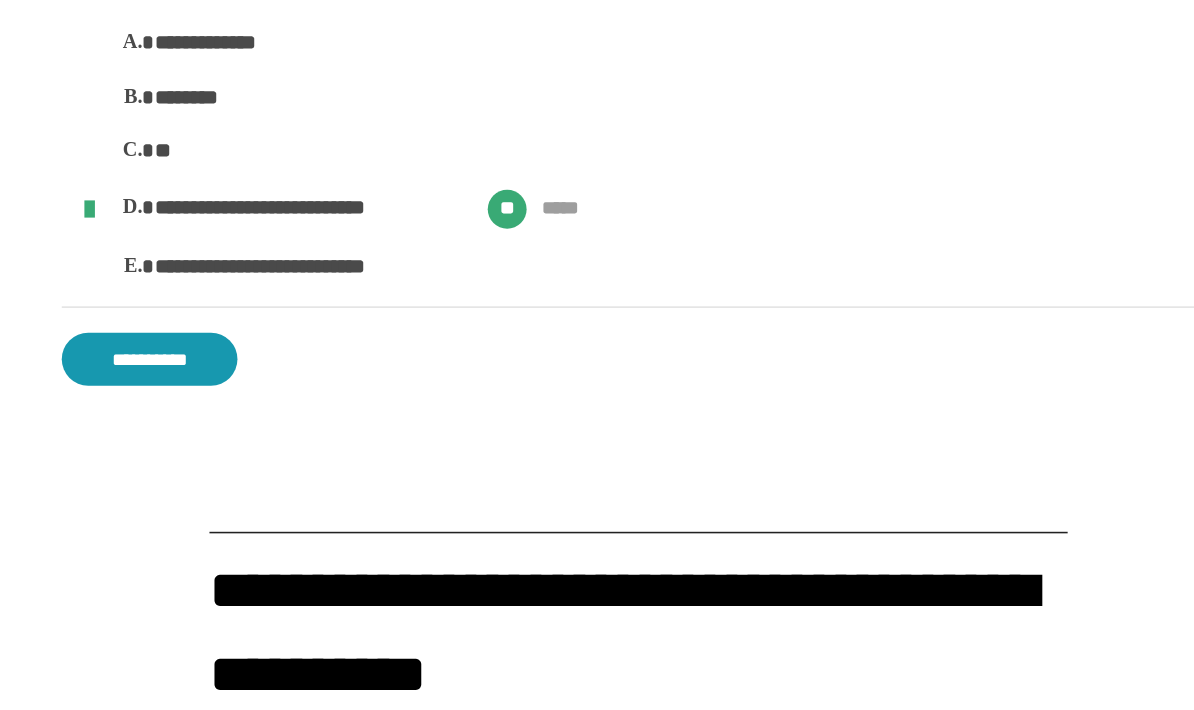 click on "**********" at bounding box center [454, 419] 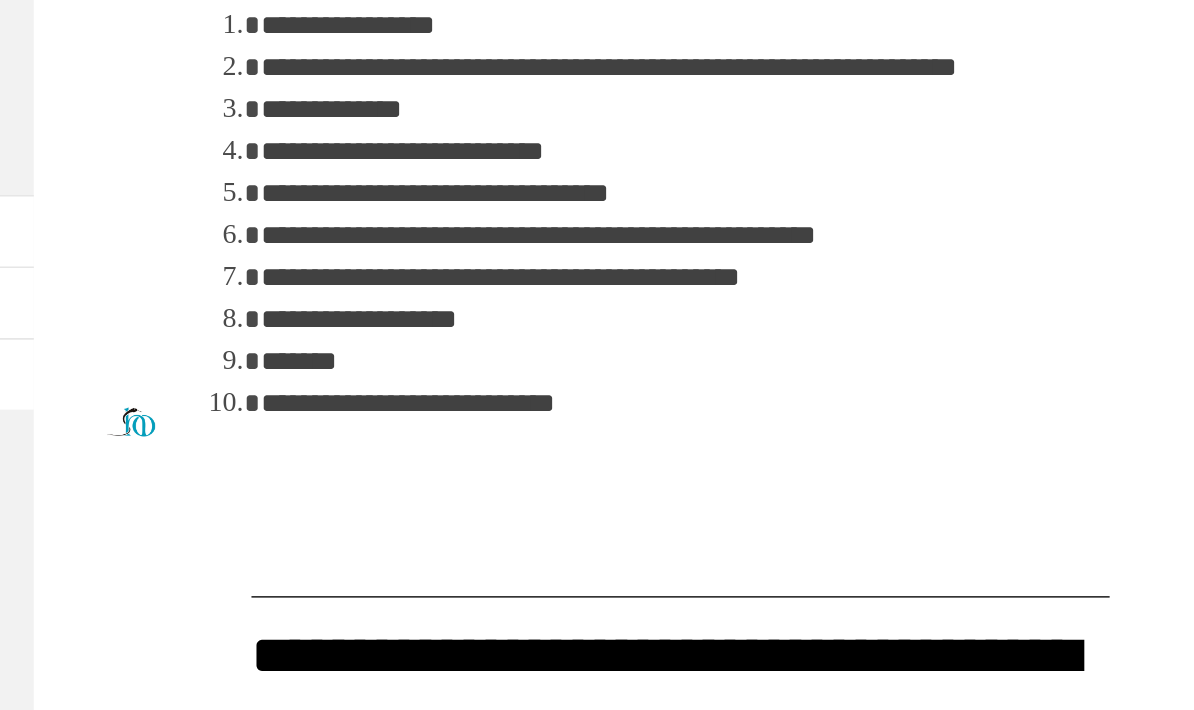 scroll, scrollTop: 596, scrollLeft: 0, axis: vertical 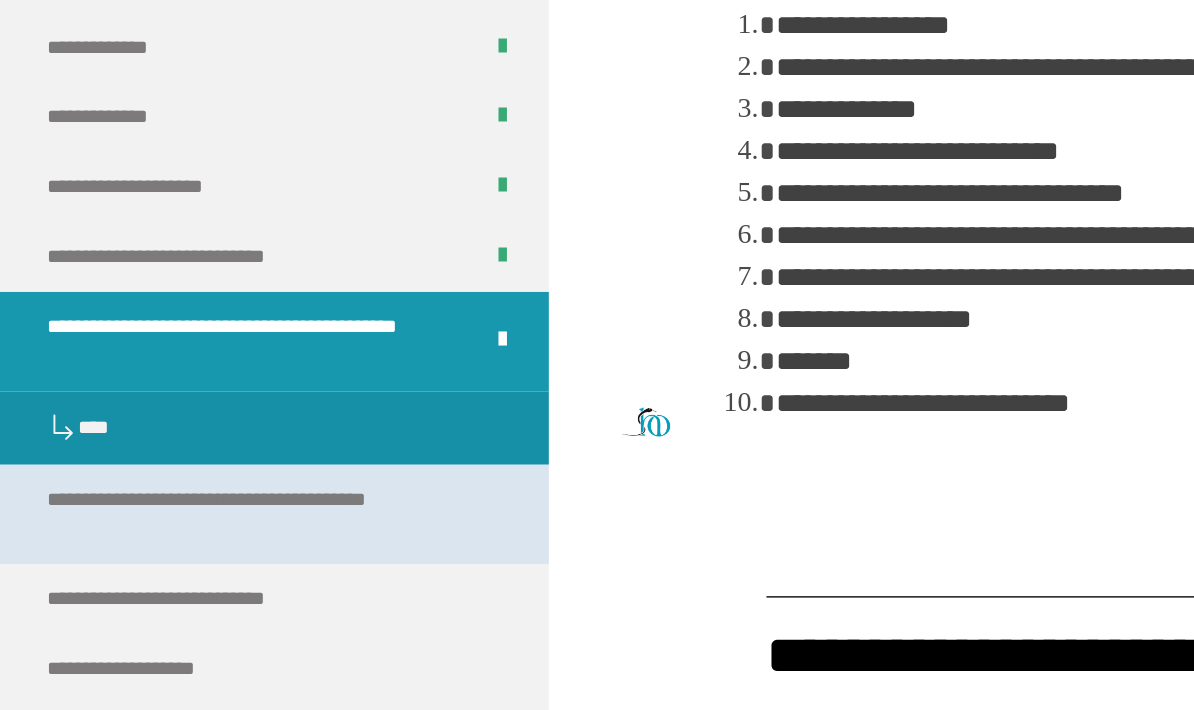 click on "**********" at bounding box center [168, 532] 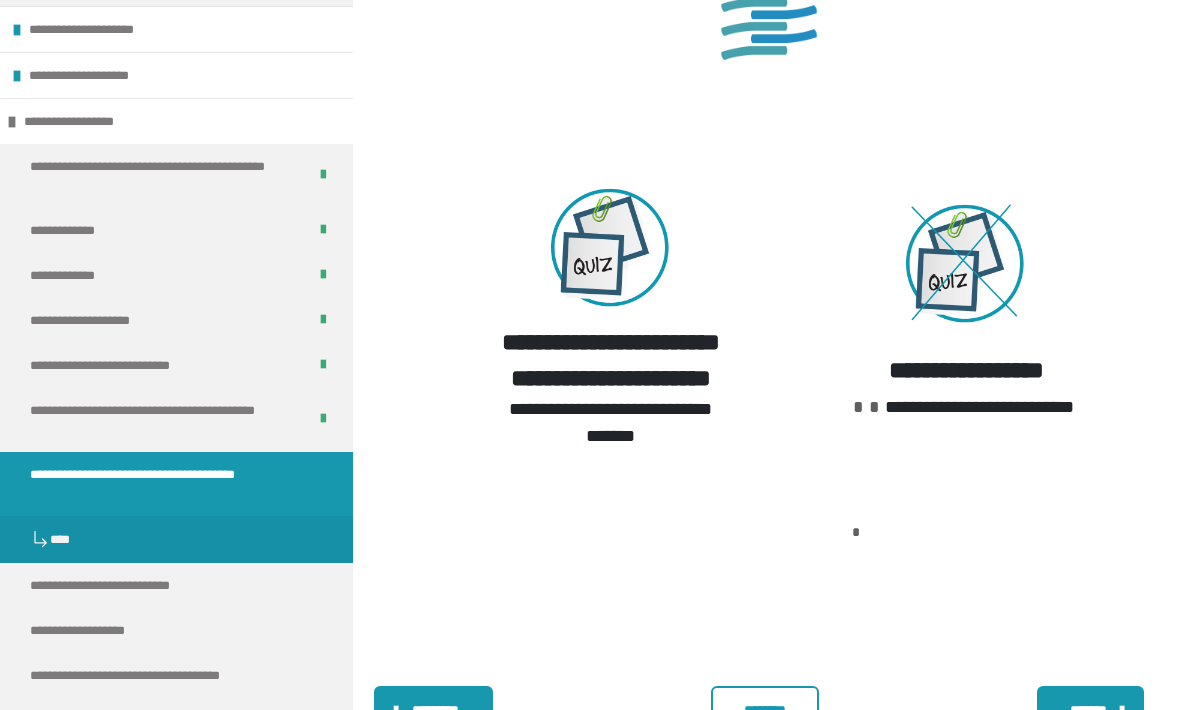 scroll, scrollTop: 4473, scrollLeft: 0, axis: vertical 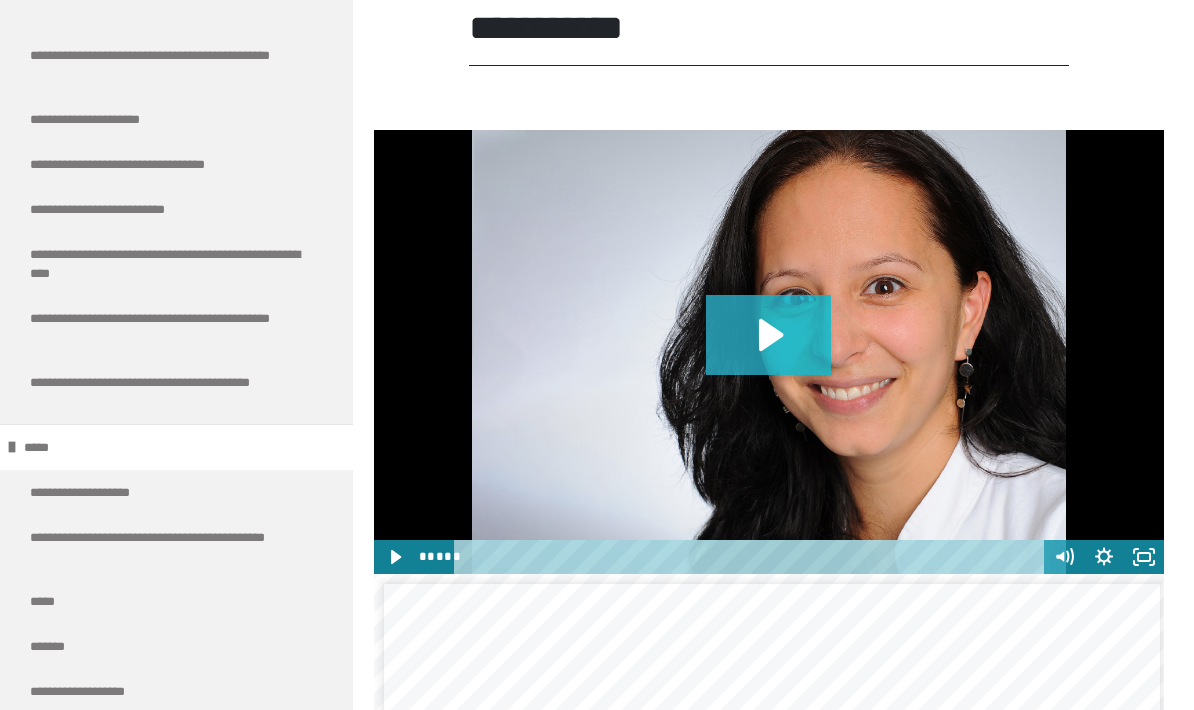 click 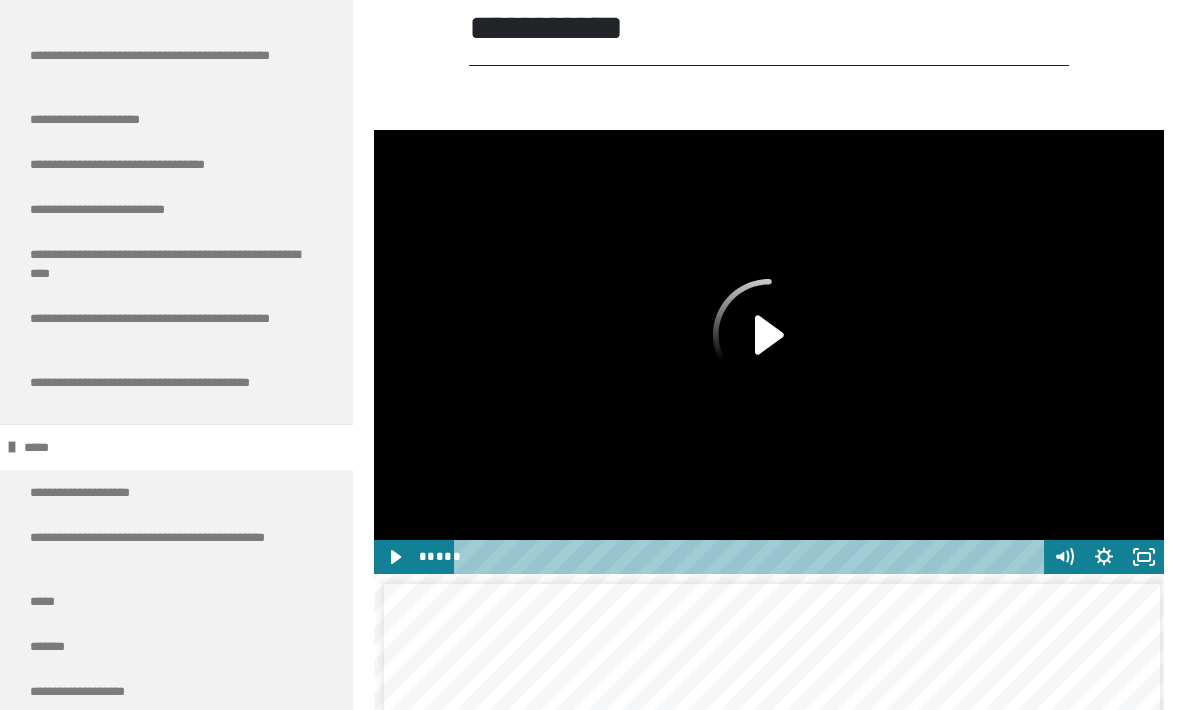 click 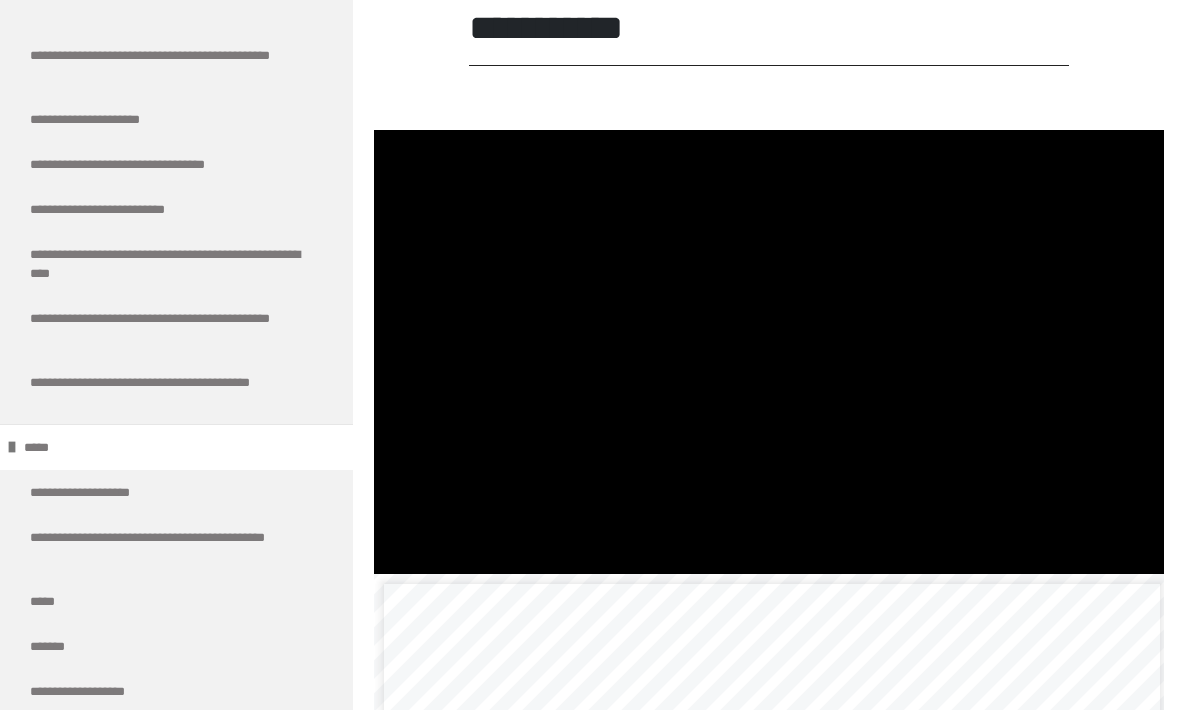 click at bounding box center (769, 352) 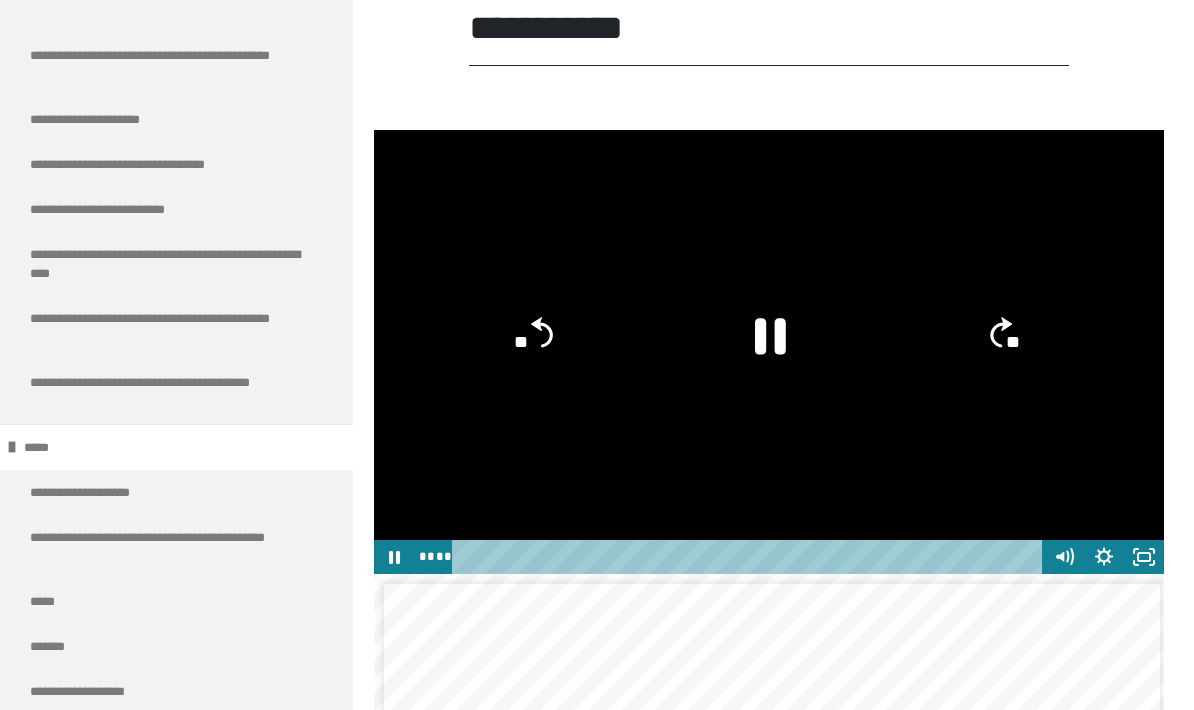 click 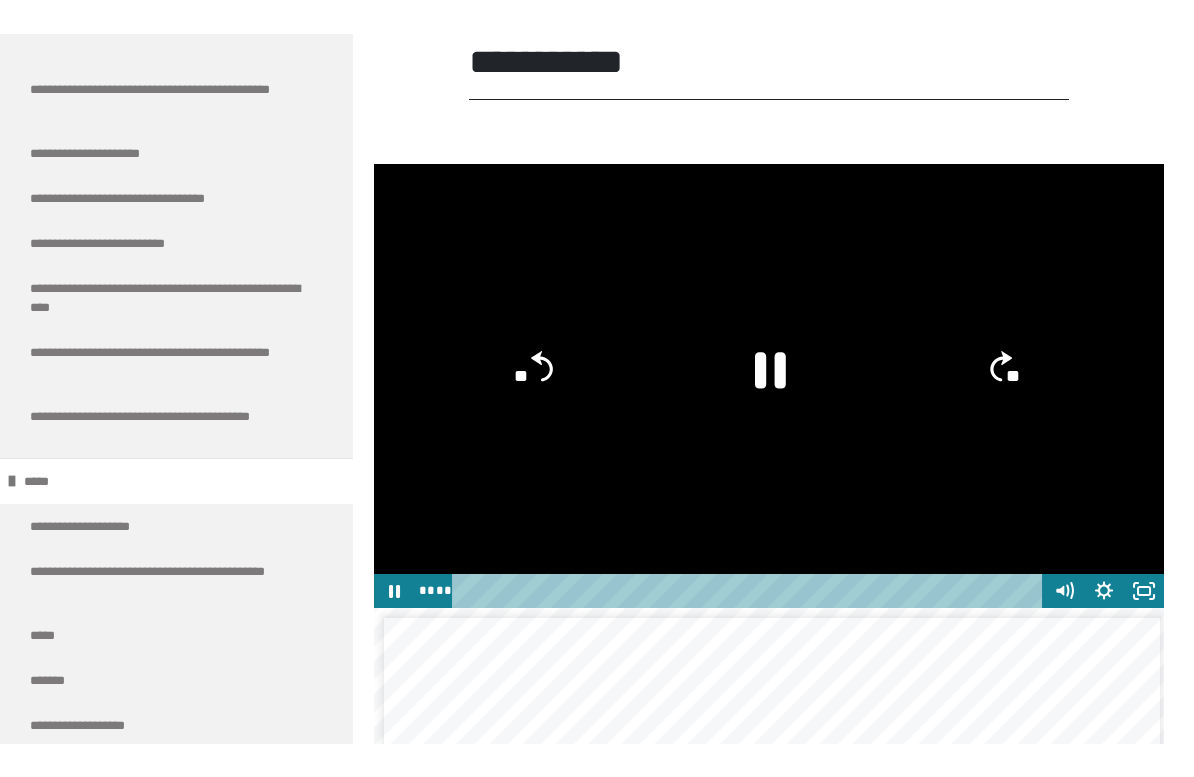 scroll, scrollTop: 24, scrollLeft: 0, axis: vertical 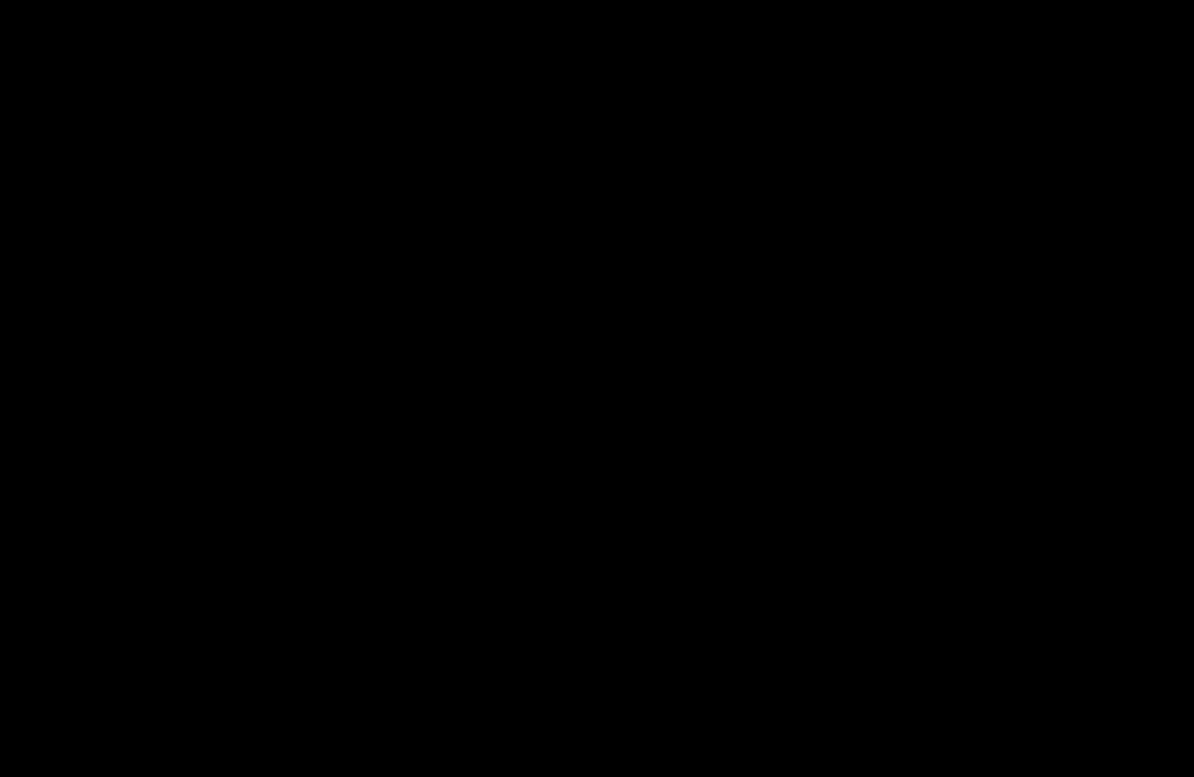 click at bounding box center (597, 388) 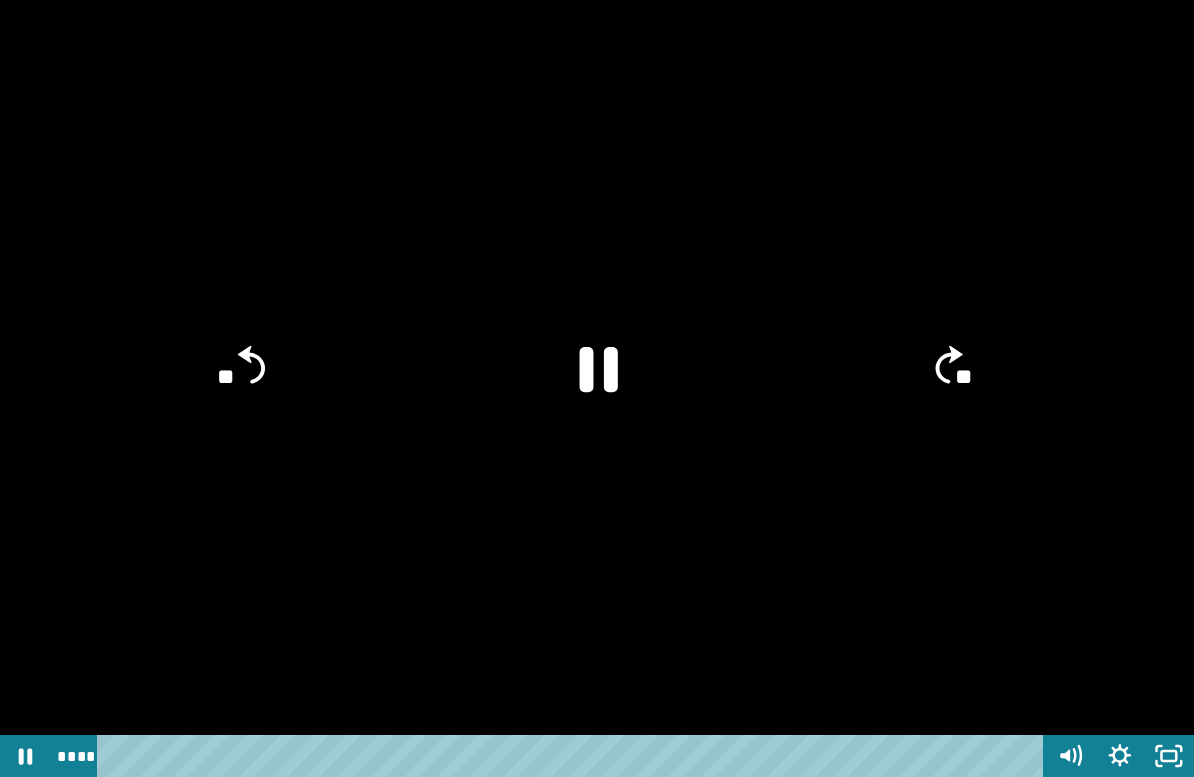 click 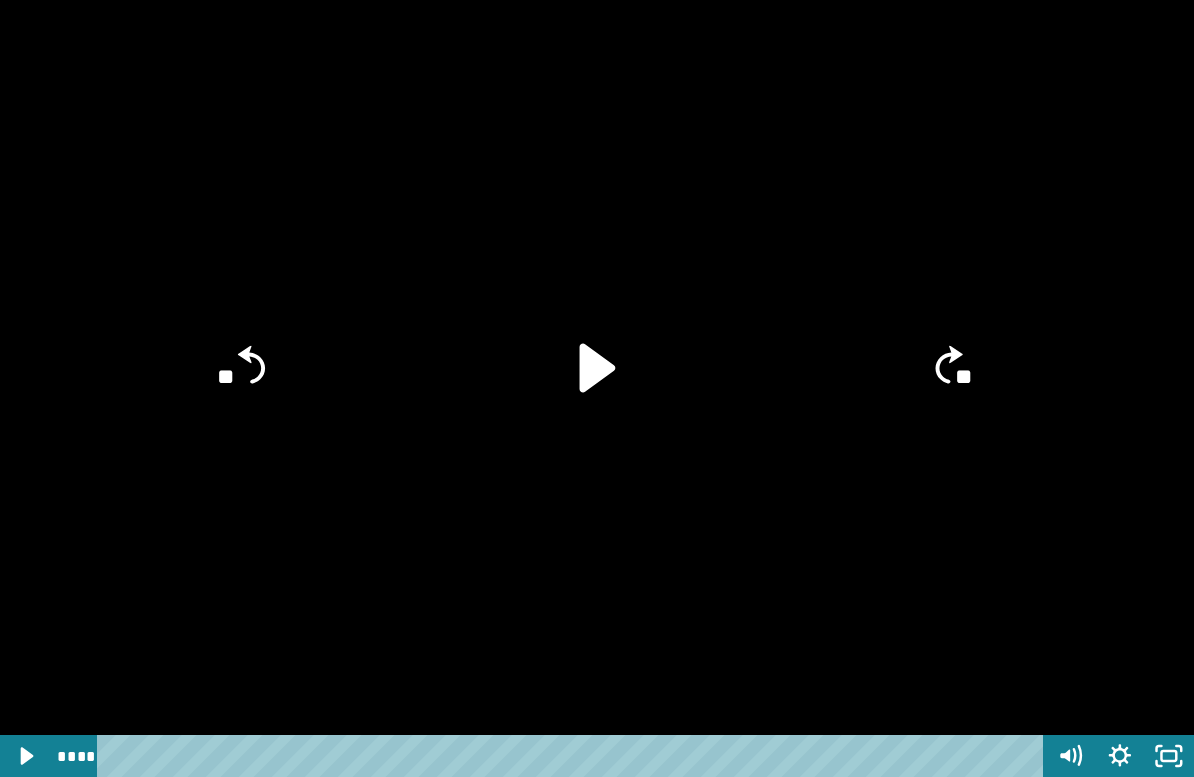 click 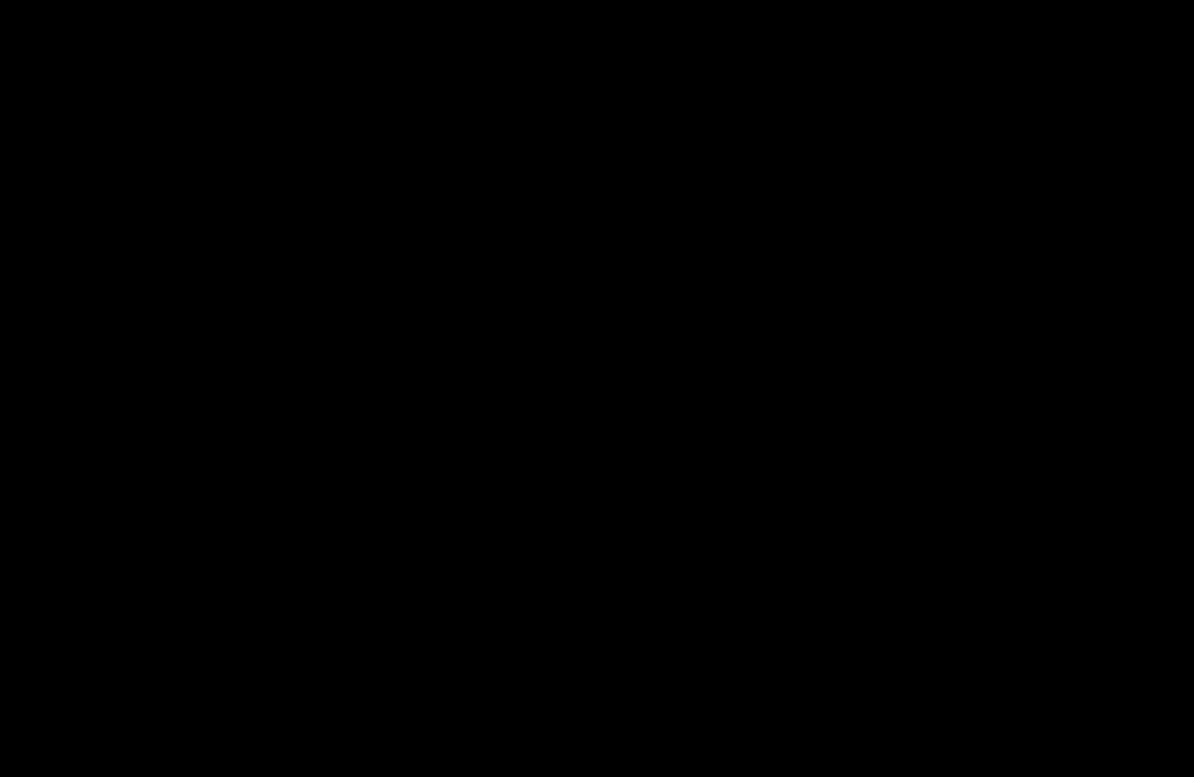 click at bounding box center (597, 388) 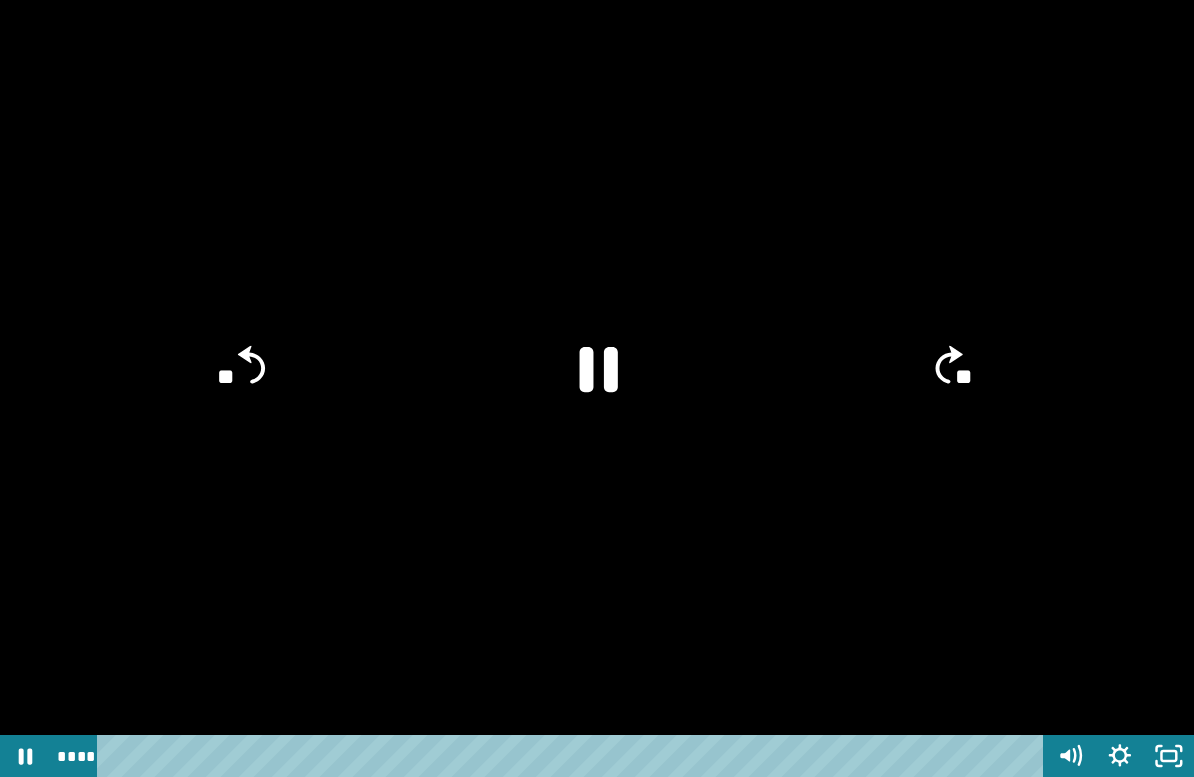click at bounding box center [597, 388] 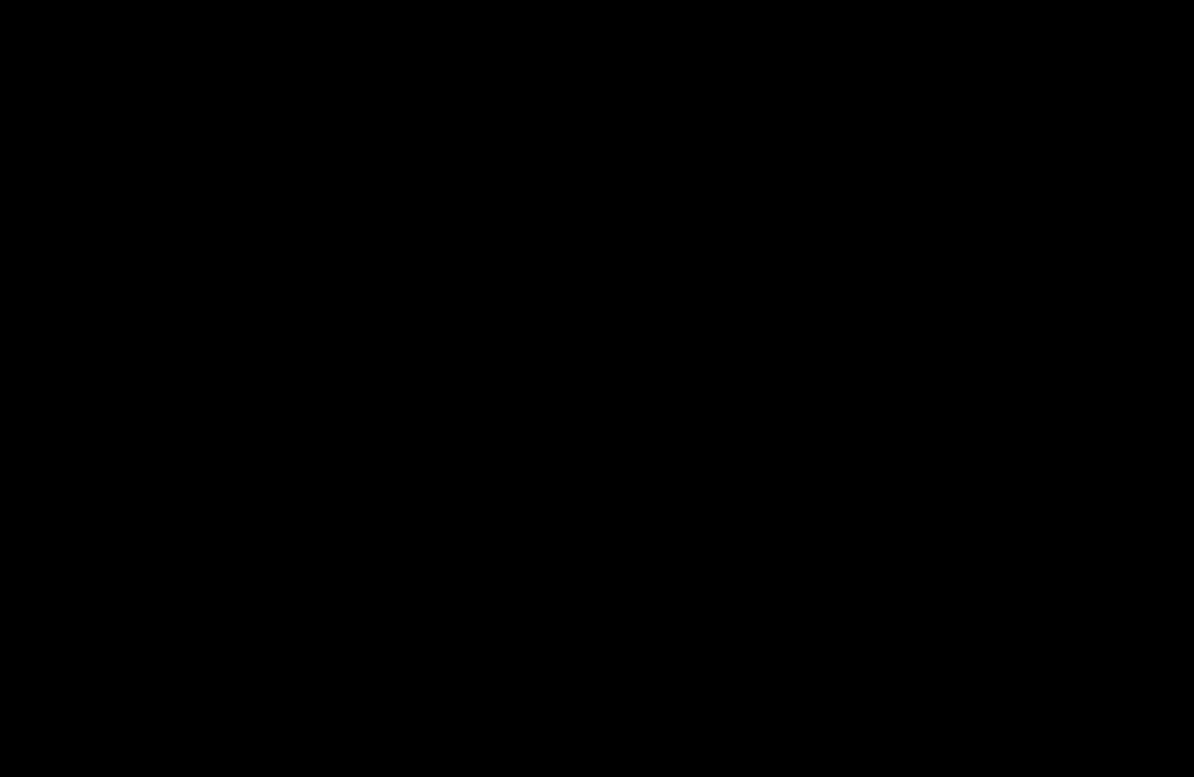 click at bounding box center [597, 388] 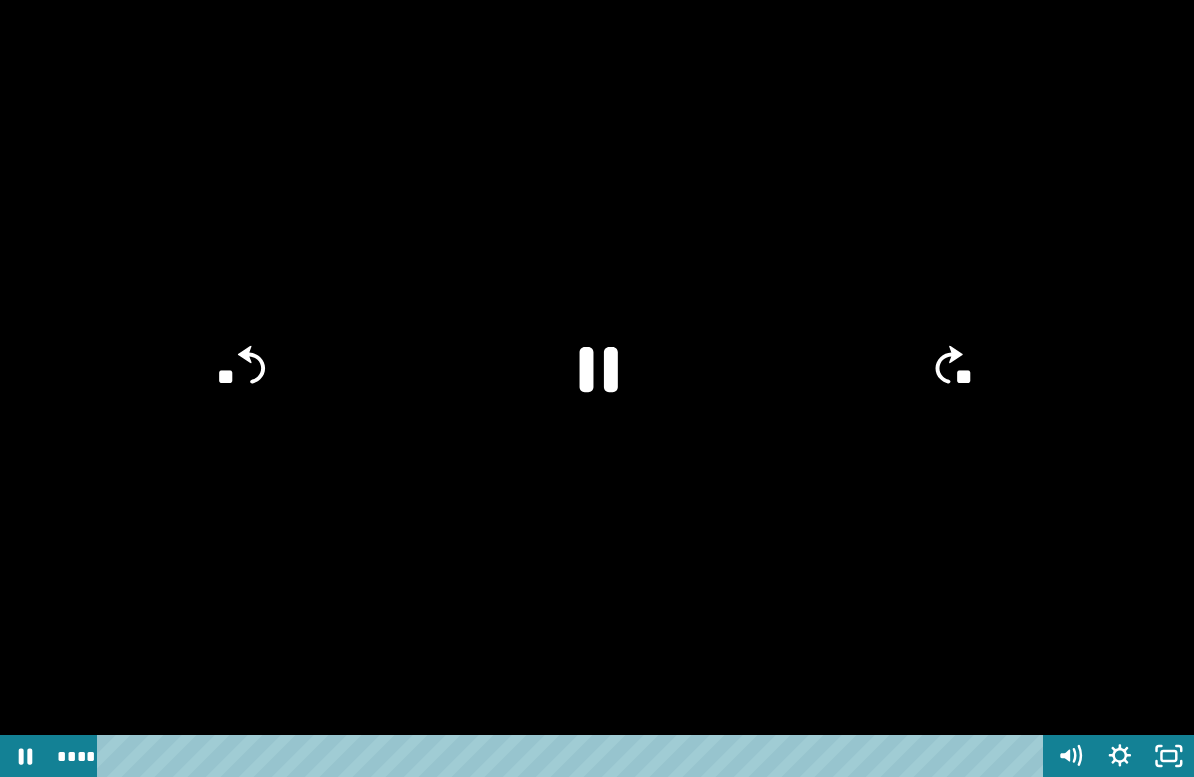 click 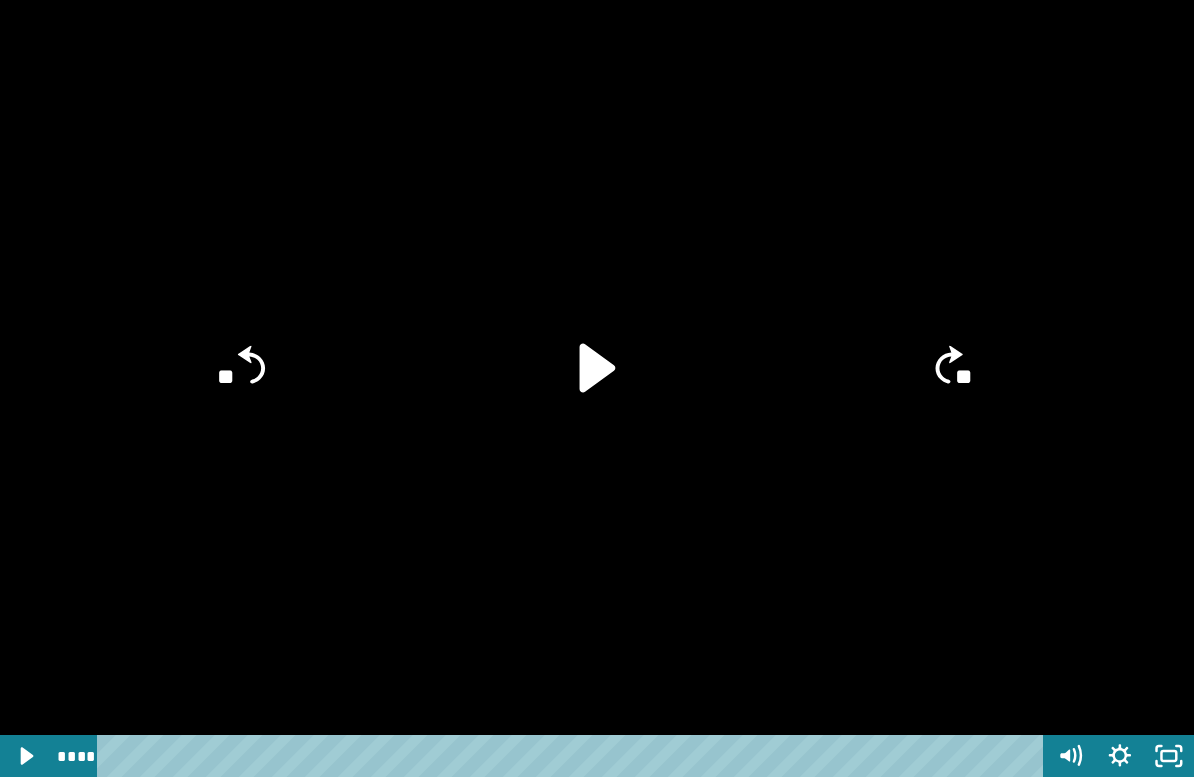 click 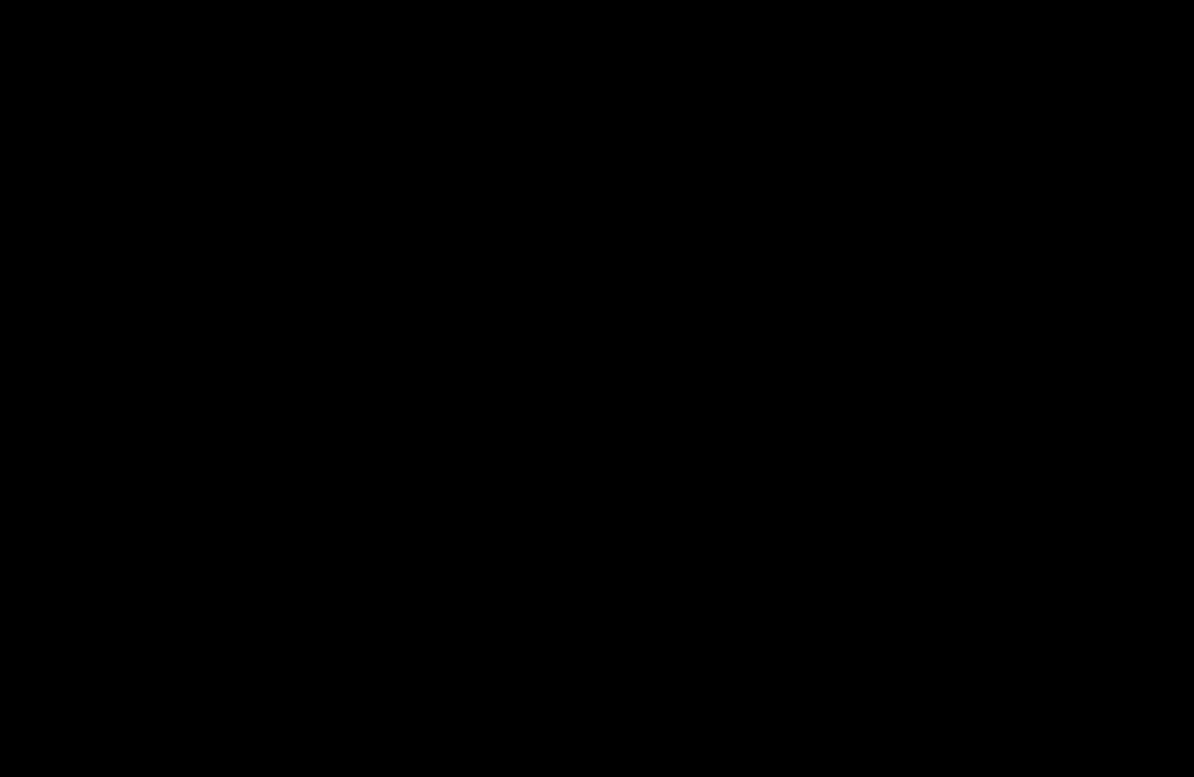 click at bounding box center (597, 388) 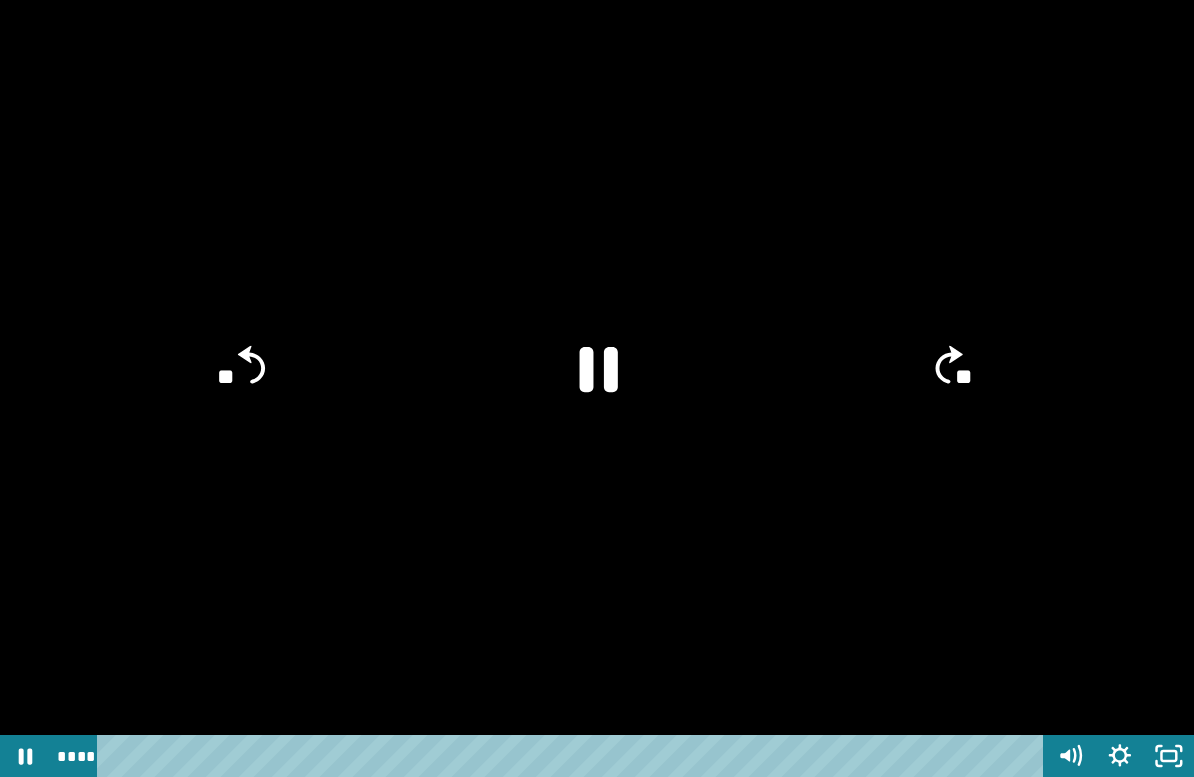 click at bounding box center [268, 756] 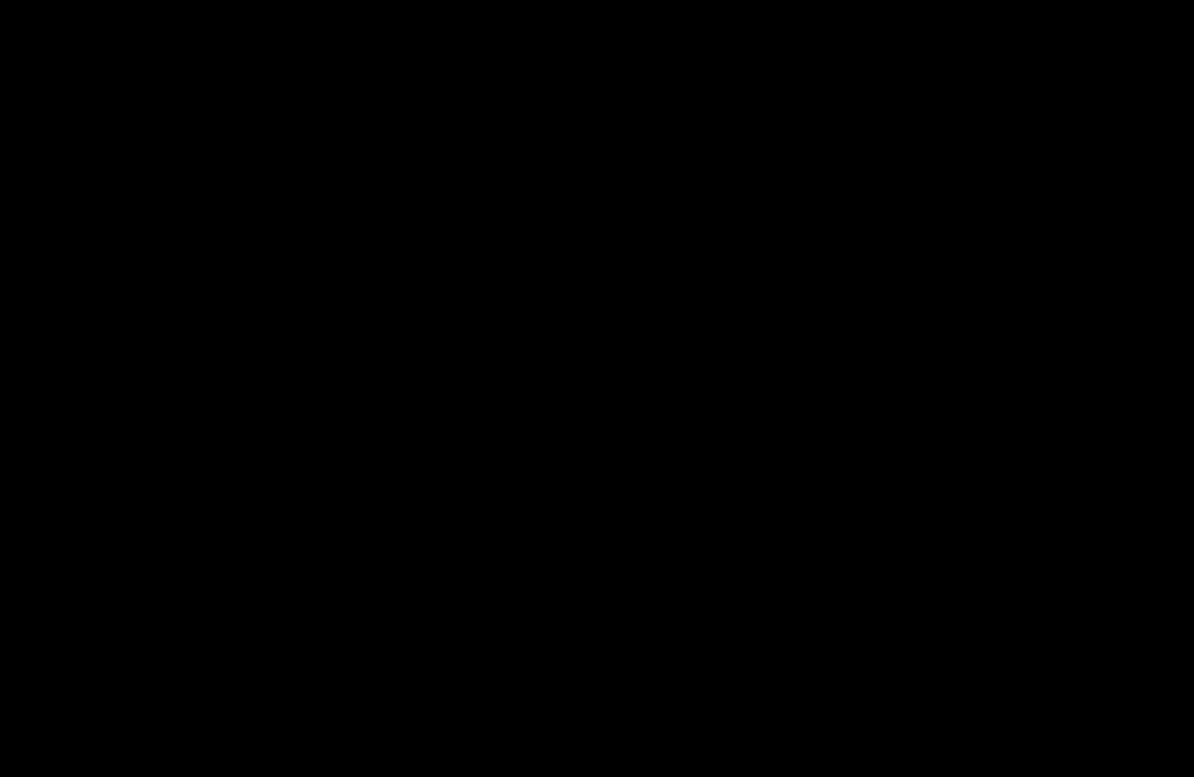 click at bounding box center [597, 388] 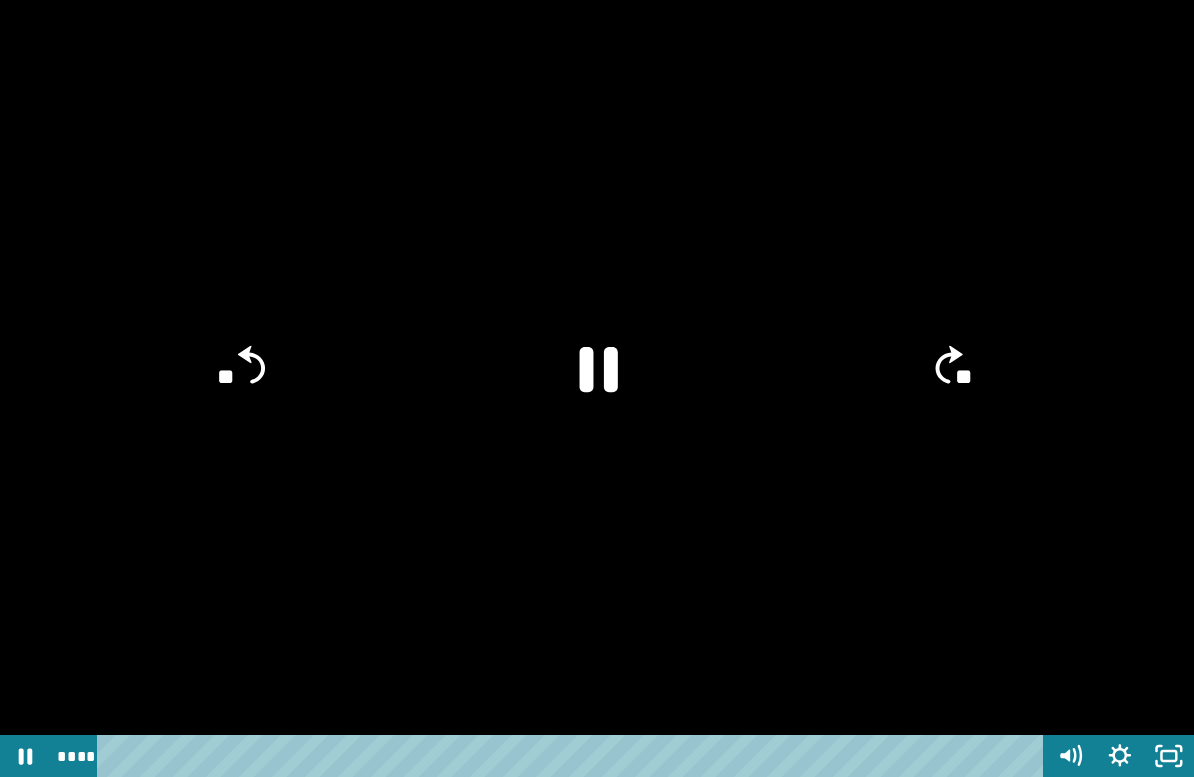 click on "**" 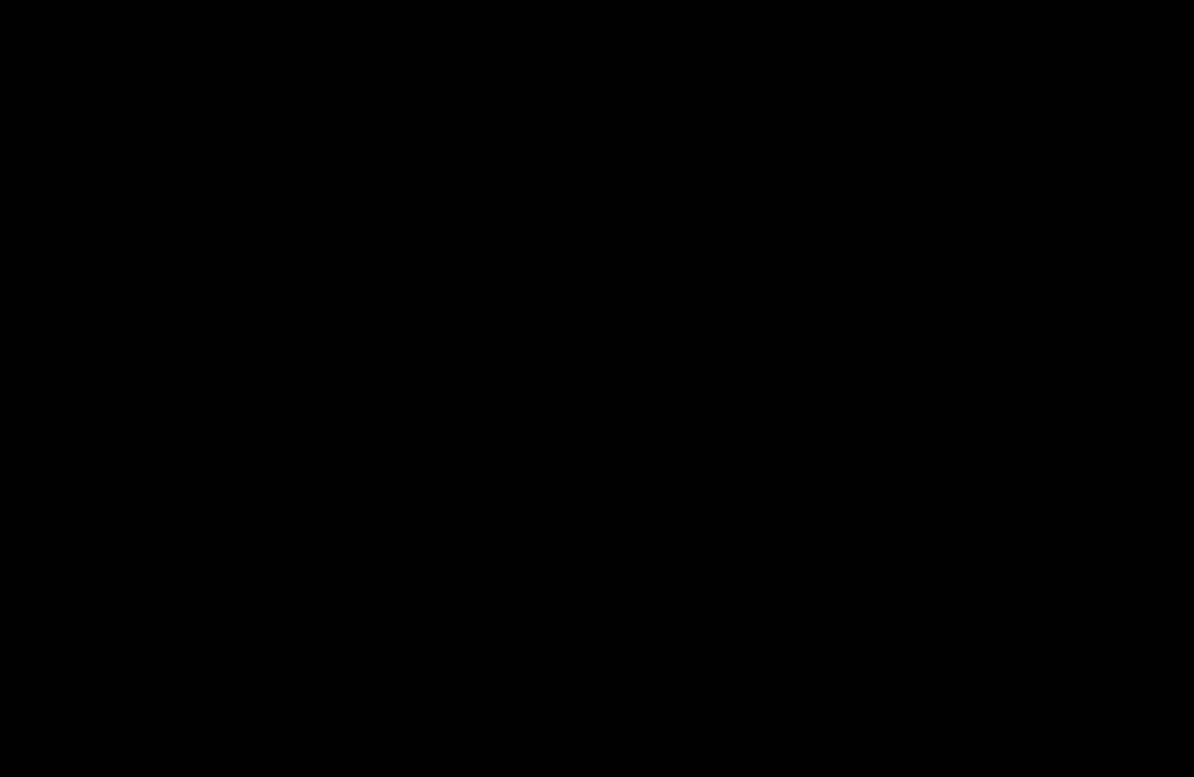 click on "**********" at bounding box center [597, 388] 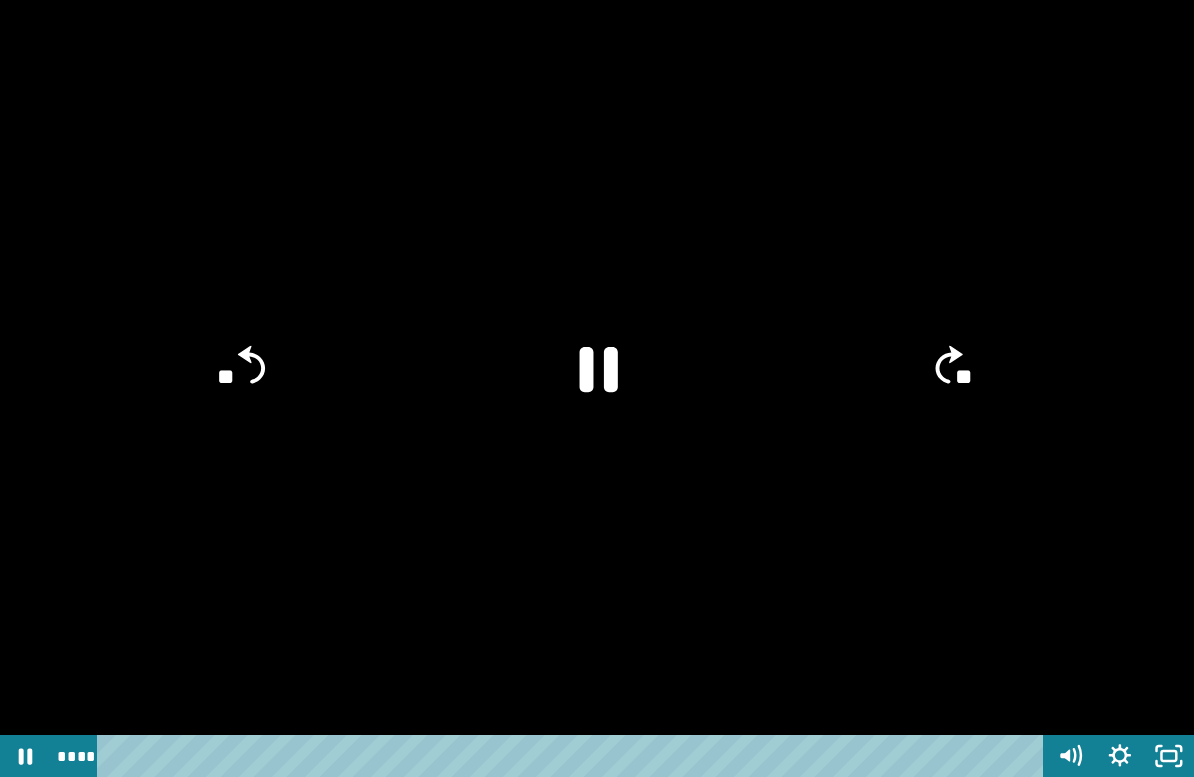 click on "**" 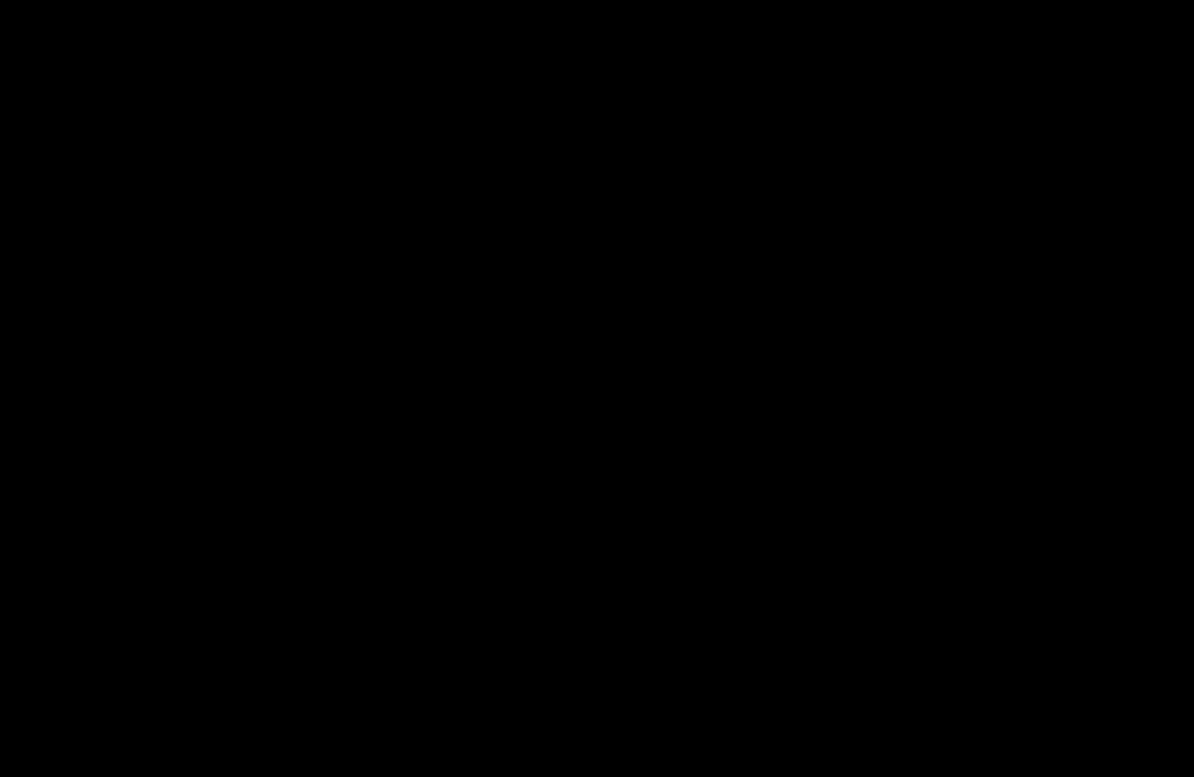 click at bounding box center (597, 388) 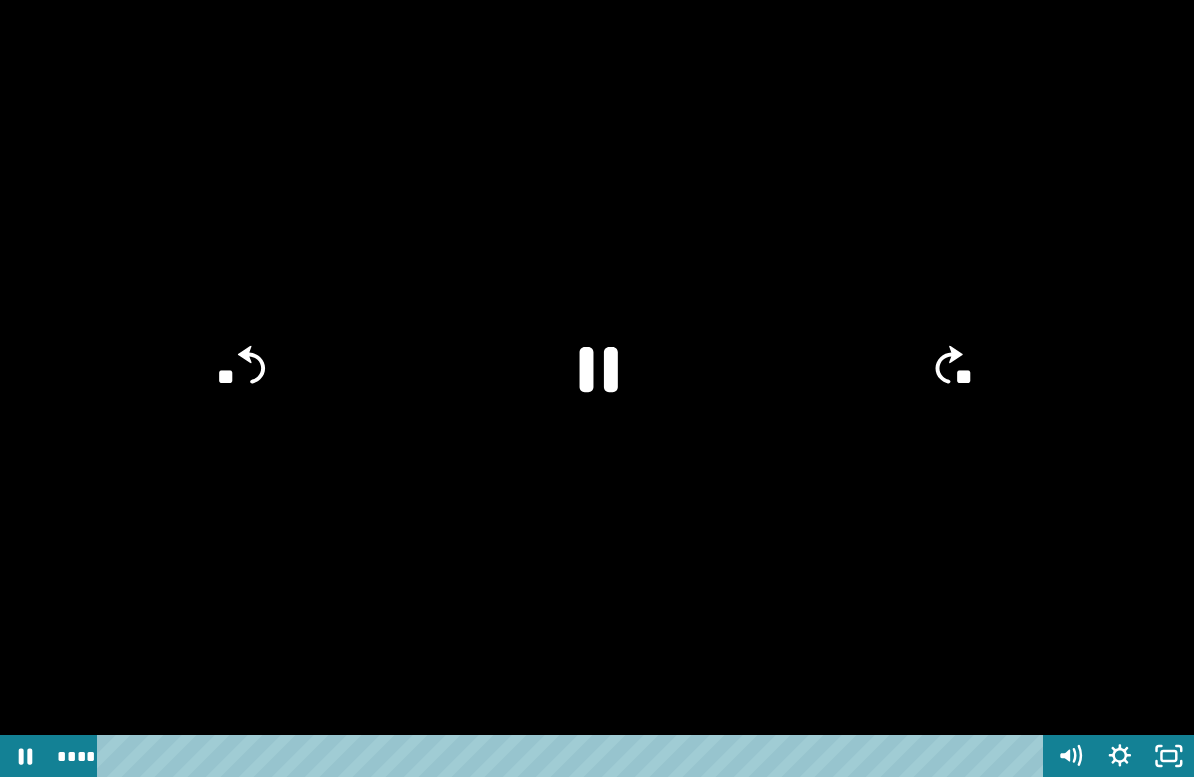 click on "**" 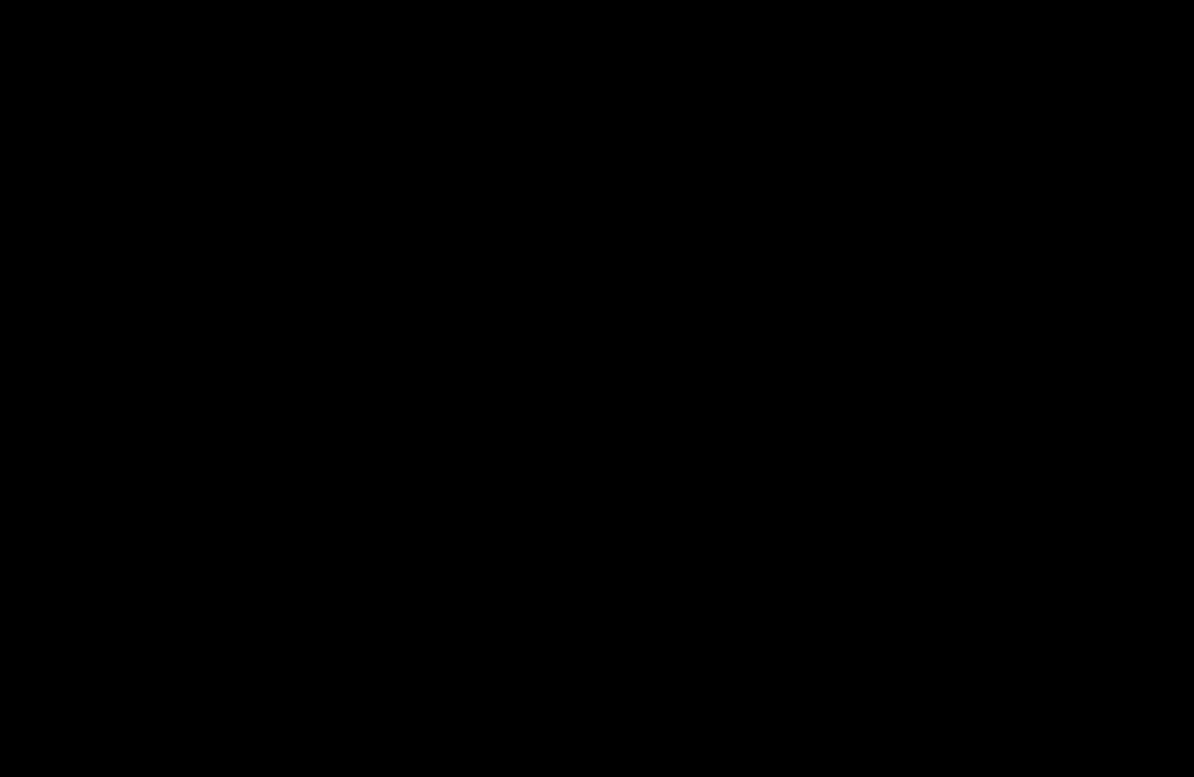 click at bounding box center [597, 388] 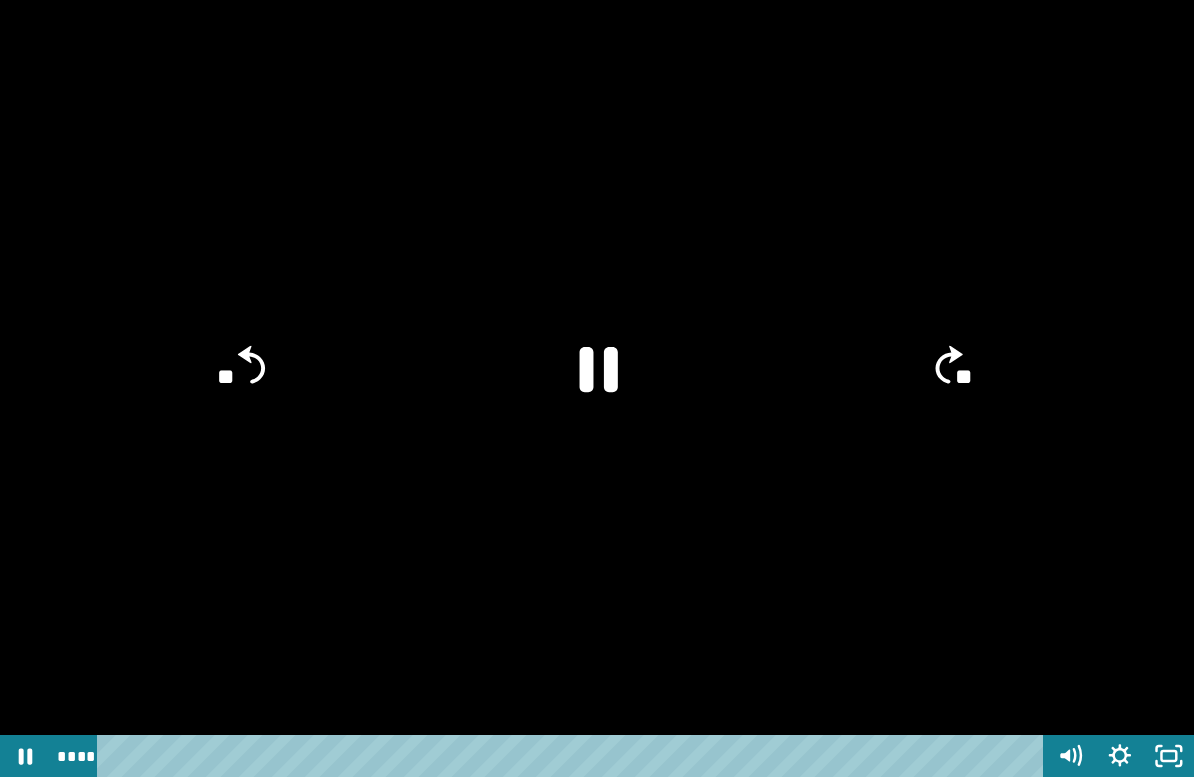 click on "**" 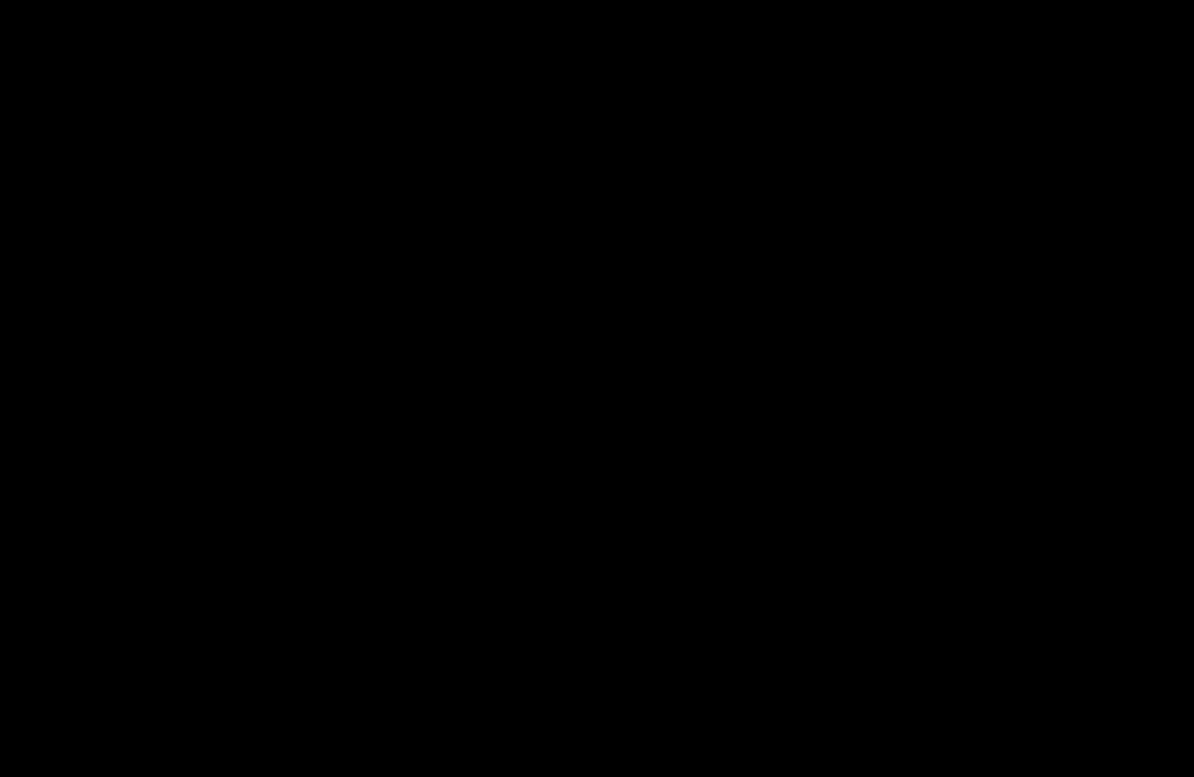 click at bounding box center [597, 388] 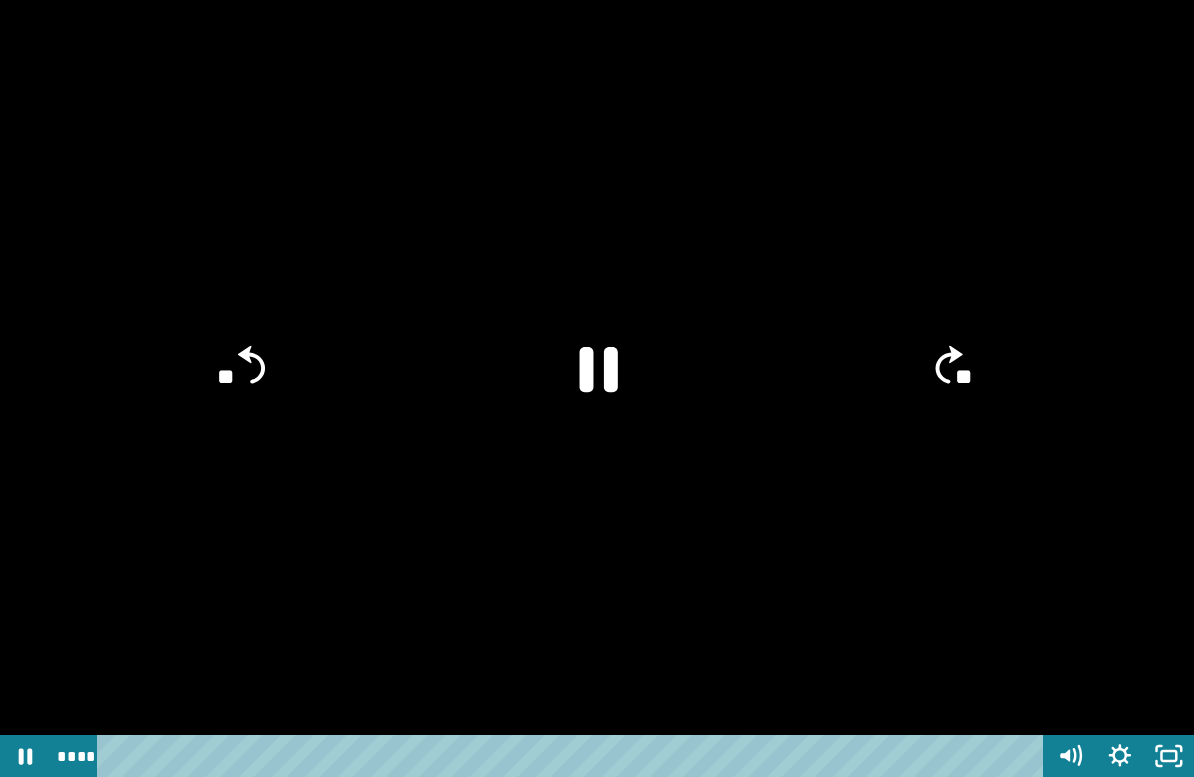 click on "**" 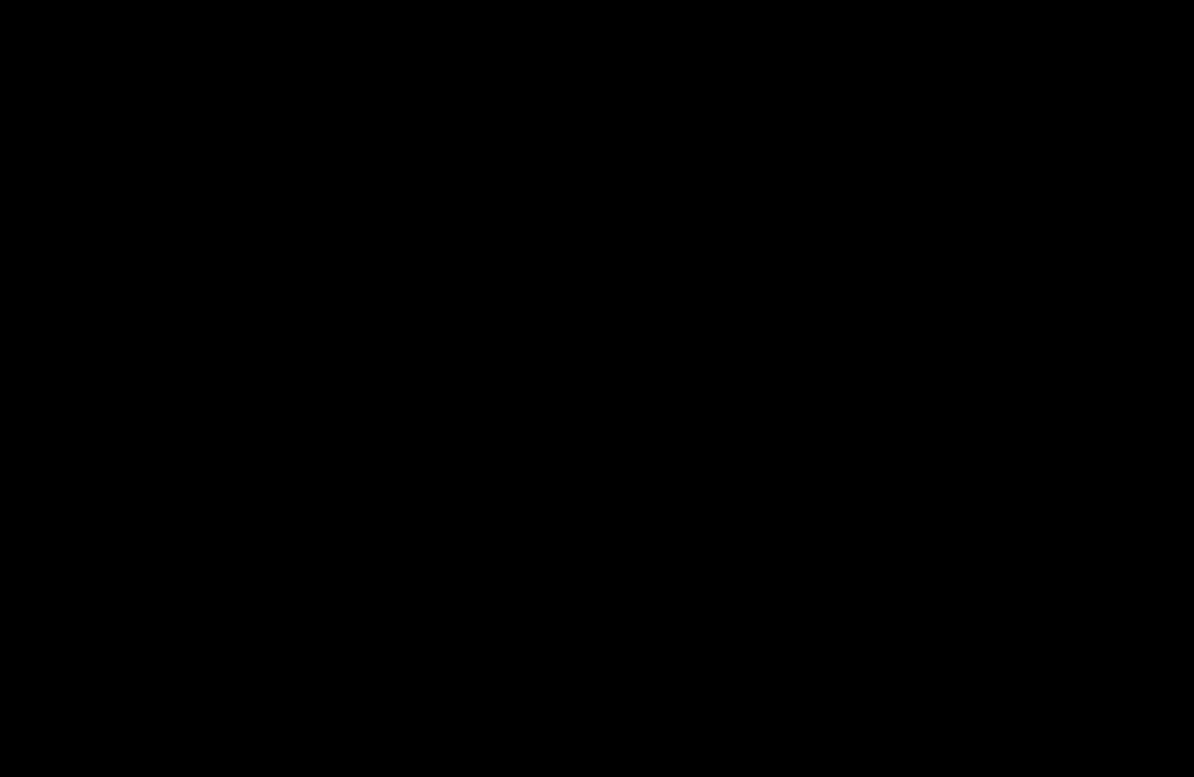 click at bounding box center (597, 388) 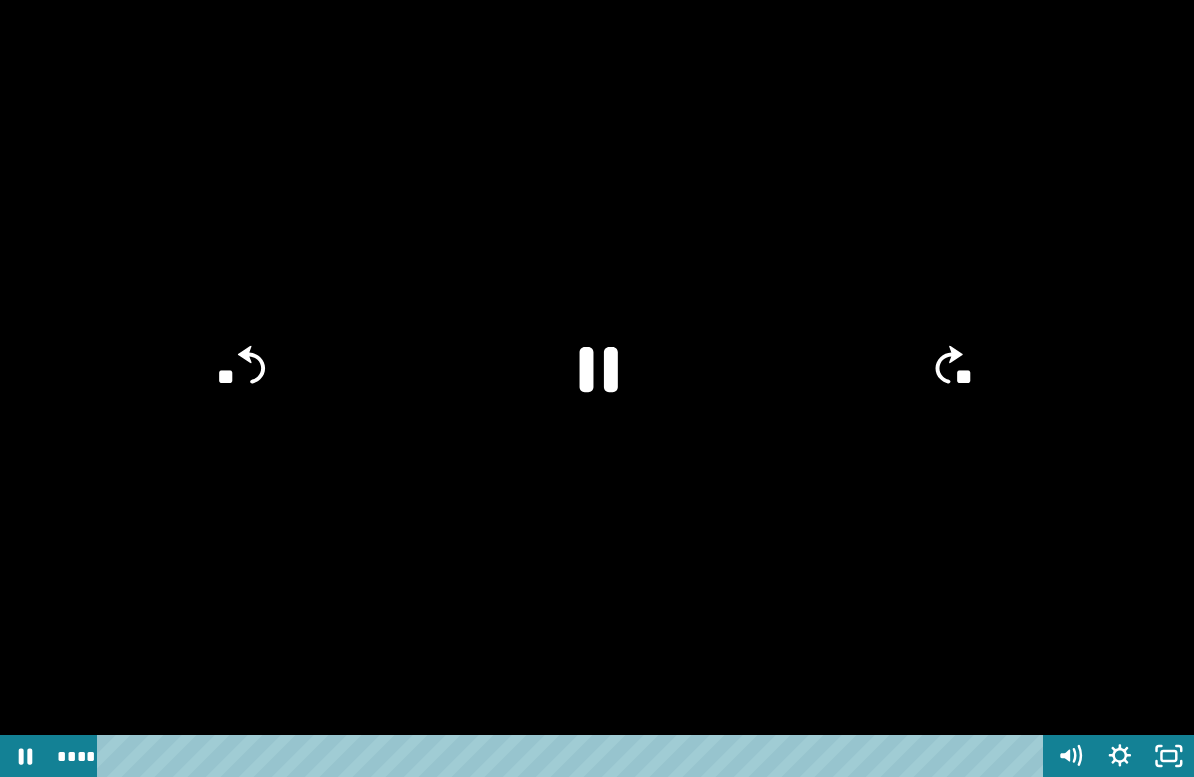 click on "**" 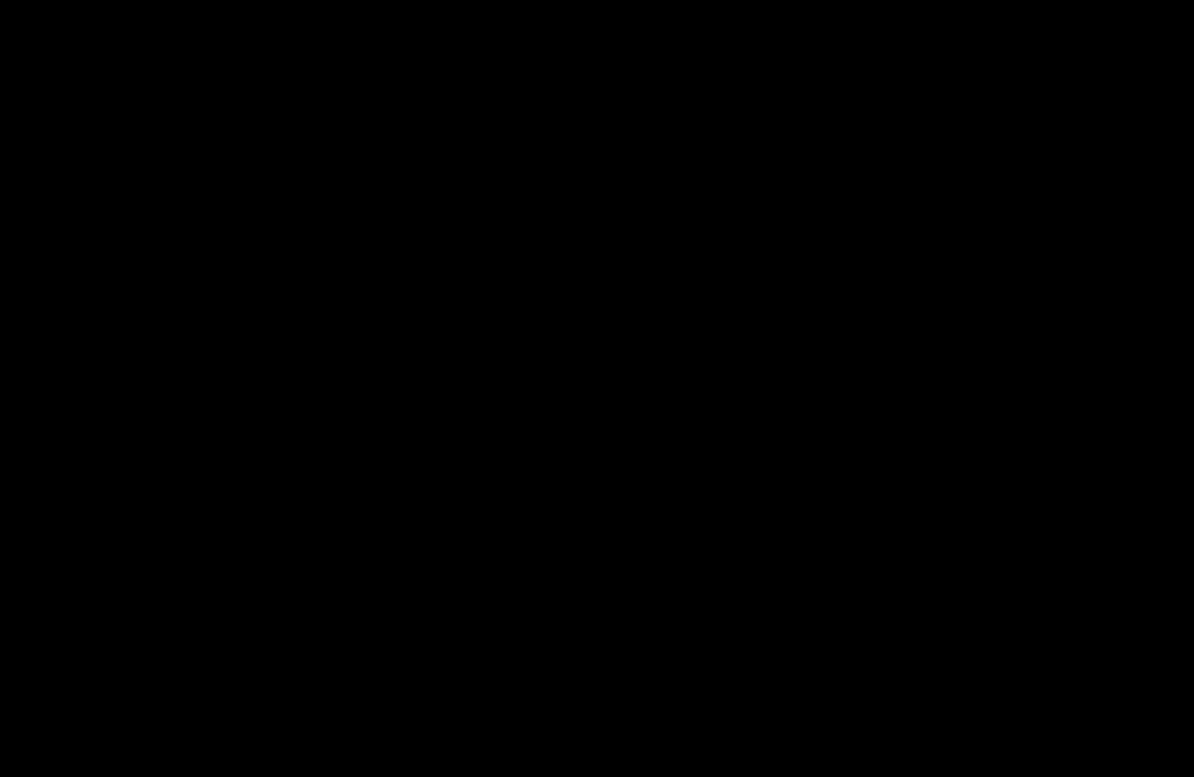 click at bounding box center (597, 388) 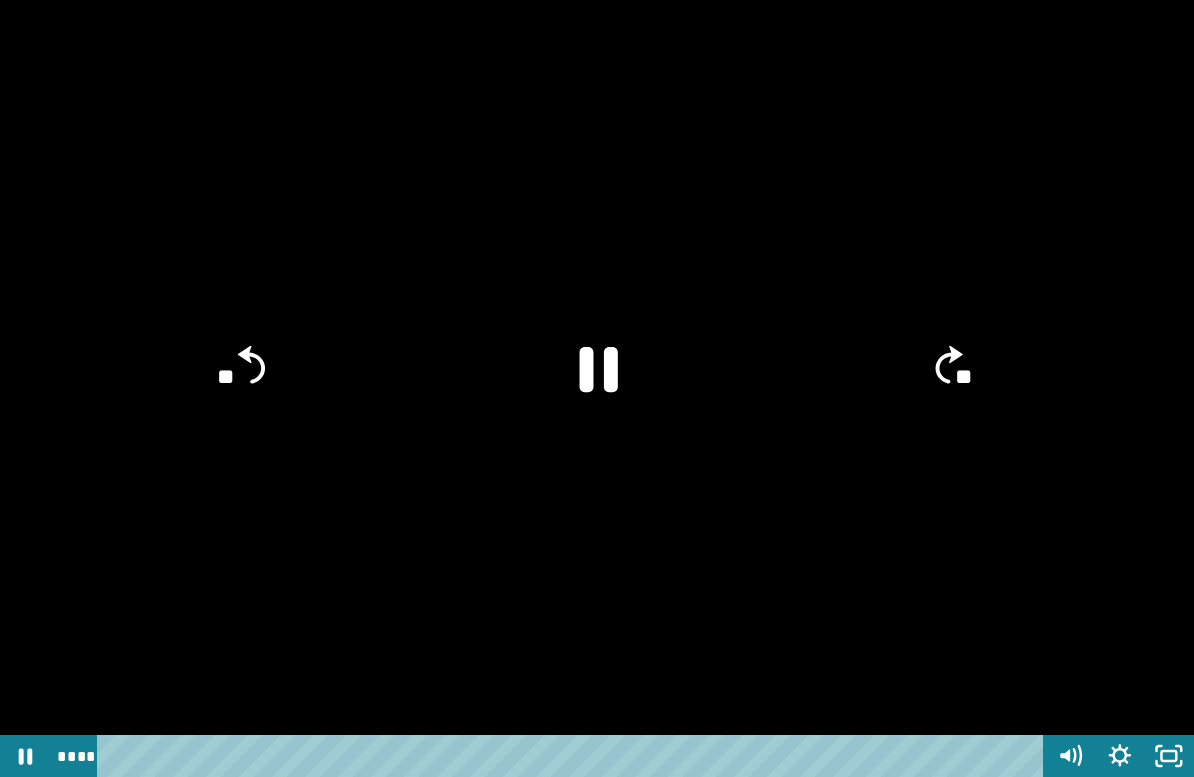 drag, startPoint x: 1004, startPoint y: 305, endPoint x: 963, endPoint y: 320, distance: 43.65776 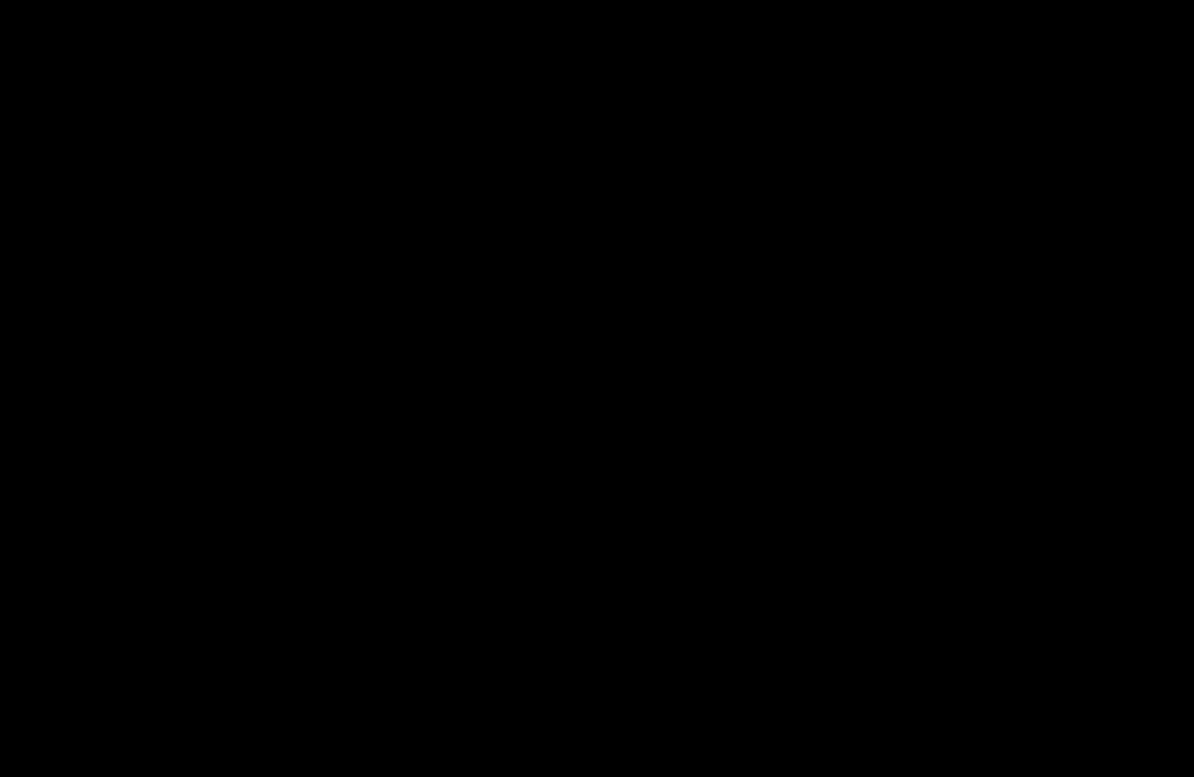 drag, startPoint x: 963, startPoint y: 323, endPoint x: 958, endPoint y: 312, distance: 12.083046 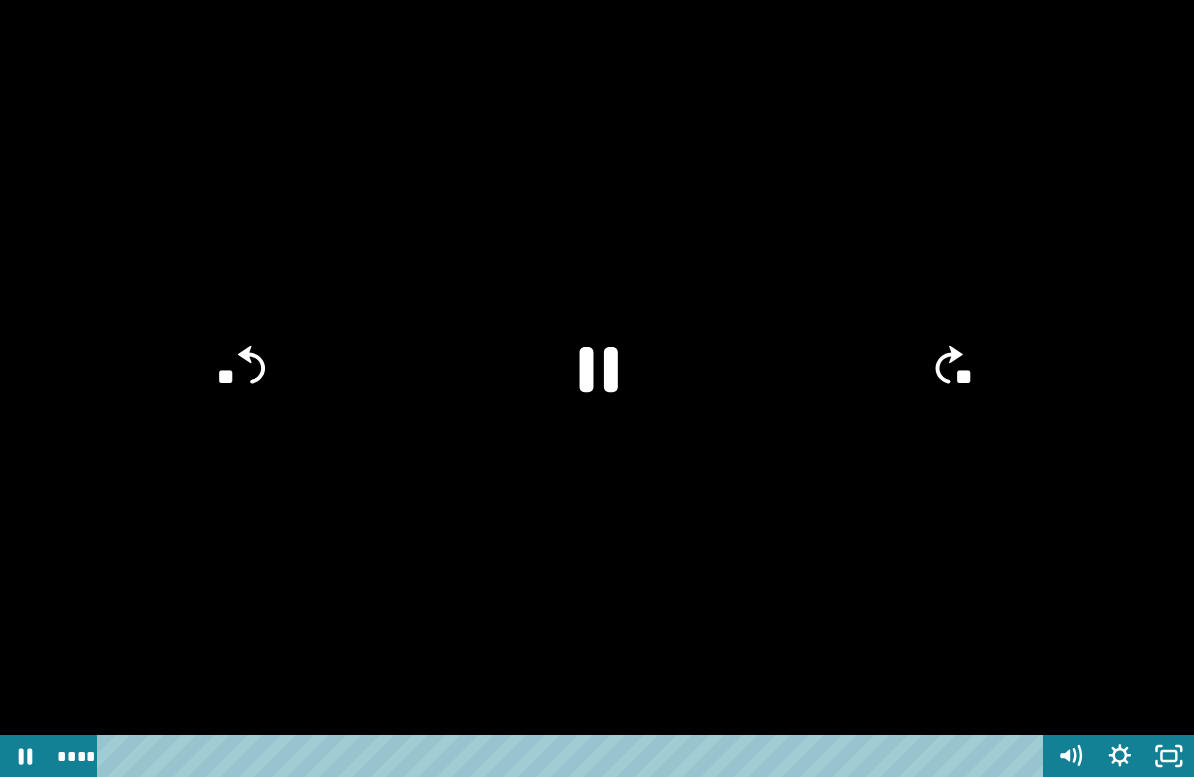 click 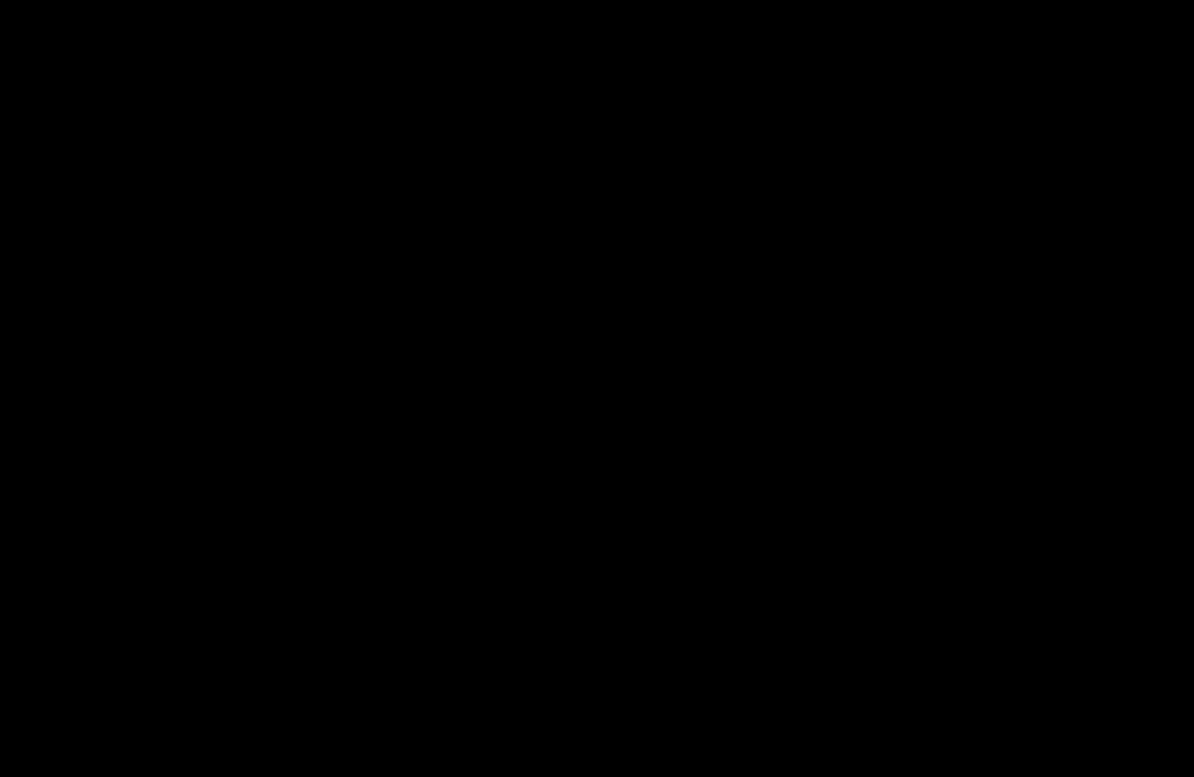 click at bounding box center (597, 388) 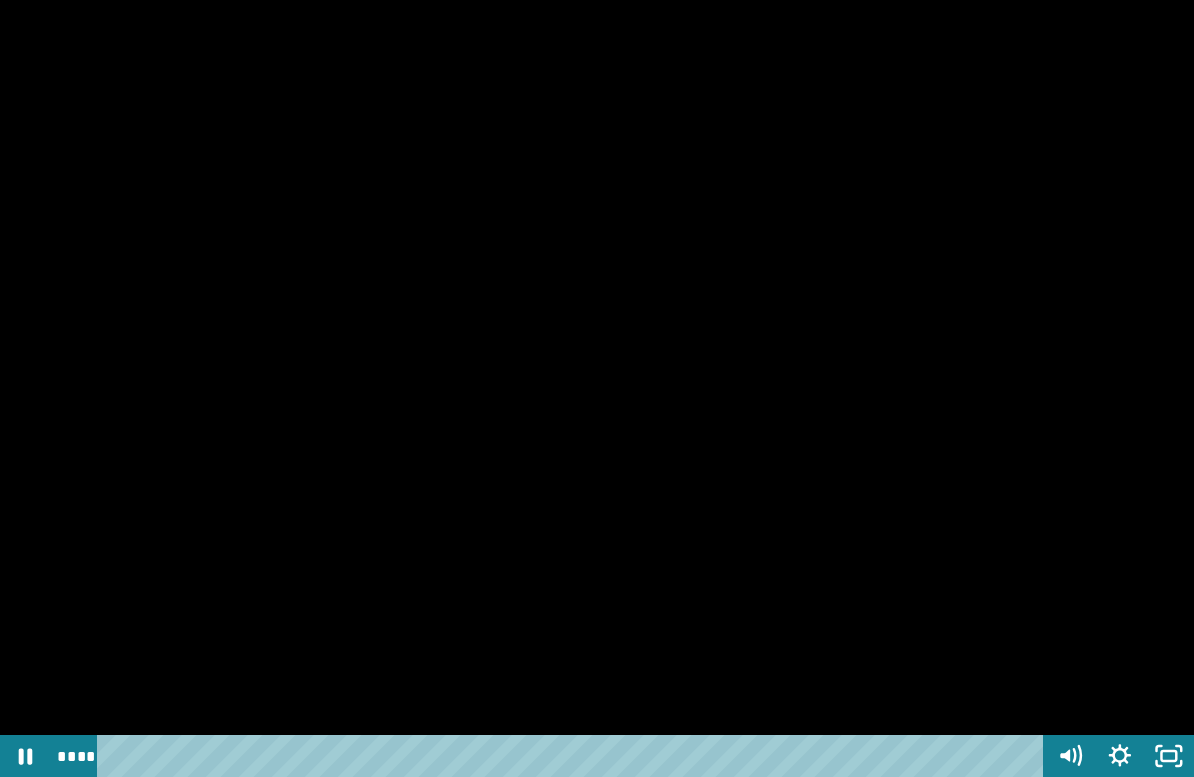 click 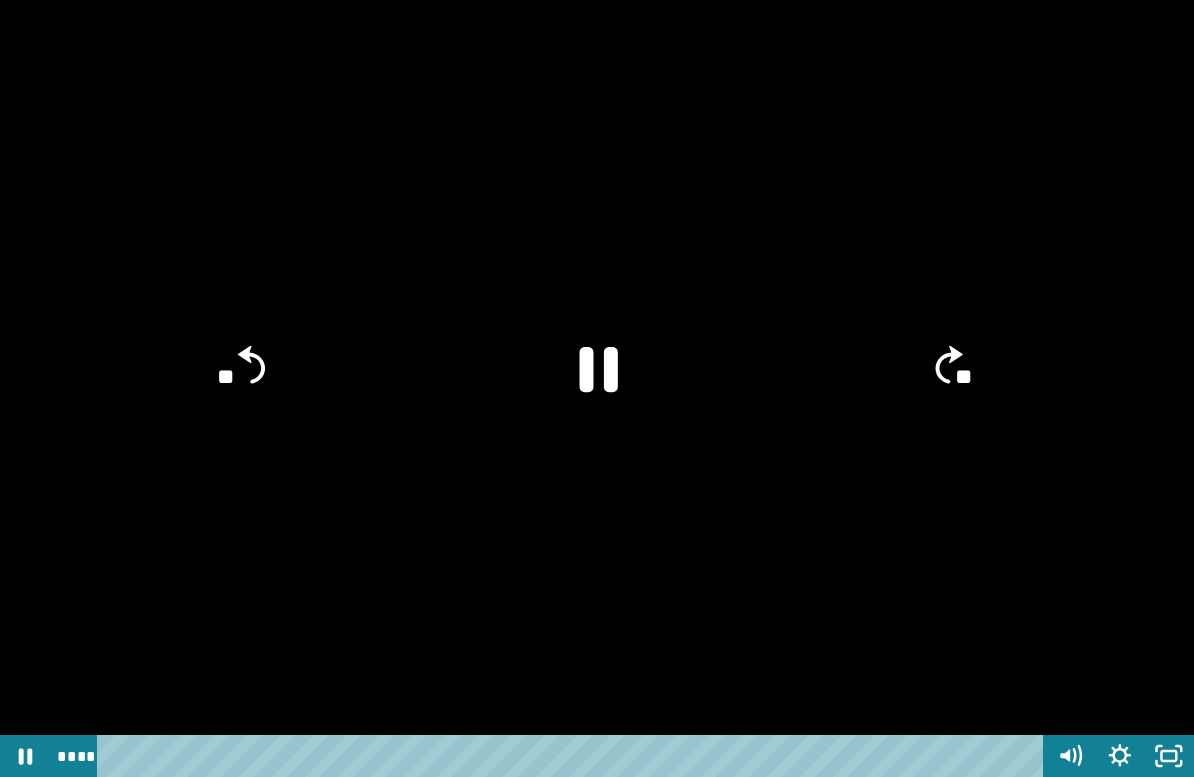 click on "**" 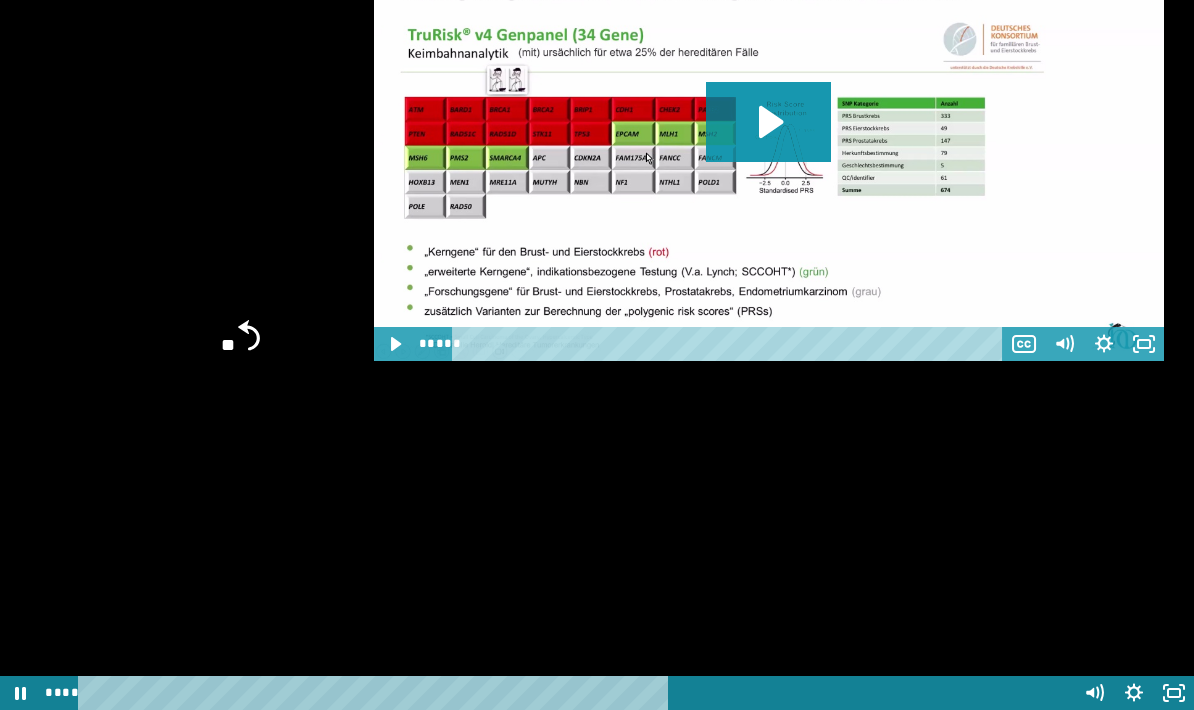 scroll, scrollTop: 3292, scrollLeft: 0, axis: vertical 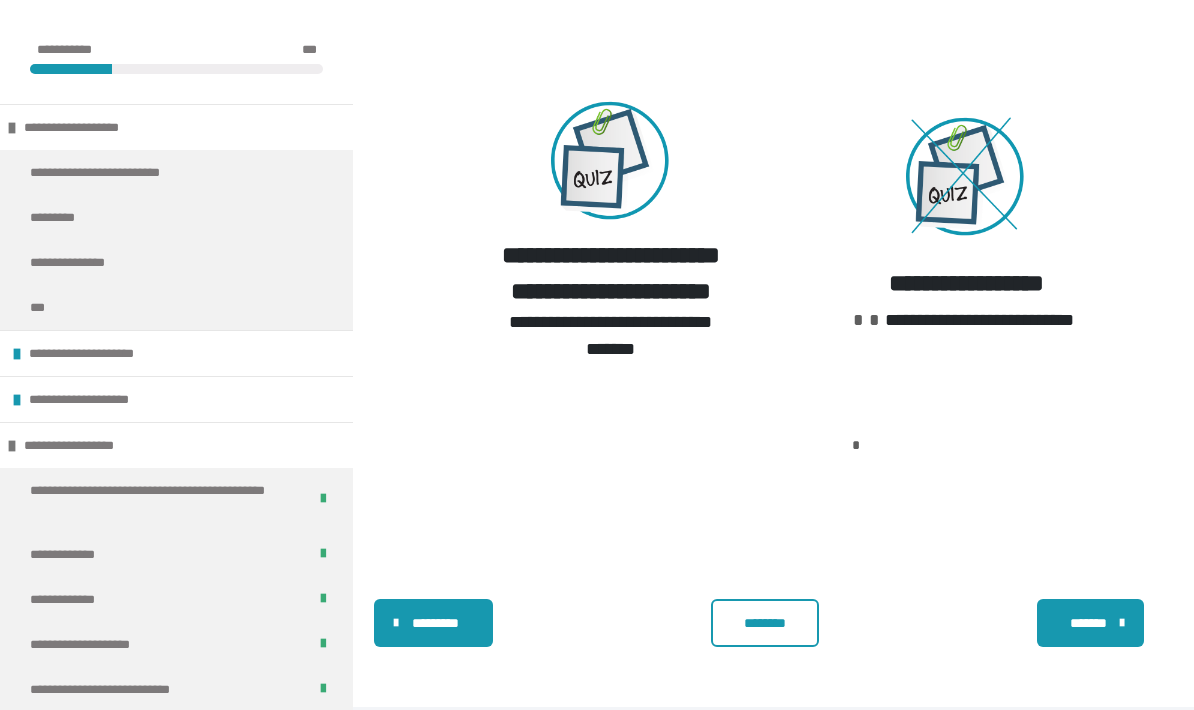 click on "********" at bounding box center (765, 623) 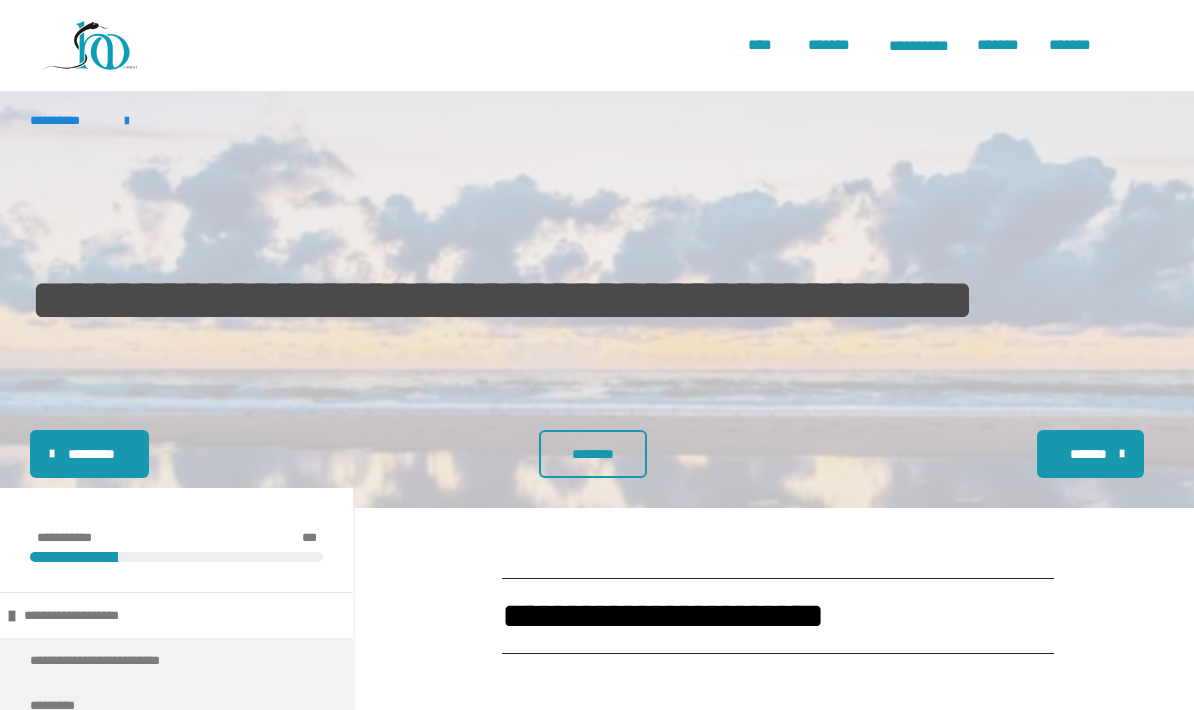 scroll, scrollTop: 0, scrollLeft: 0, axis: both 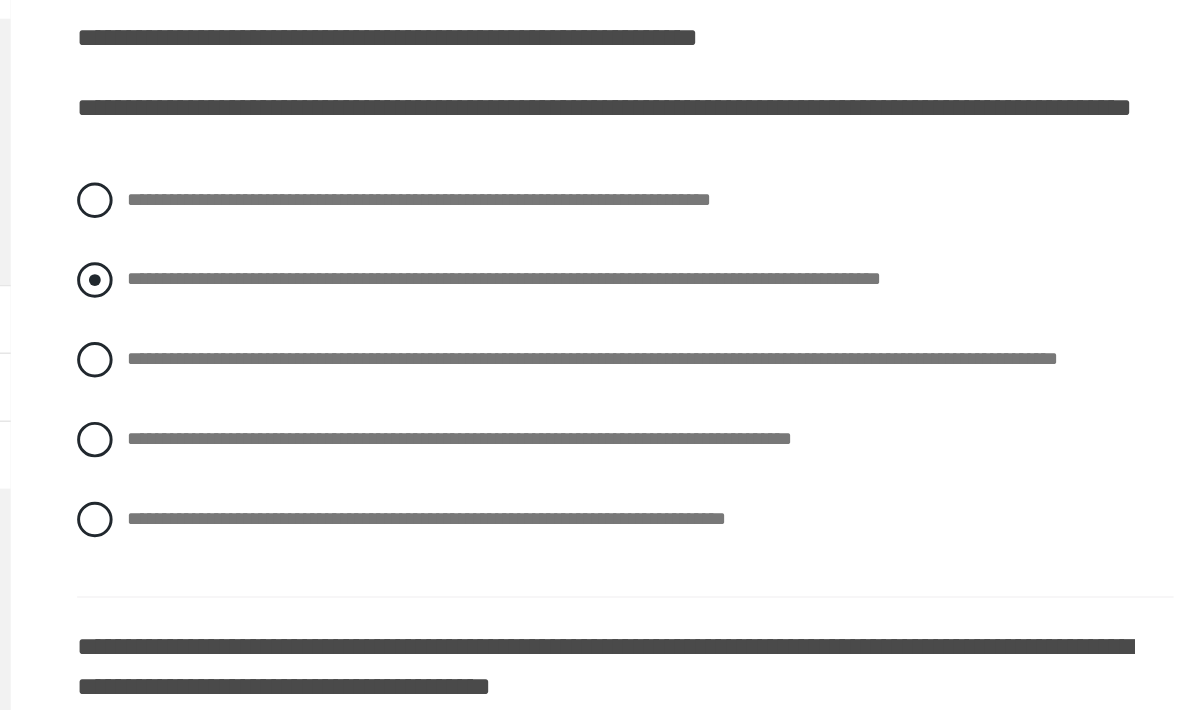 click on "**********" at bounding box center [687, 326] 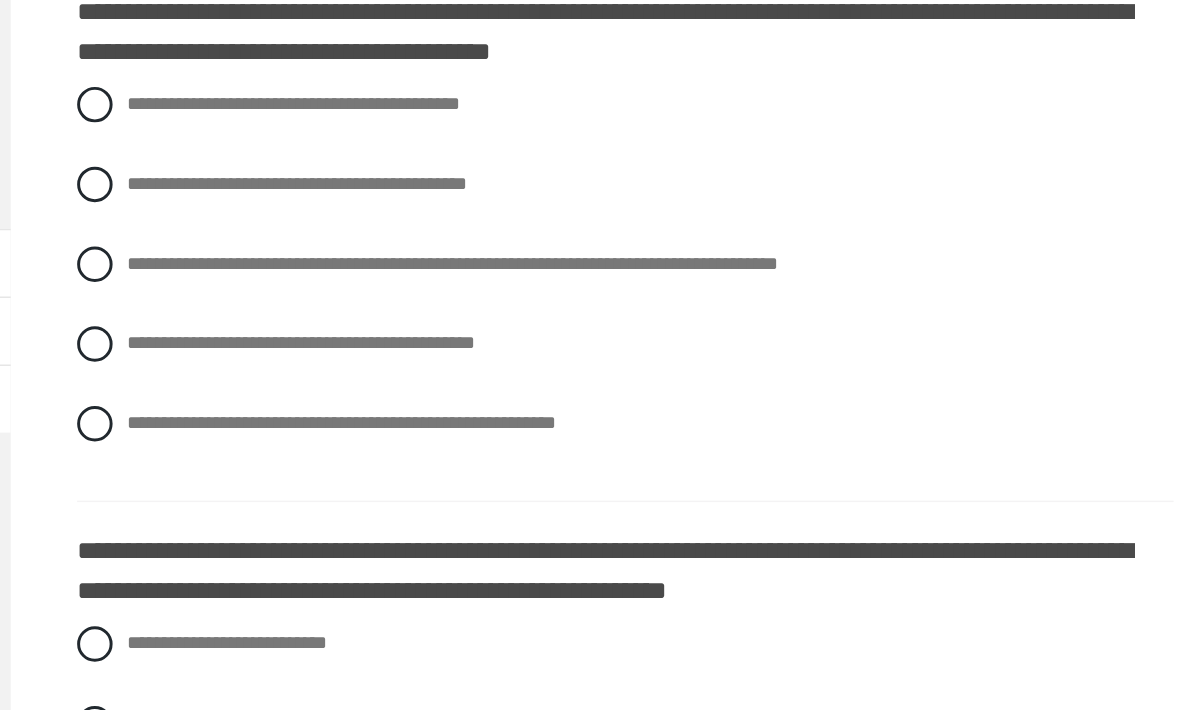scroll, scrollTop: 809, scrollLeft: 0, axis: vertical 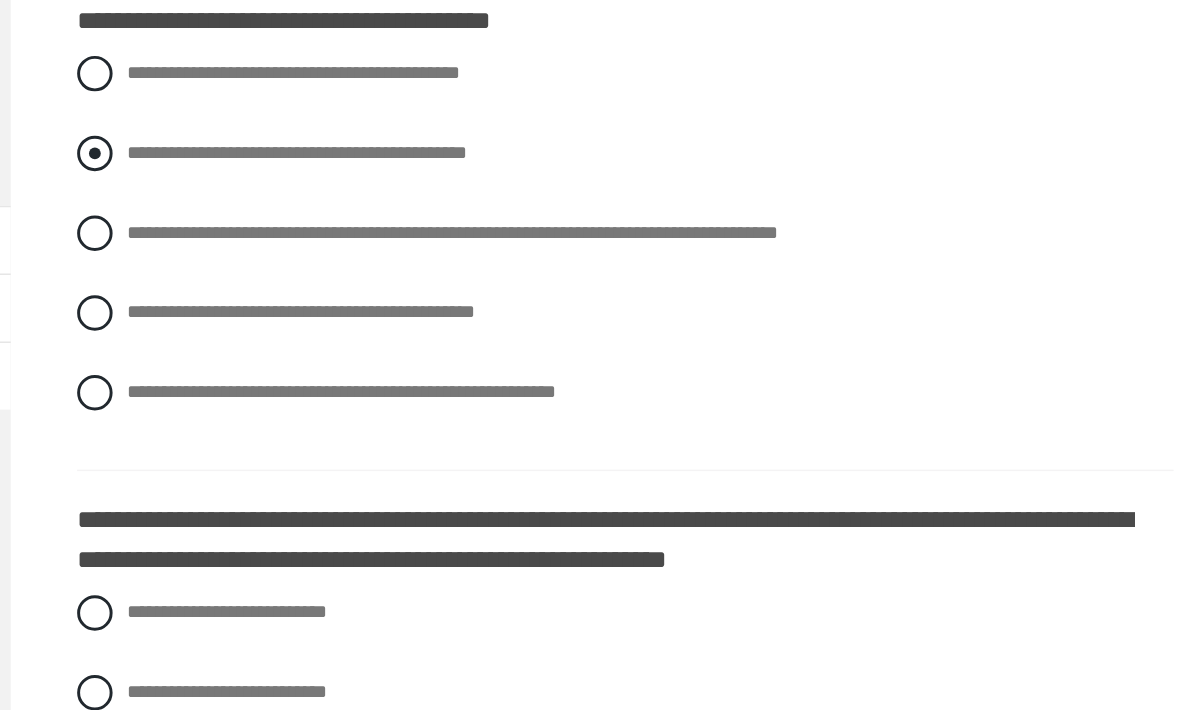 click on "**********" at bounding box center (547, 294) 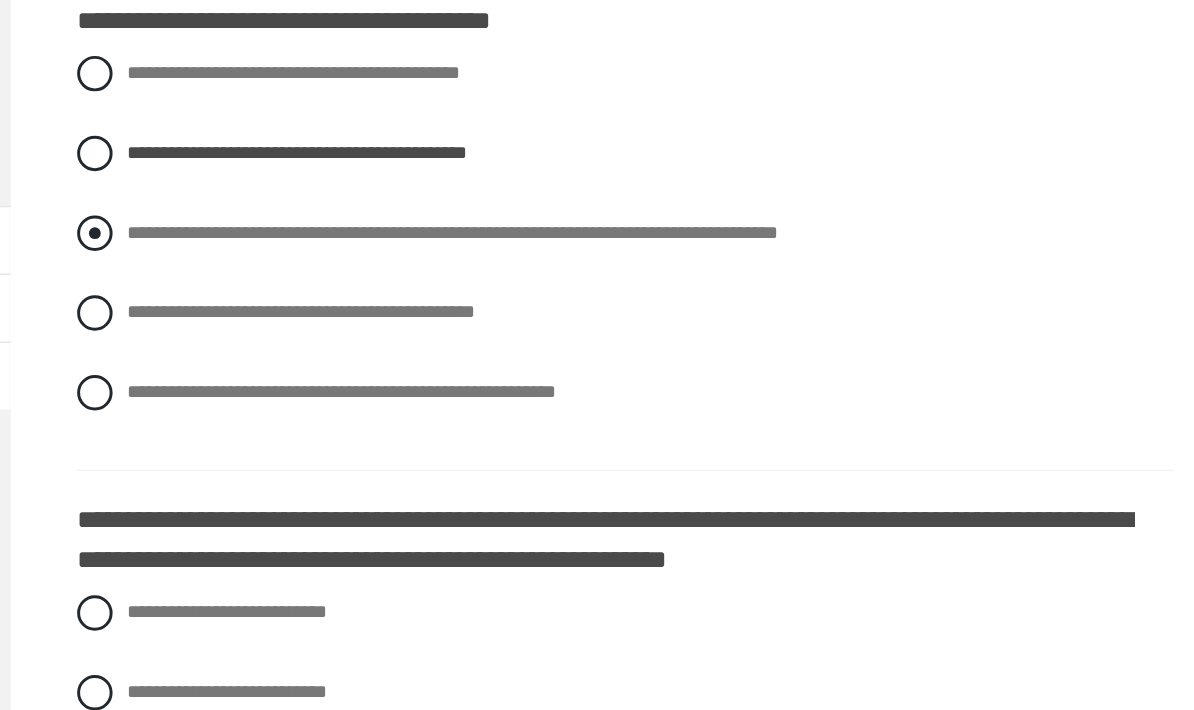 click on "**********" at bounding box center (652, 348) 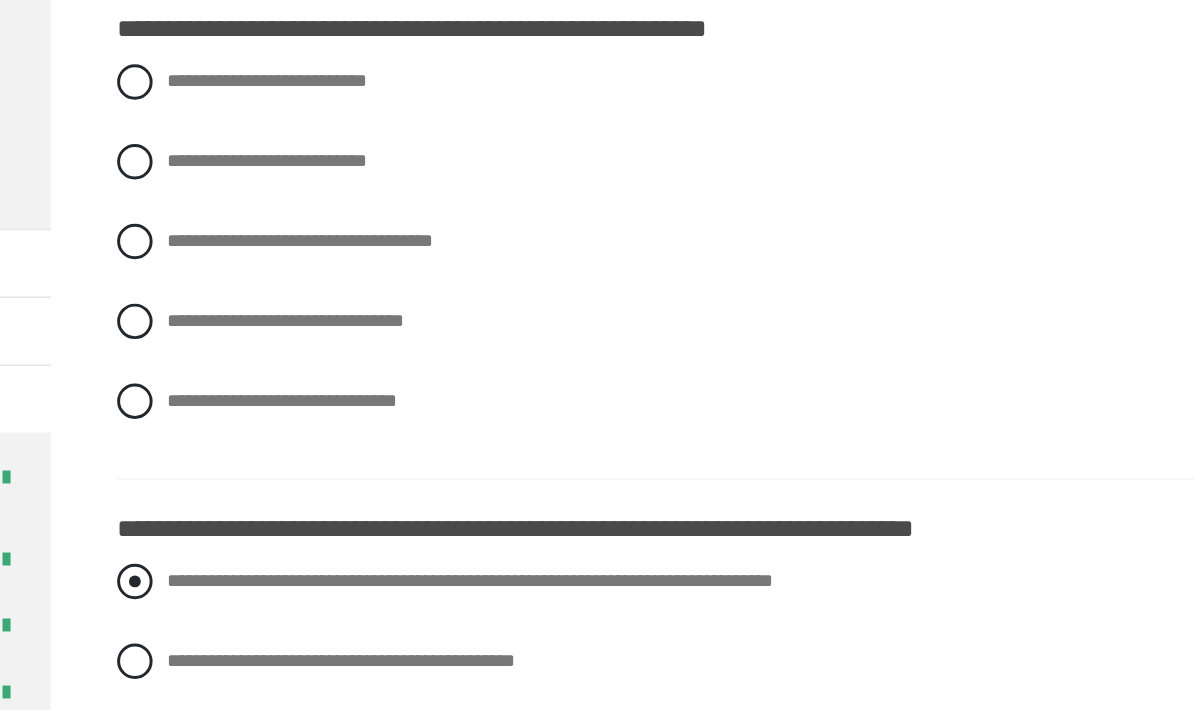 scroll, scrollTop: 1185, scrollLeft: 0, axis: vertical 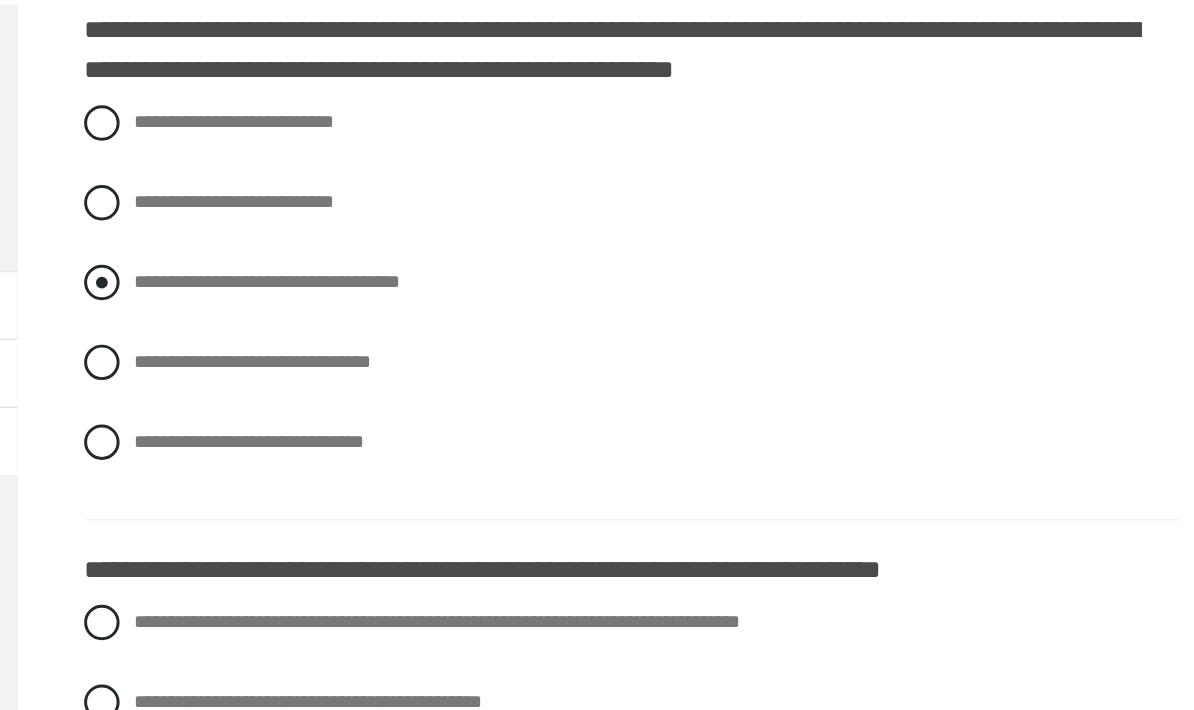 click on "**********" at bounding box center [522, 337] 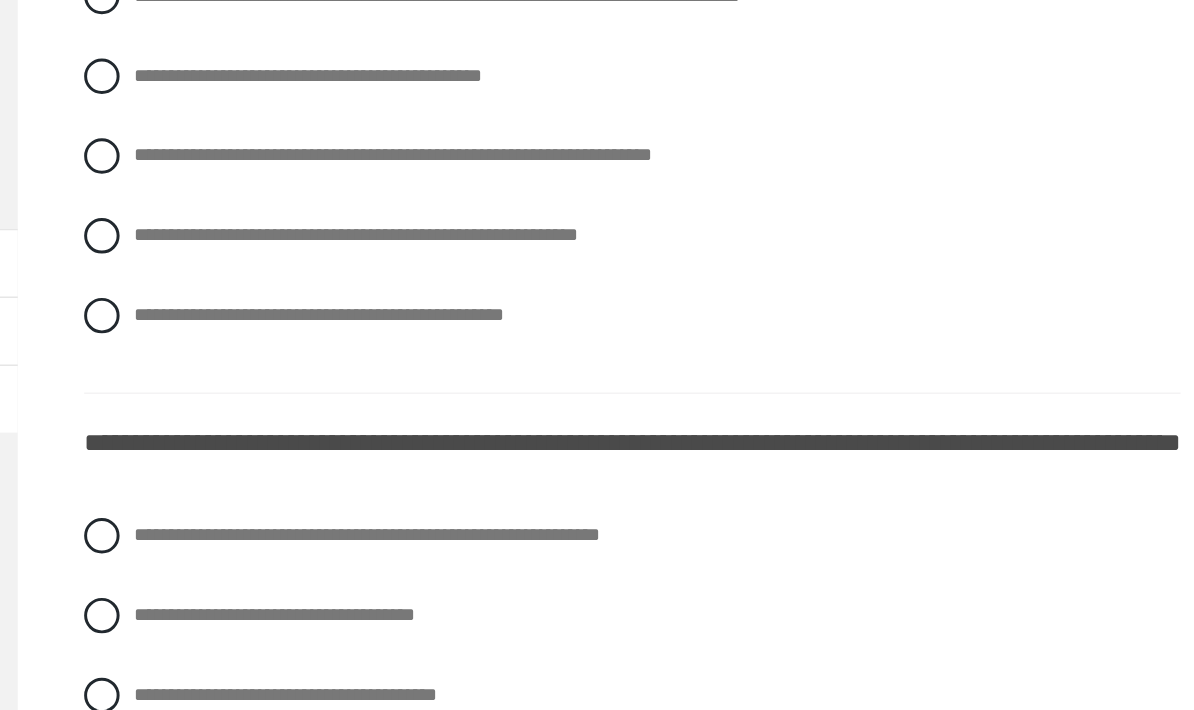 scroll, scrollTop: 1580, scrollLeft: 0, axis: vertical 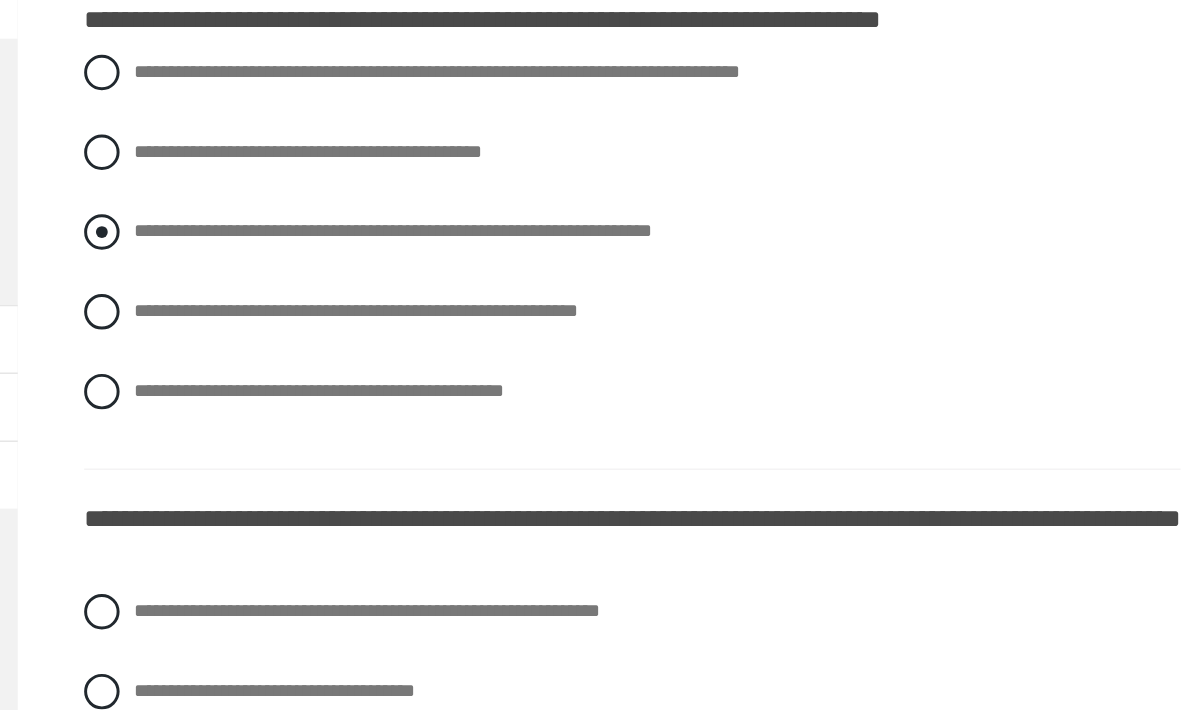click on "**********" at bounding box center [607, 280] 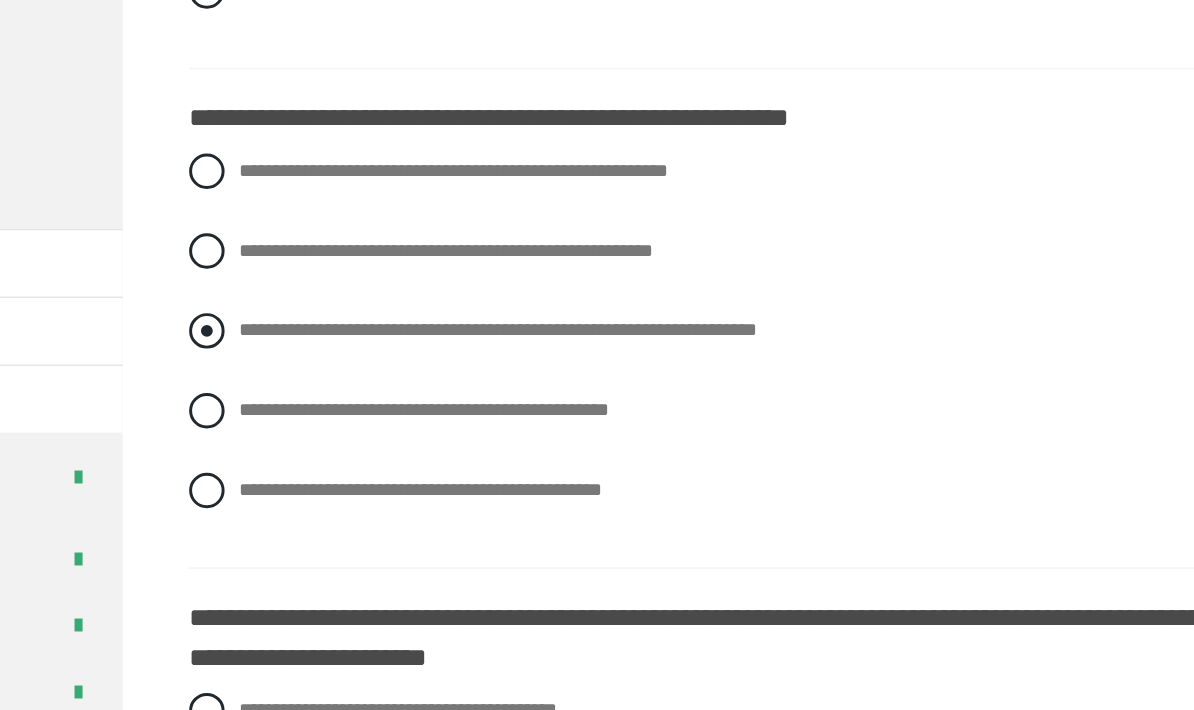 scroll, scrollTop: 2180, scrollLeft: 0, axis: vertical 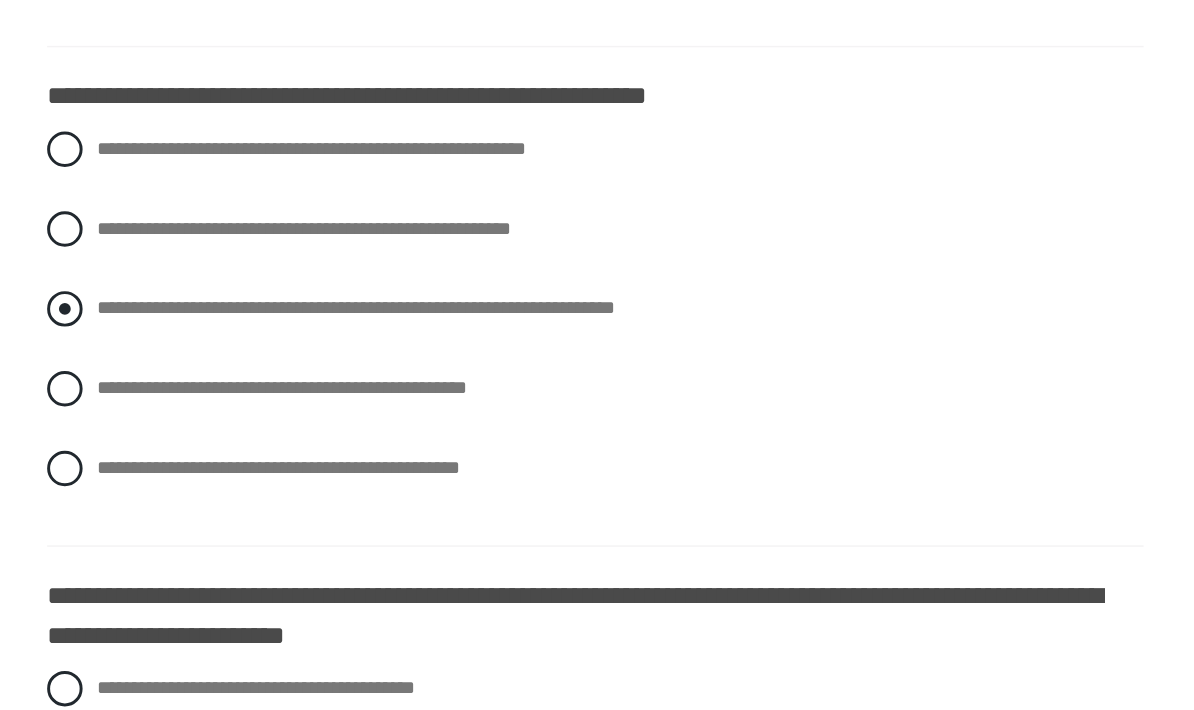 click on "**********" at bounding box center [607, 383] 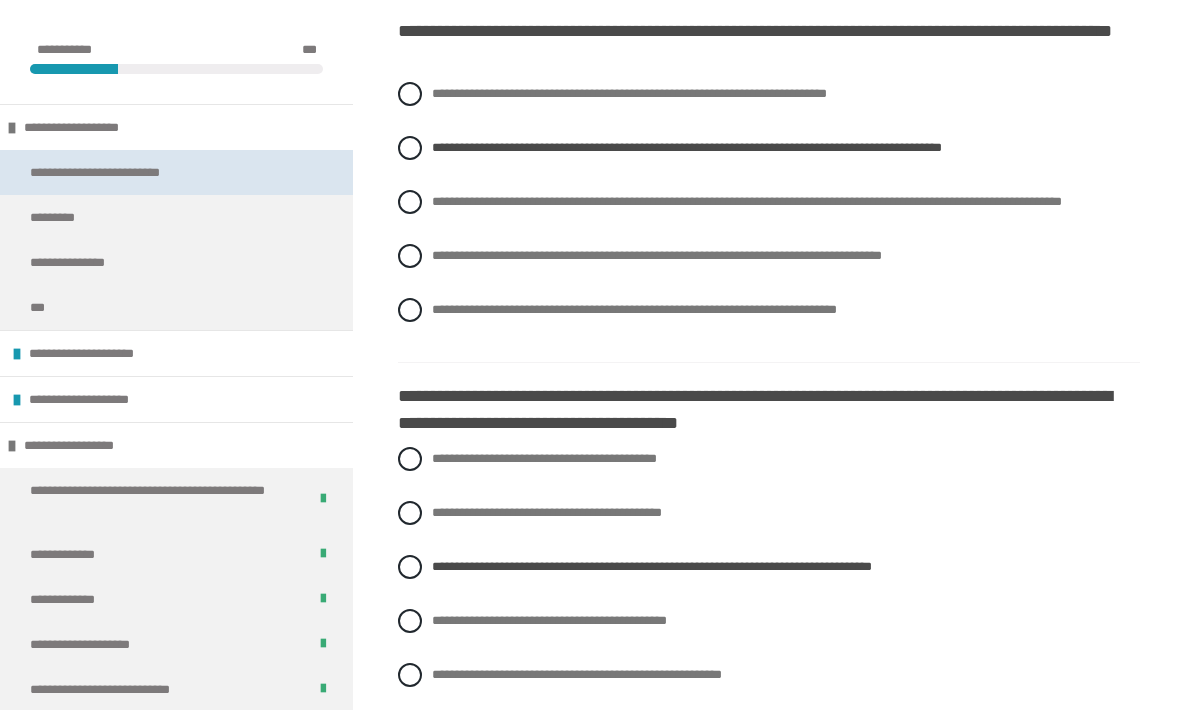 scroll, scrollTop: 541, scrollLeft: 0, axis: vertical 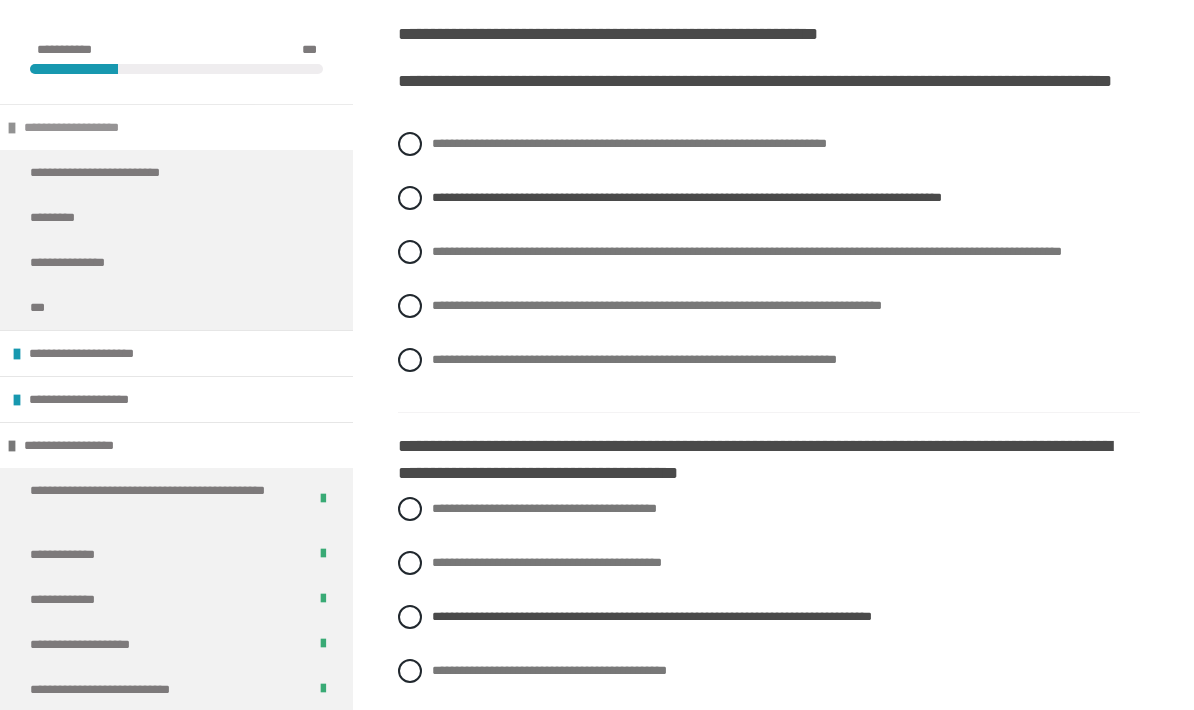 click at bounding box center (12, 128) 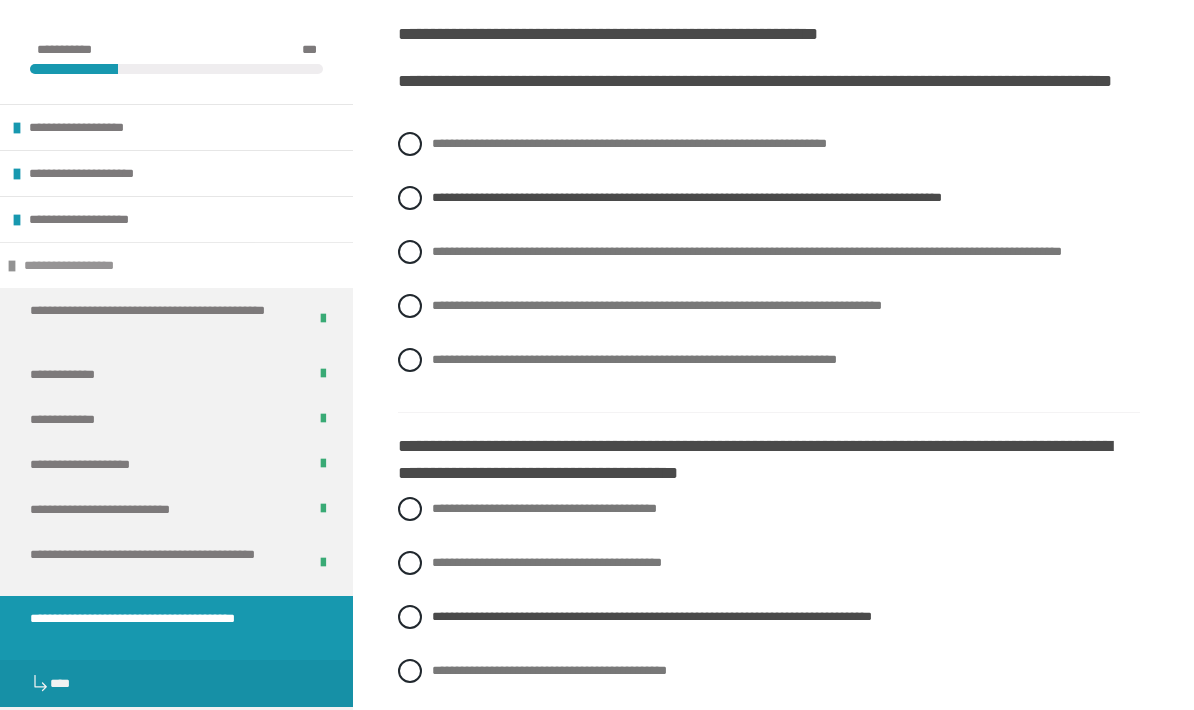 click at bounding box center (12, 266) 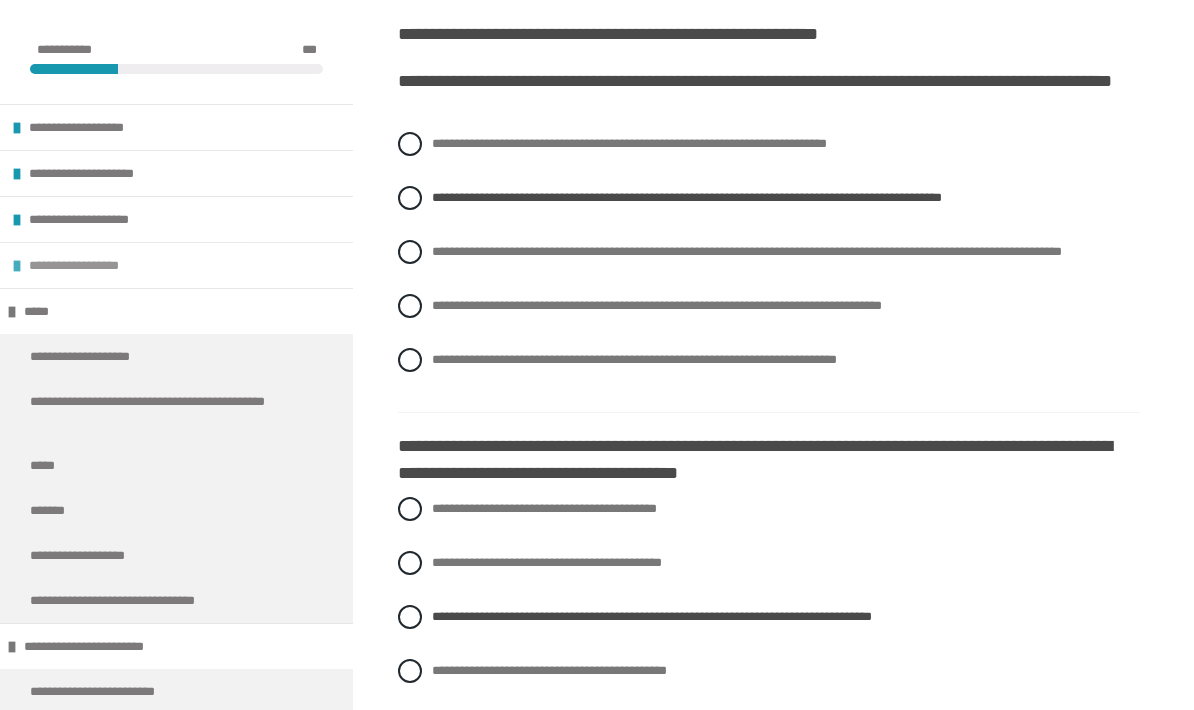 click at bounding box center [17, 266] 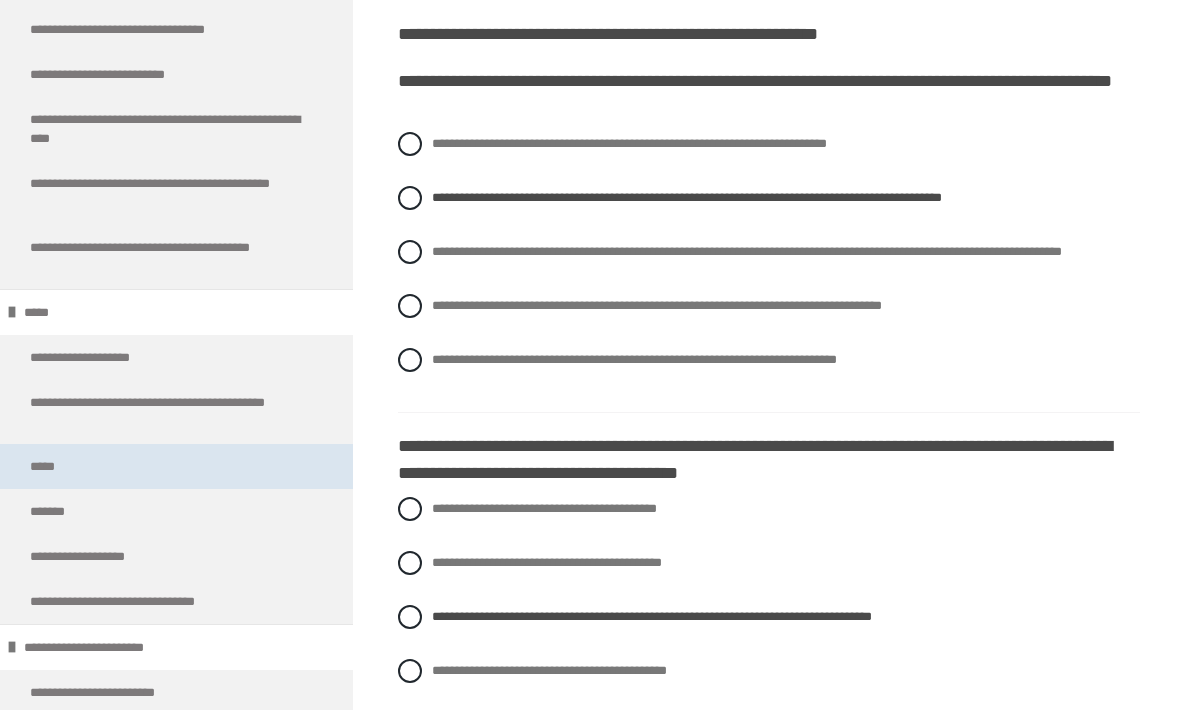 scroll, scrollTop: 1008, scrollLeft: 0, axis: vertical 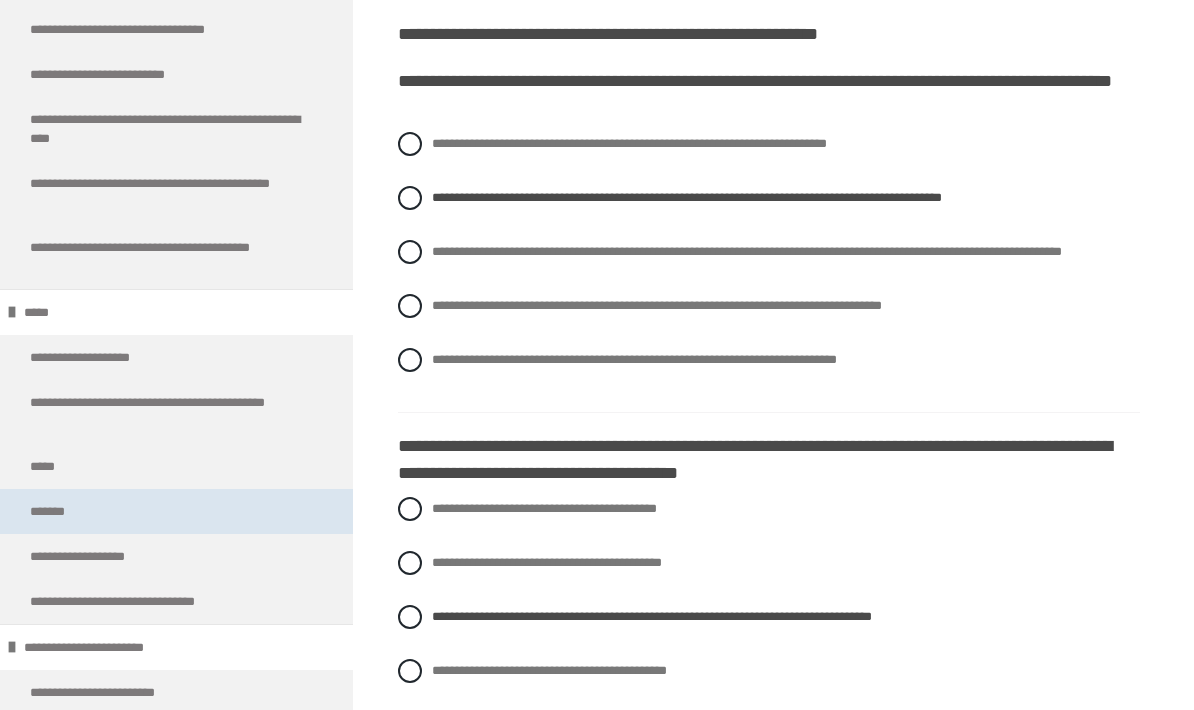 click on "*******" at bounding box center (57, 511) 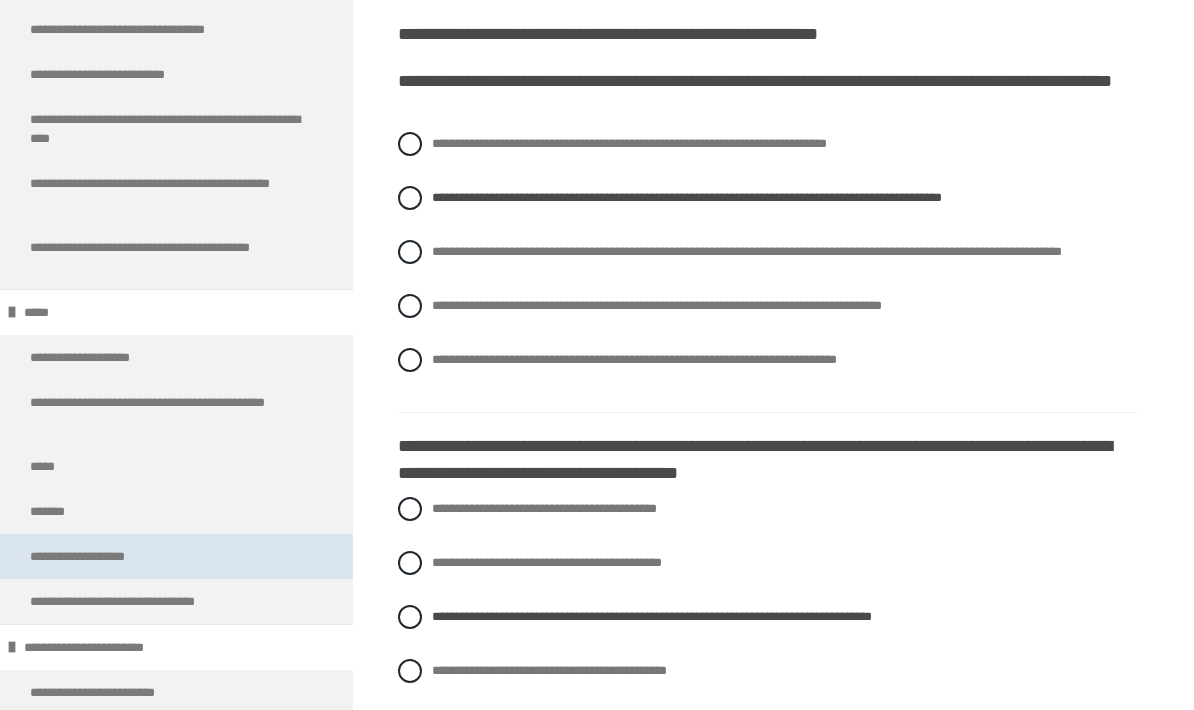 scroll, scrollTop: 498, scrollLeft: 0, axis: vertical 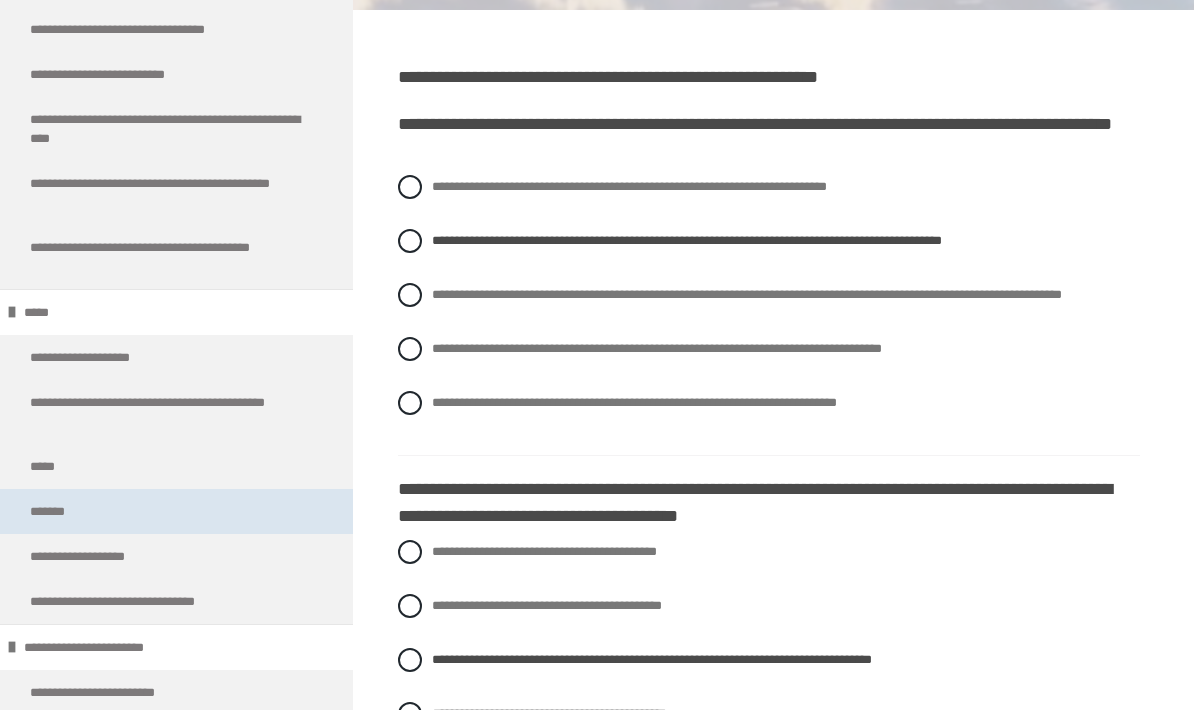 click on "*******" at bounding box center [57, 511] 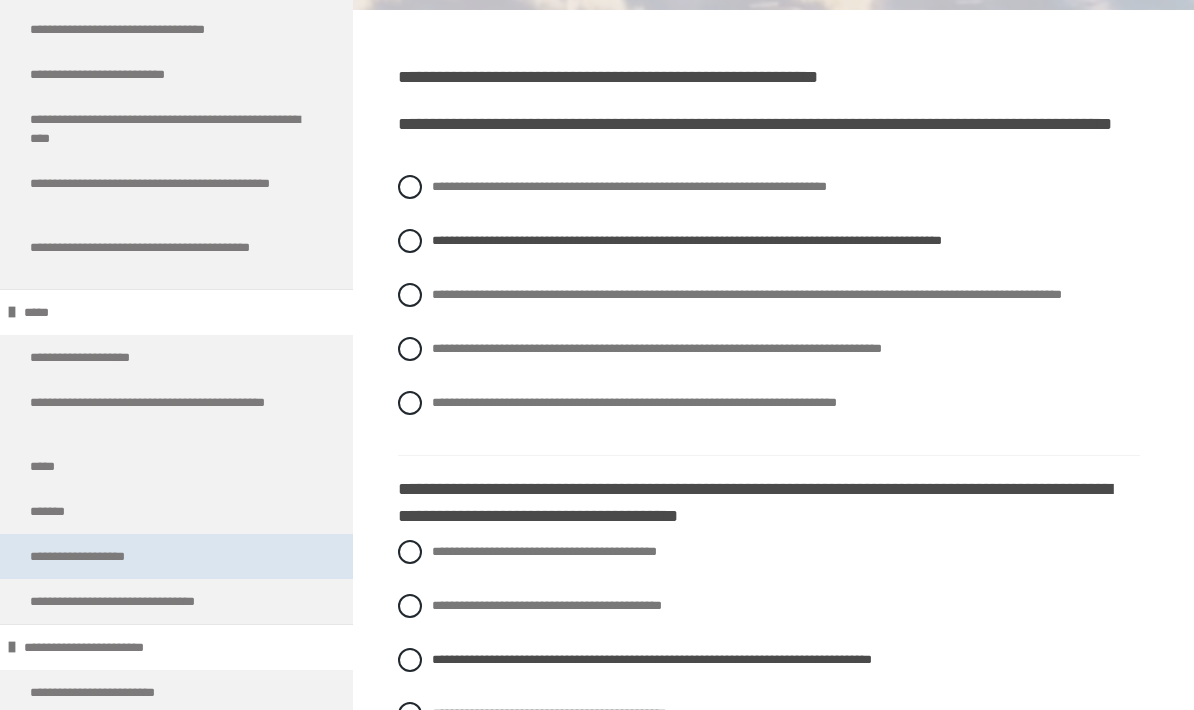 click on "**********" at bounding box center [102, 556] 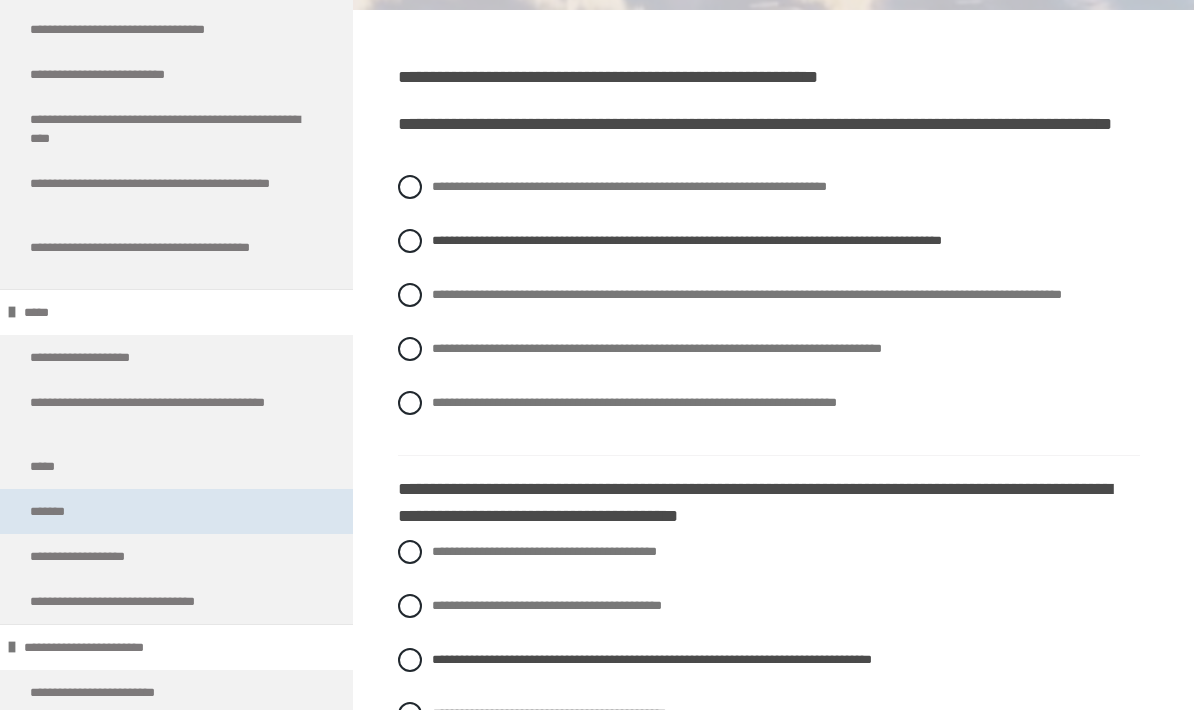 click on "*******" at bounding box center (176, 511) 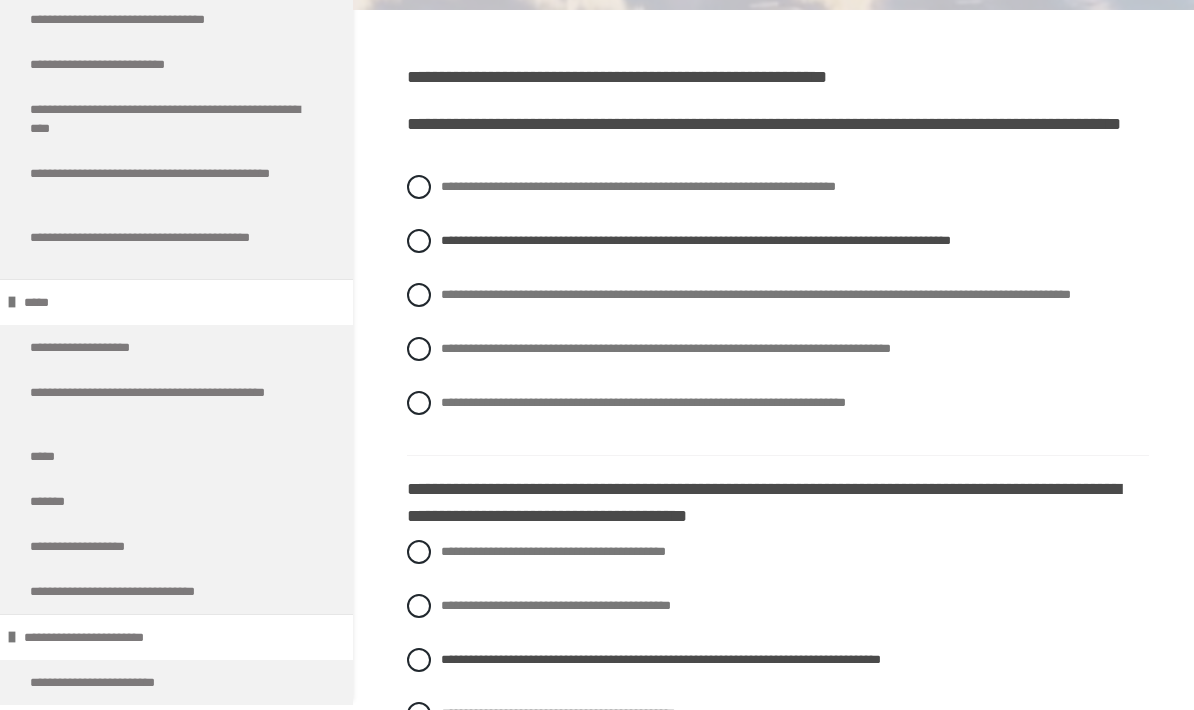 scroll, scrollTop: 307, scrollLeft: 0, axis: vertical 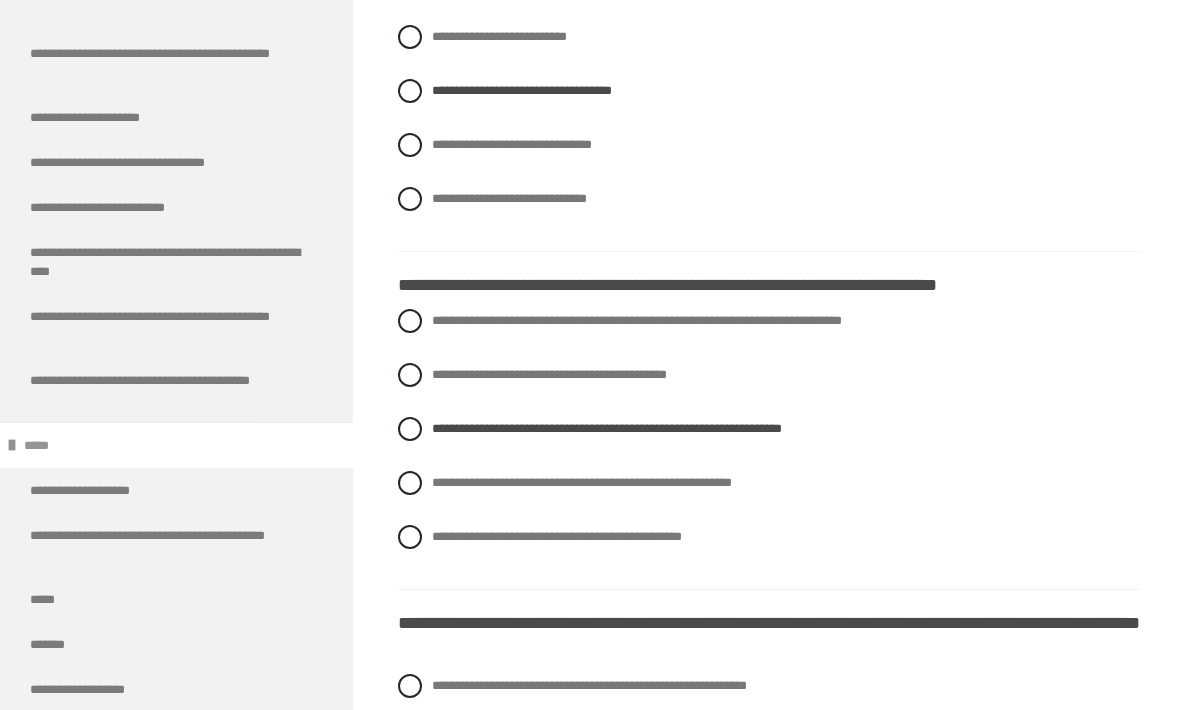 click on "**********" at bounding box center (597, 773) 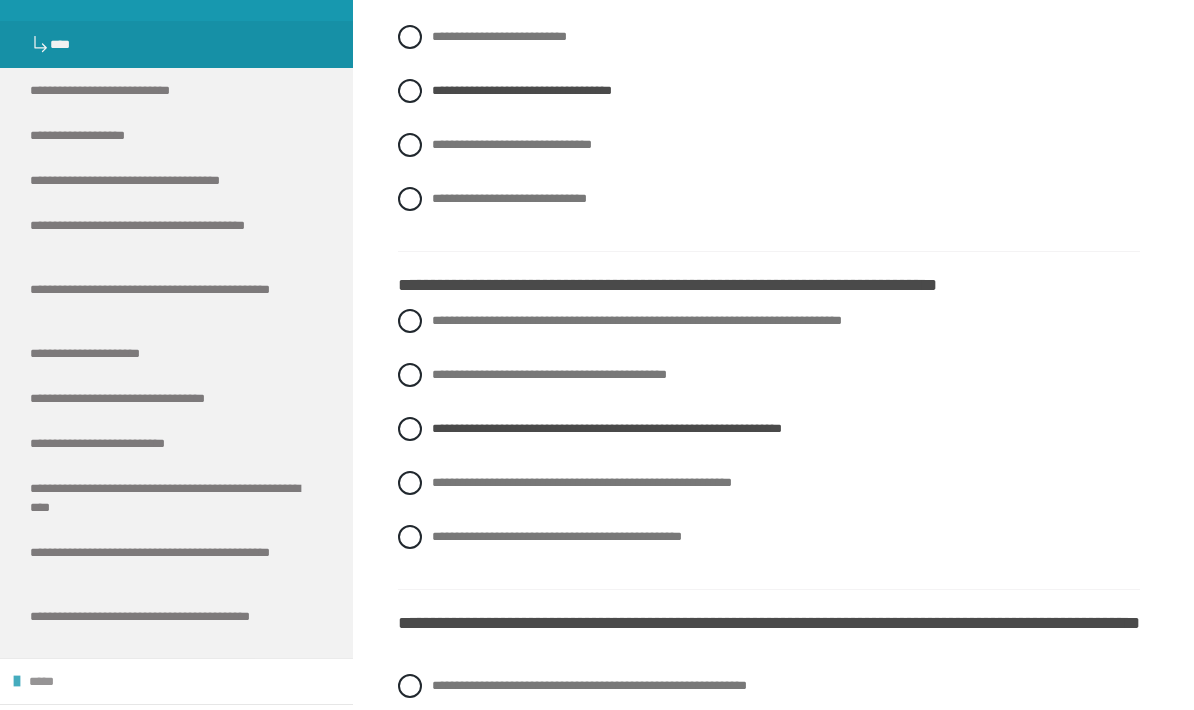 scroll, scrollTop: 639, scrollLeft: 0, axis: vertical 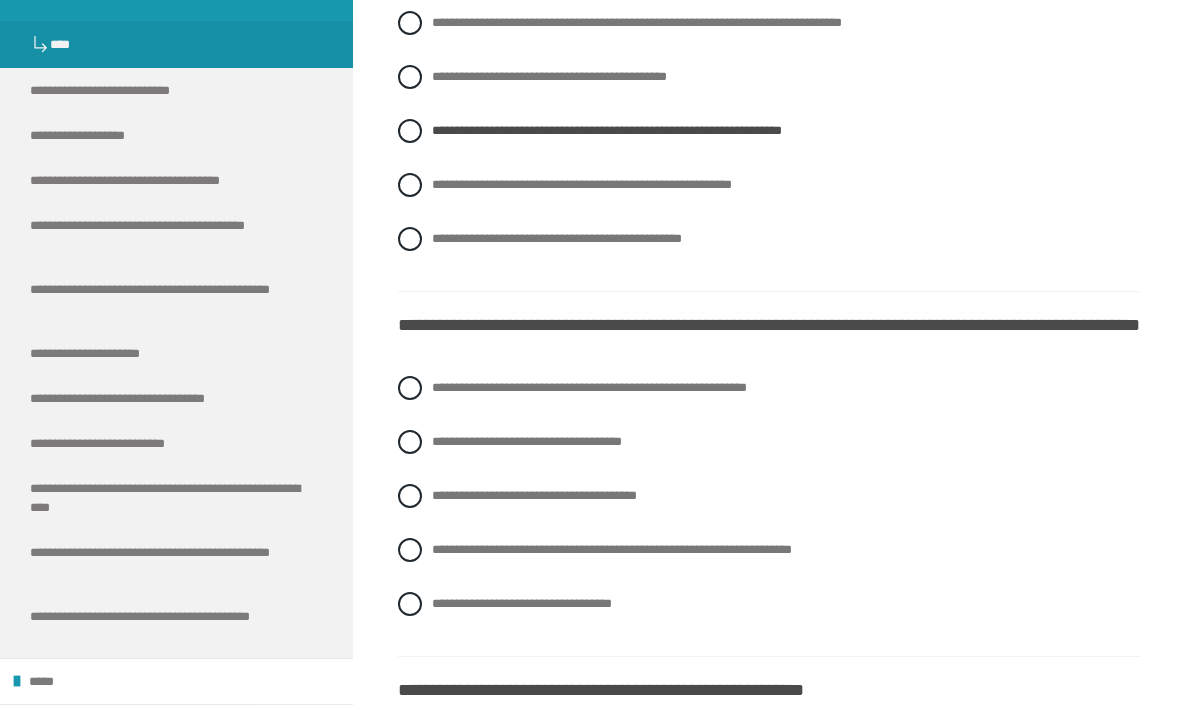 click at bounding box center (12, 727) 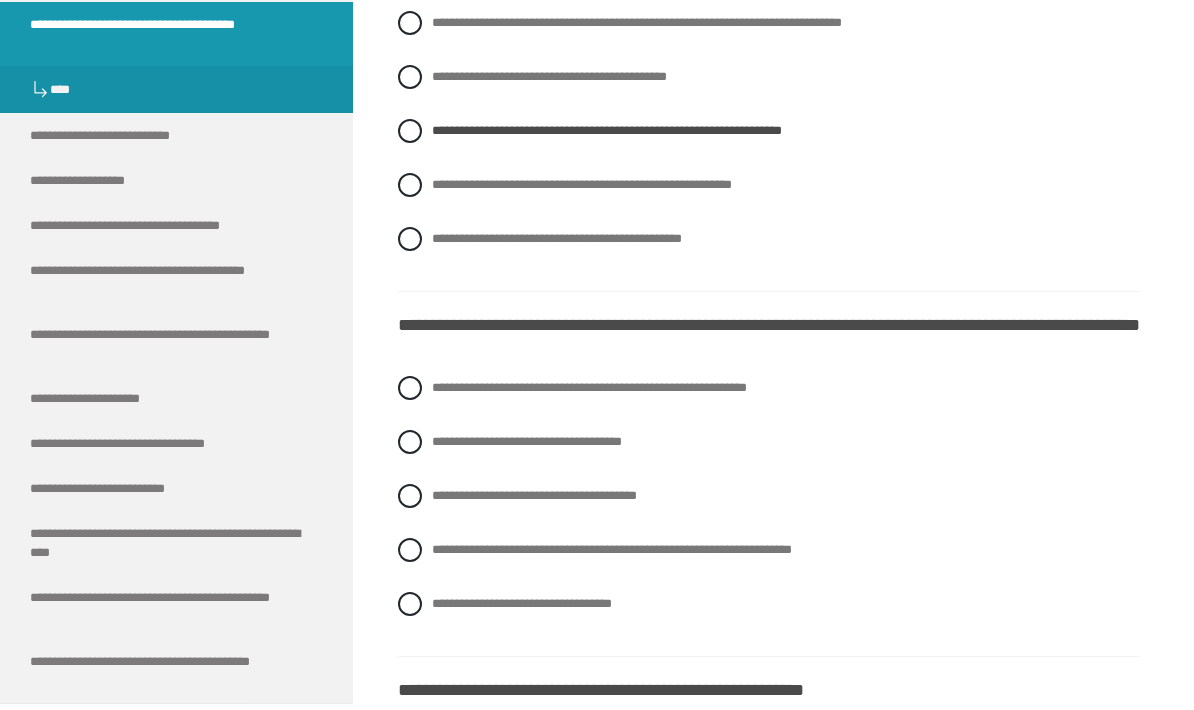 scroll, scrollTop: 594, scrollLeft: 0, axis: vertical 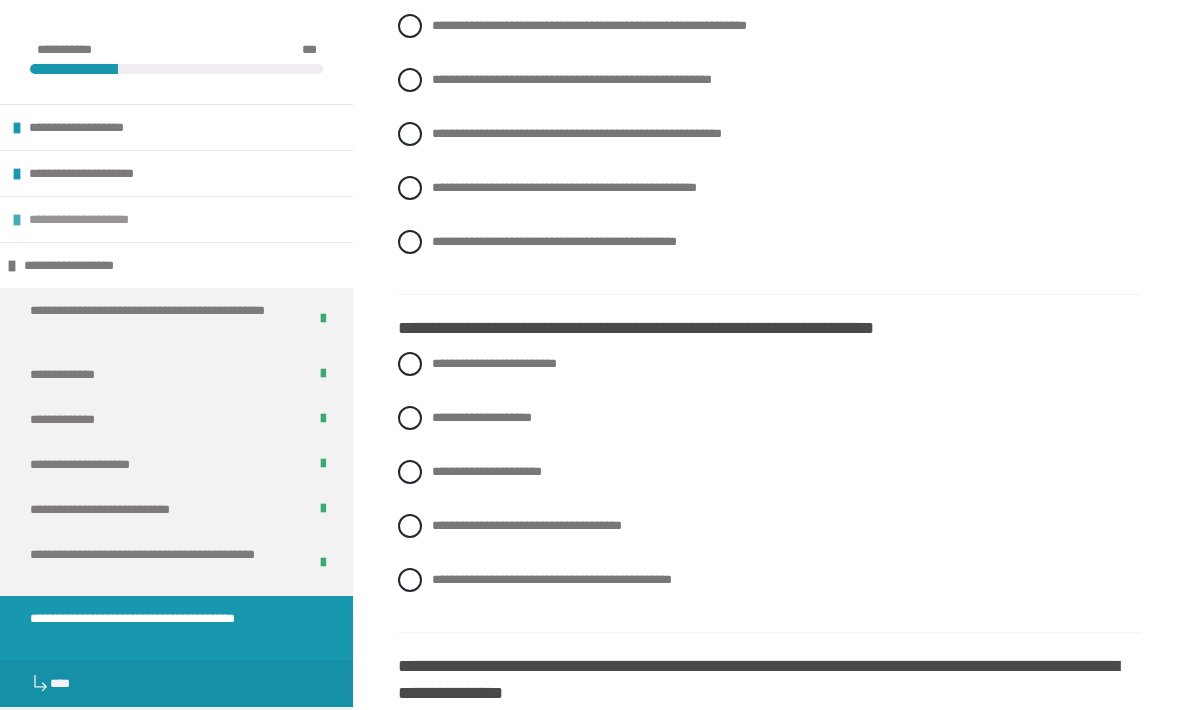 click at bounding box center (17, 220) 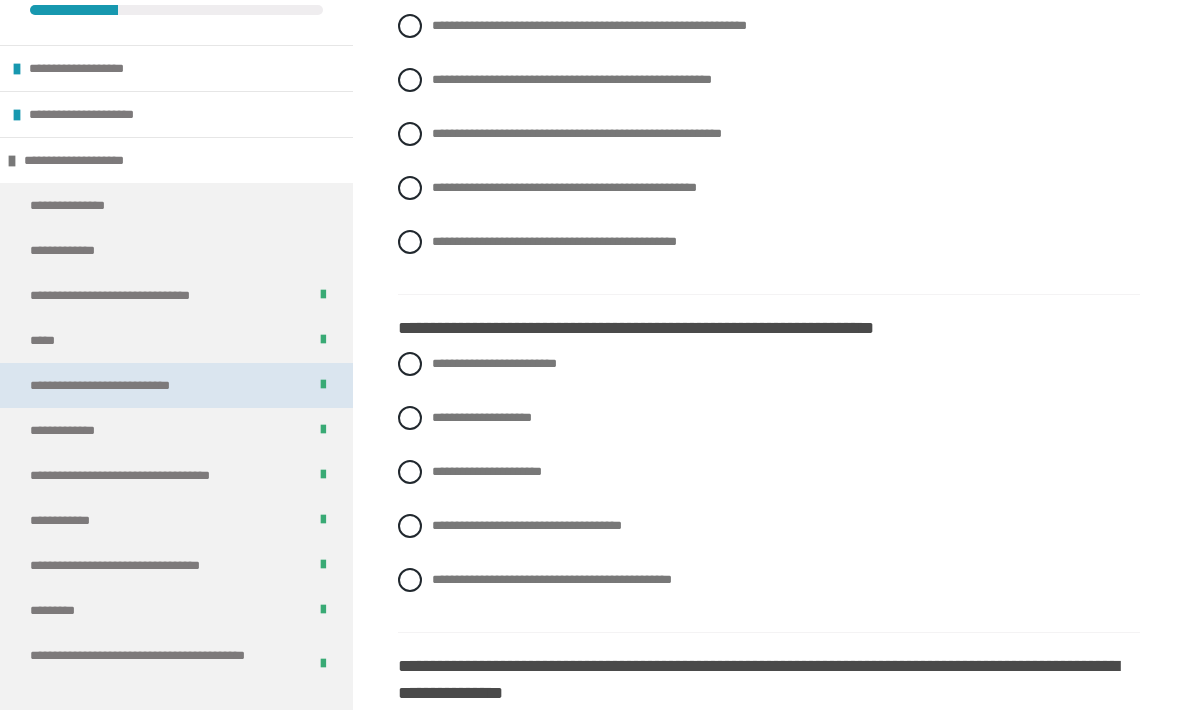 scroll, scrollTop: 58, scrollLeft: 0, axis: vertical 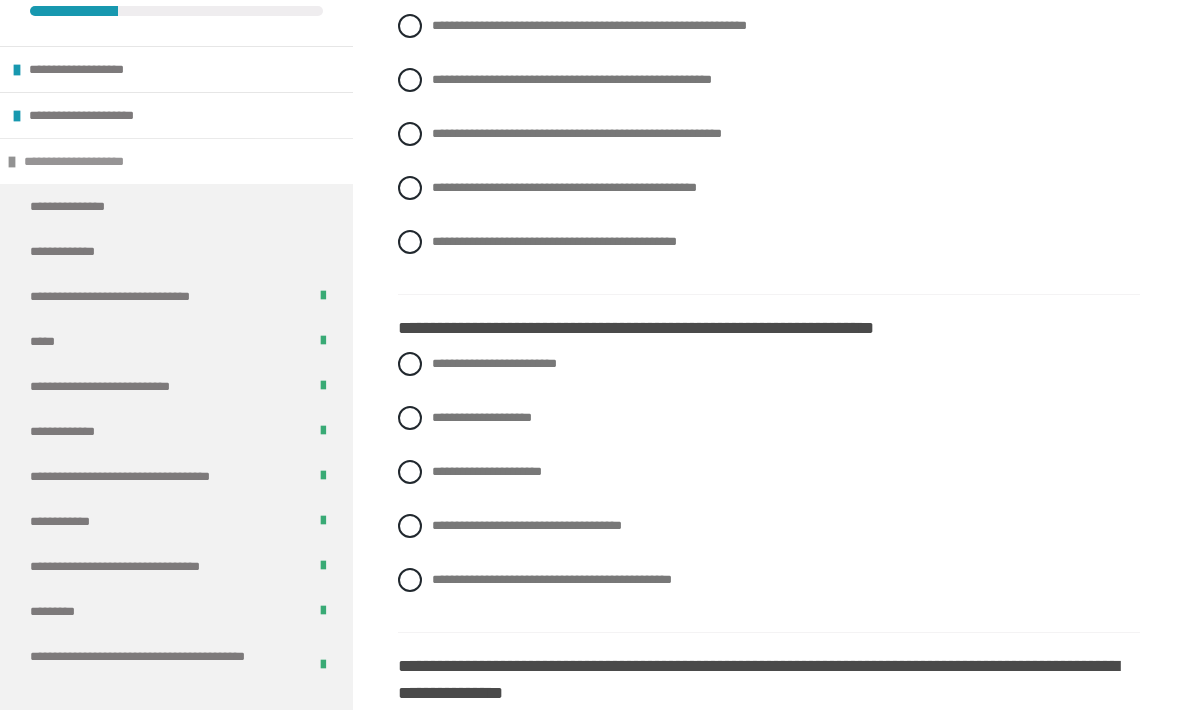 click on "**********" at bounding box center (94, 161) 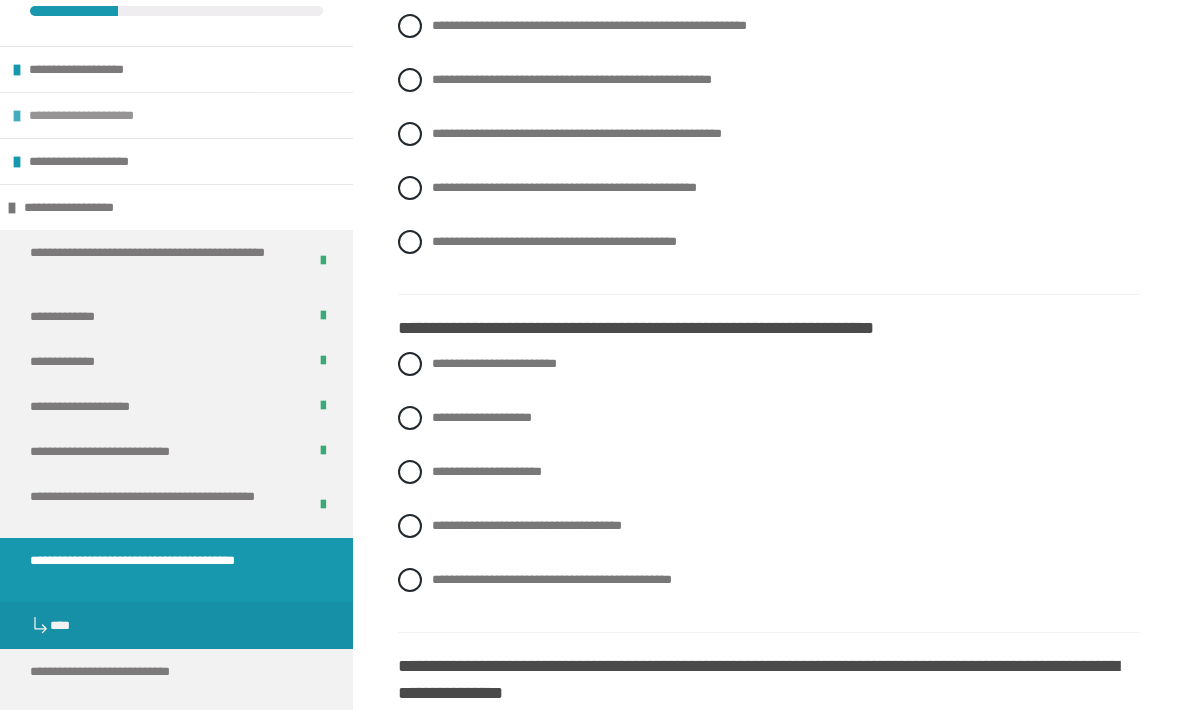 click at bounding box center [17, 116] 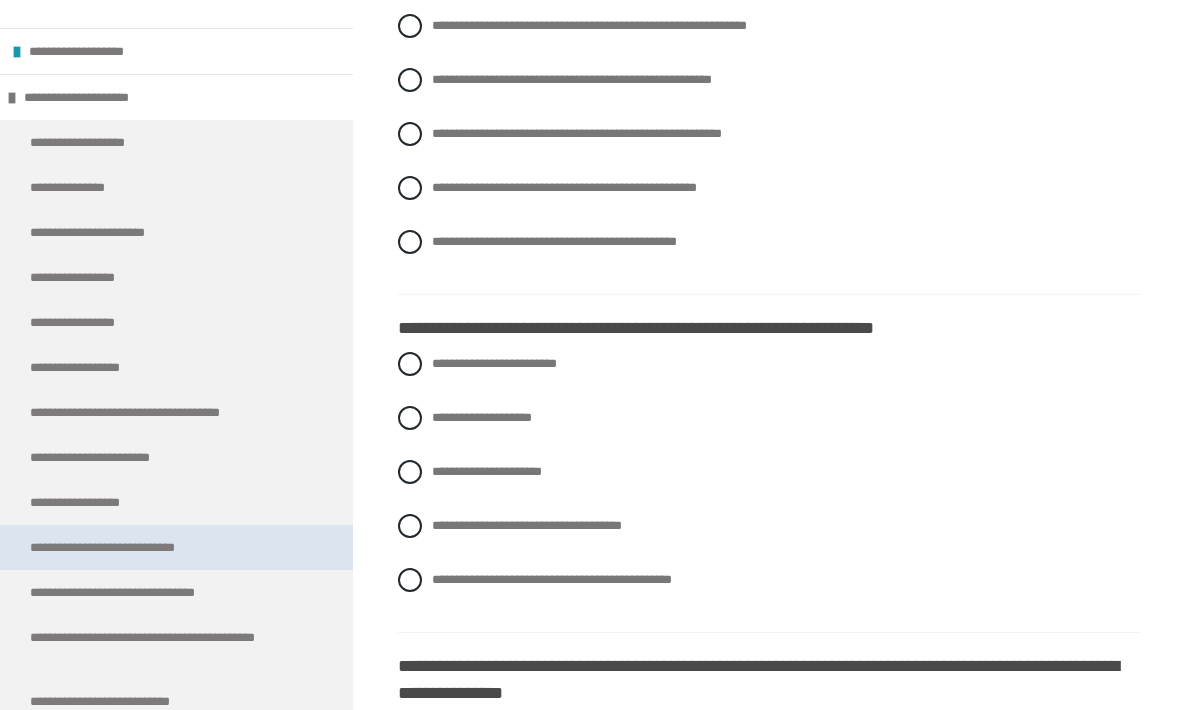 scroll, scrollTop: 126, scrollLeft: 0, axis: vertical 